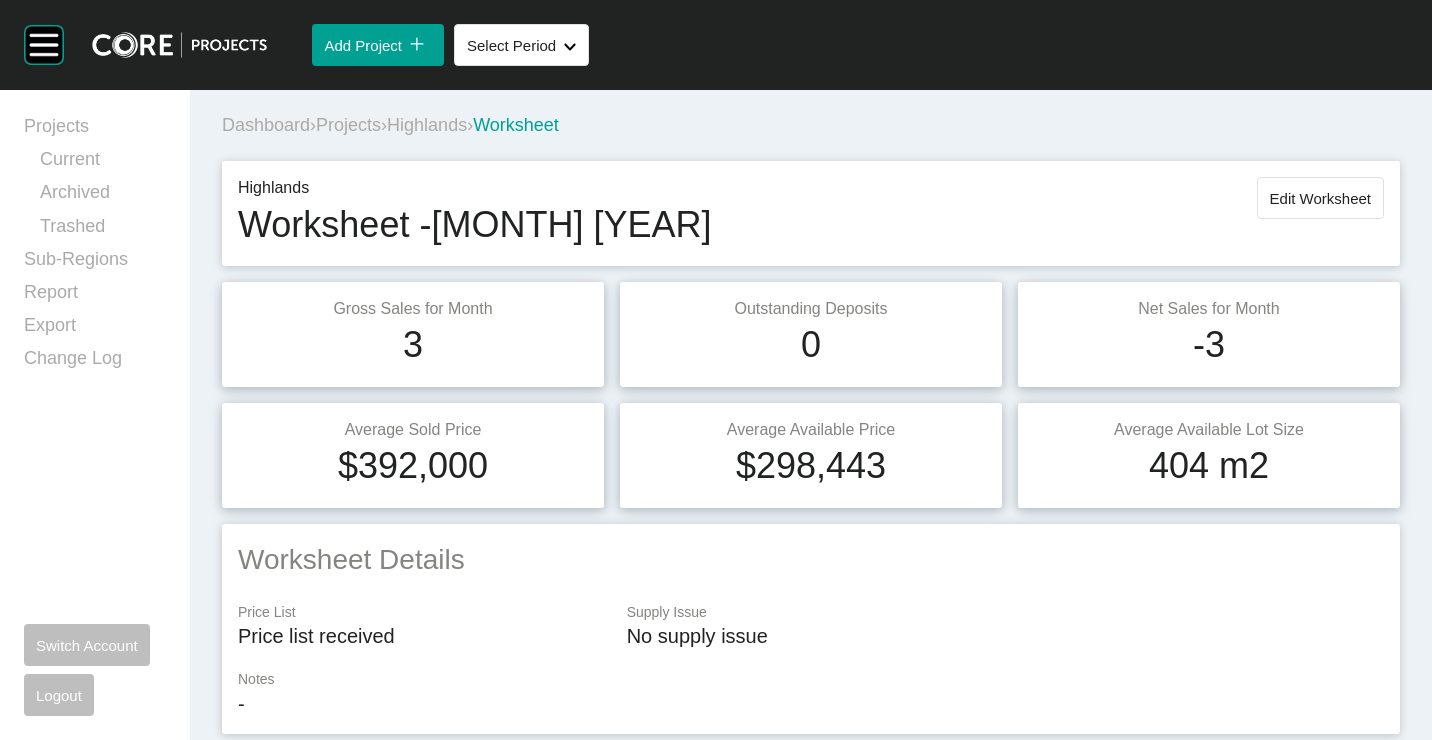 scroll, scrollTop: 0, scrollLeft: 0, axis: both 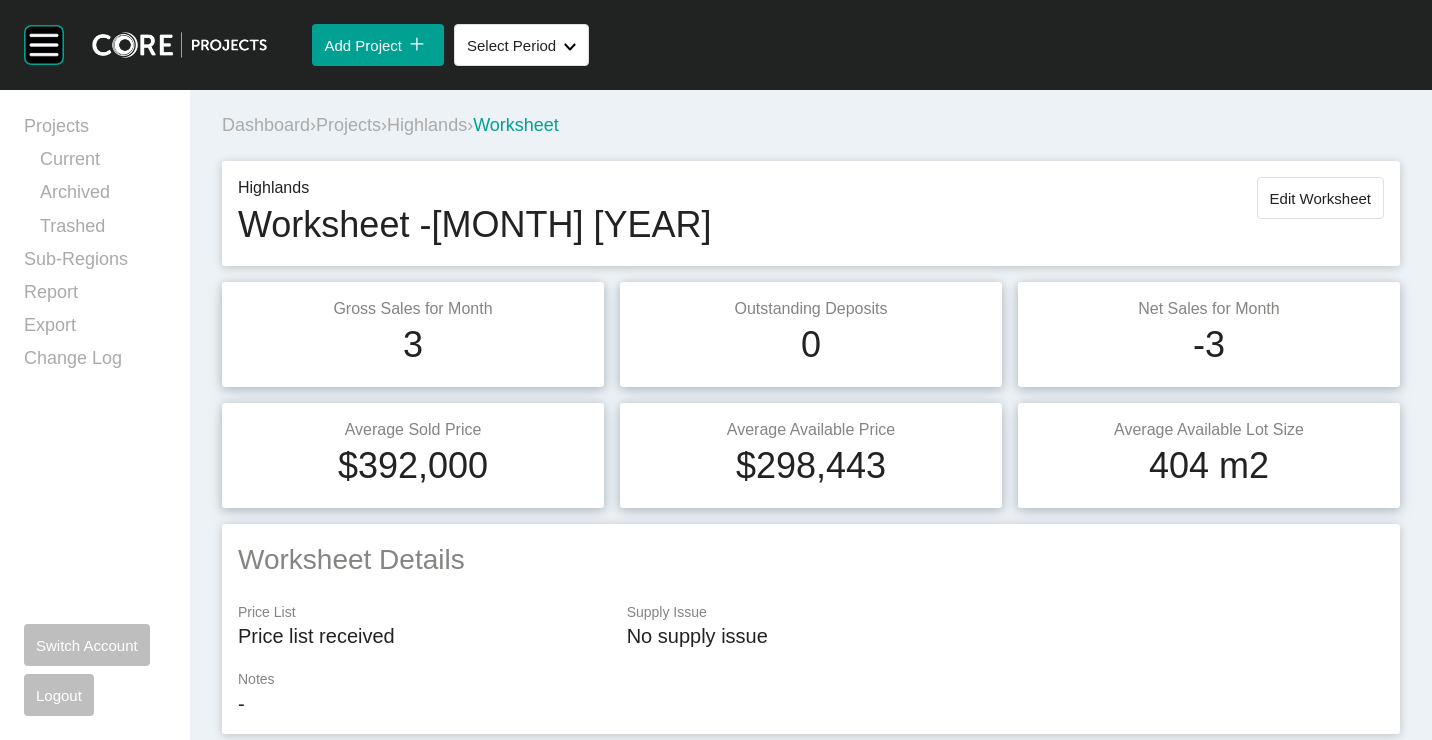 click on "Projects" at bounding box center (348, 125) 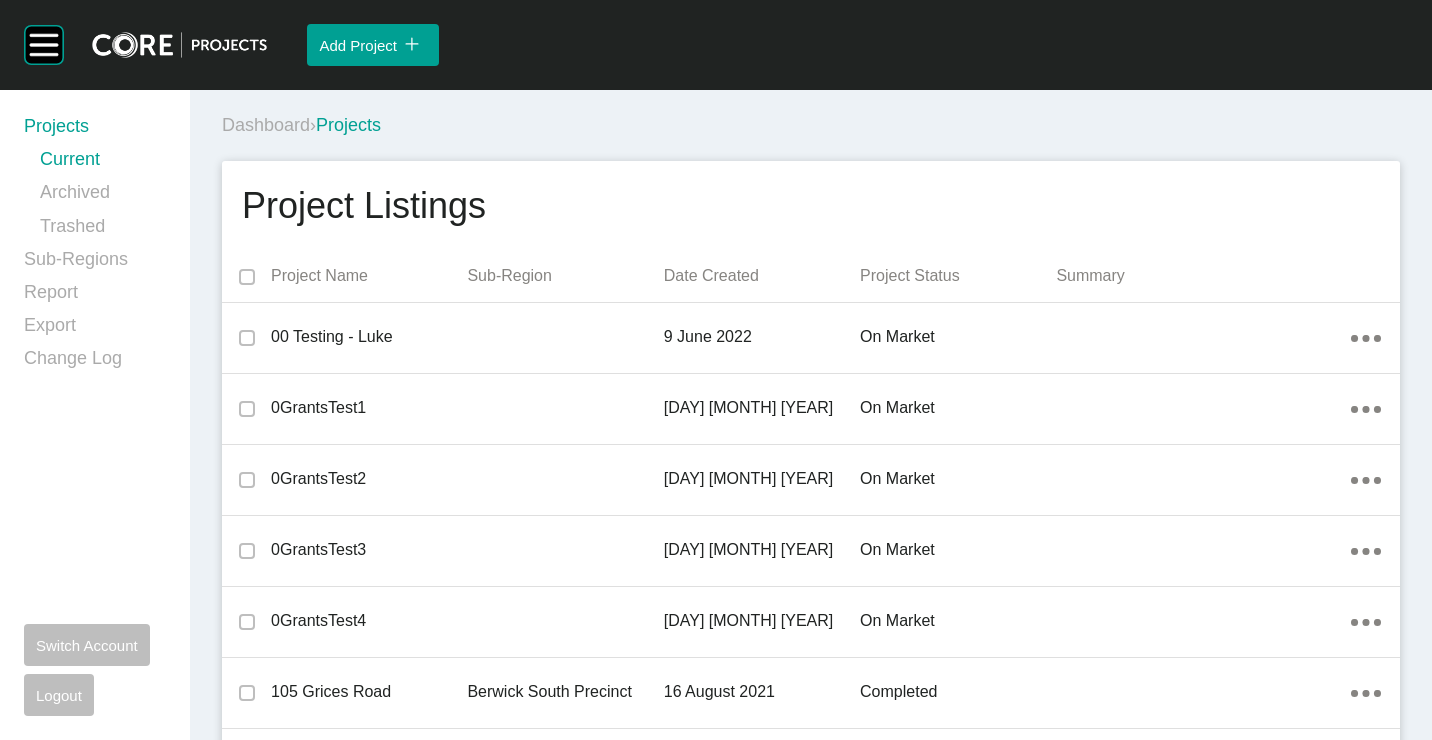 scroll, scrollTop: 2310, scrollLeft: 0, axis: vertical 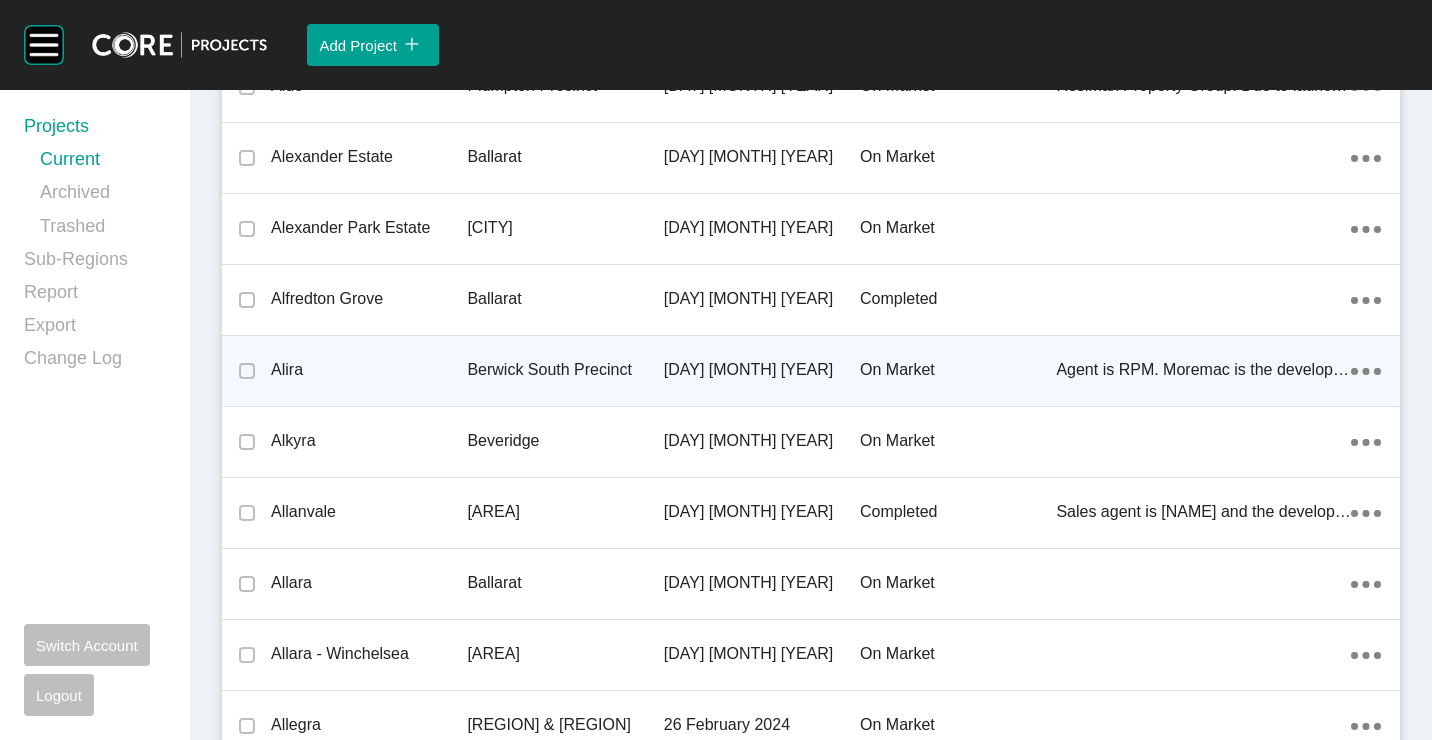 click on "Berwick South Precinct" at bounding box center [565, 370] 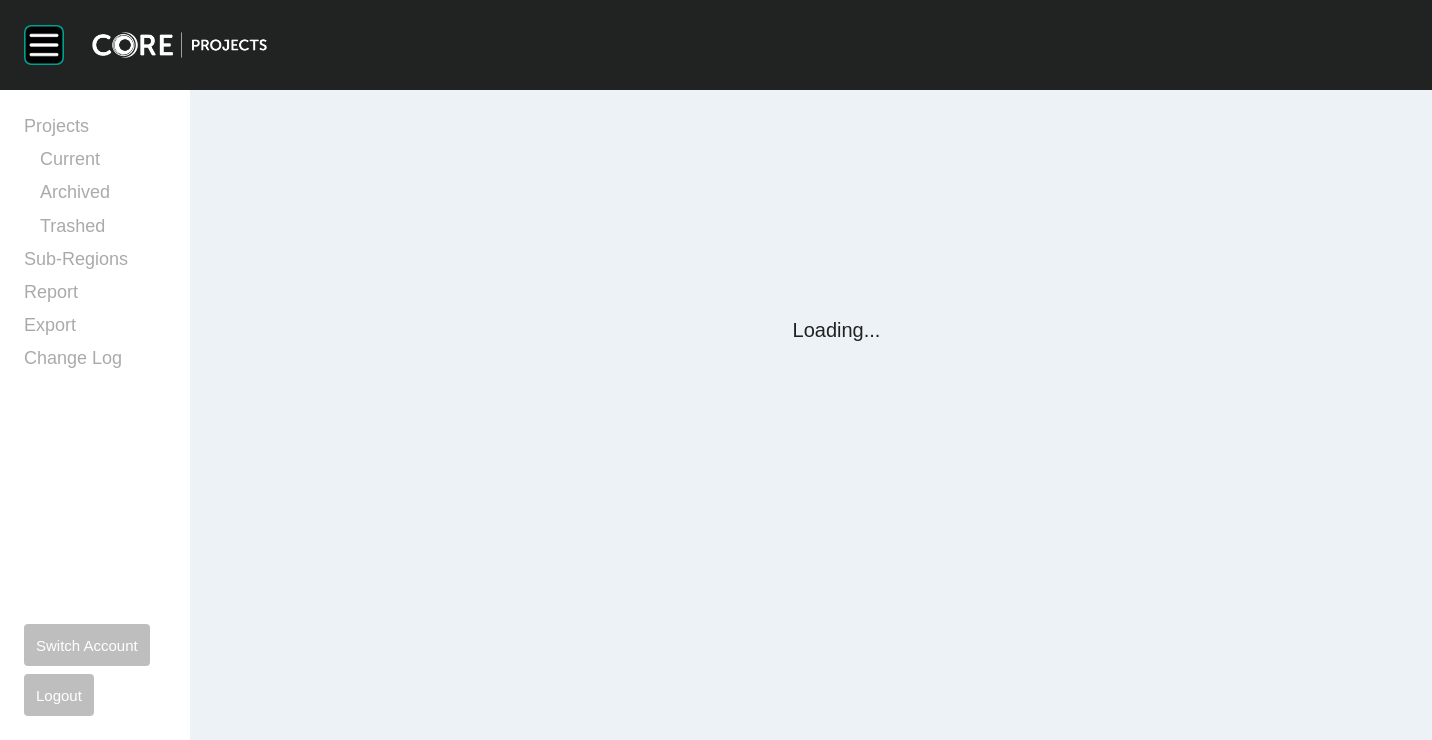 scroll, scrollTop: 0, scrollLeft: 0, axis: both 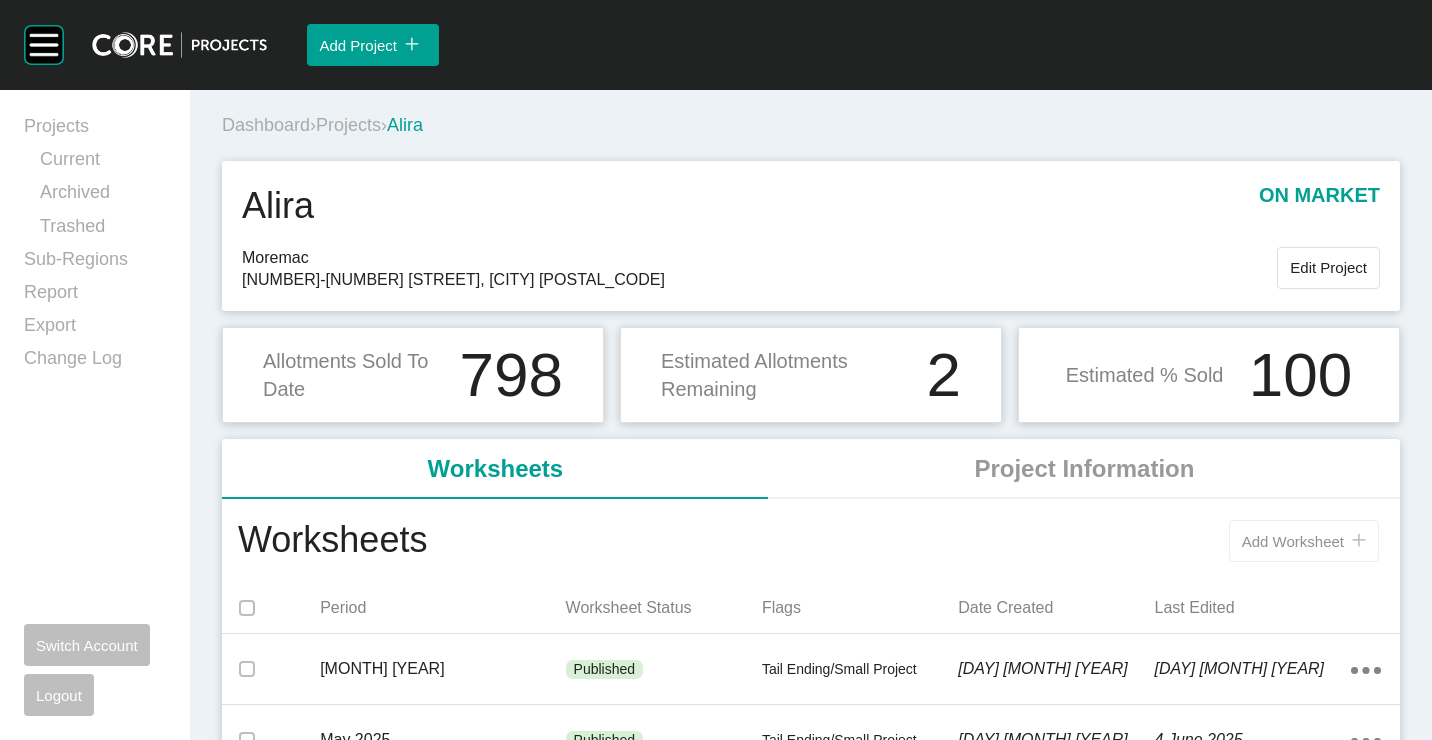 click on "Add Worksheet" at bounding box center (1293, 541) 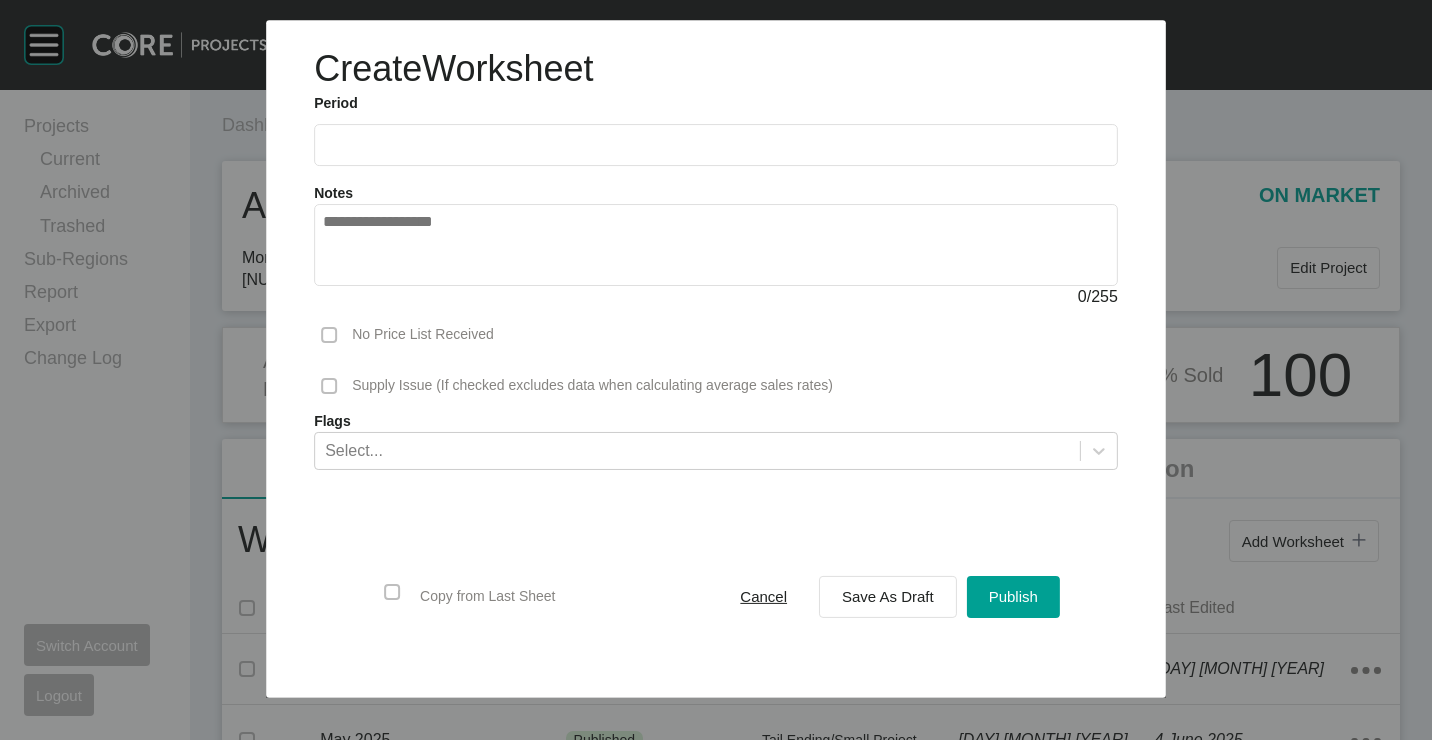 click at bounding box center (716, 145) 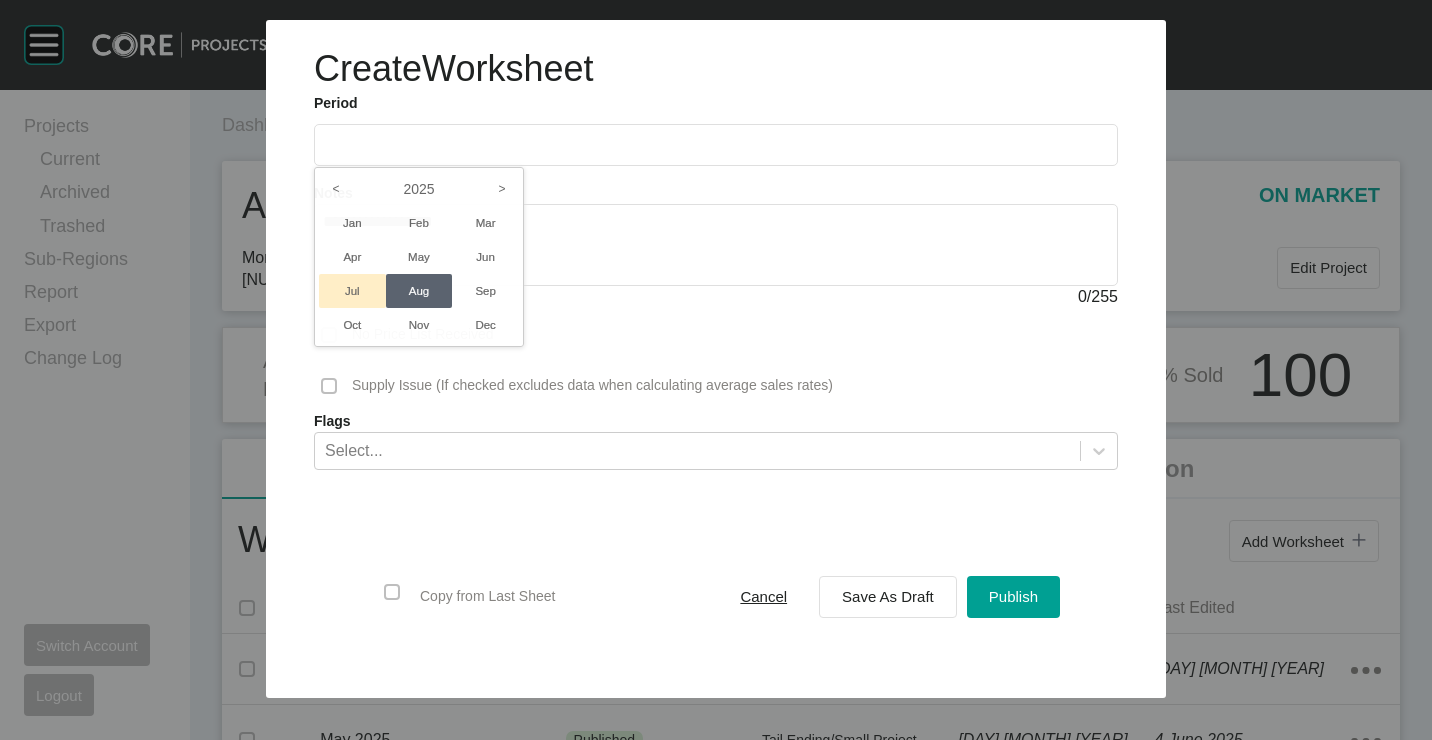 click on "Jul" at bounding box center (352, 291) 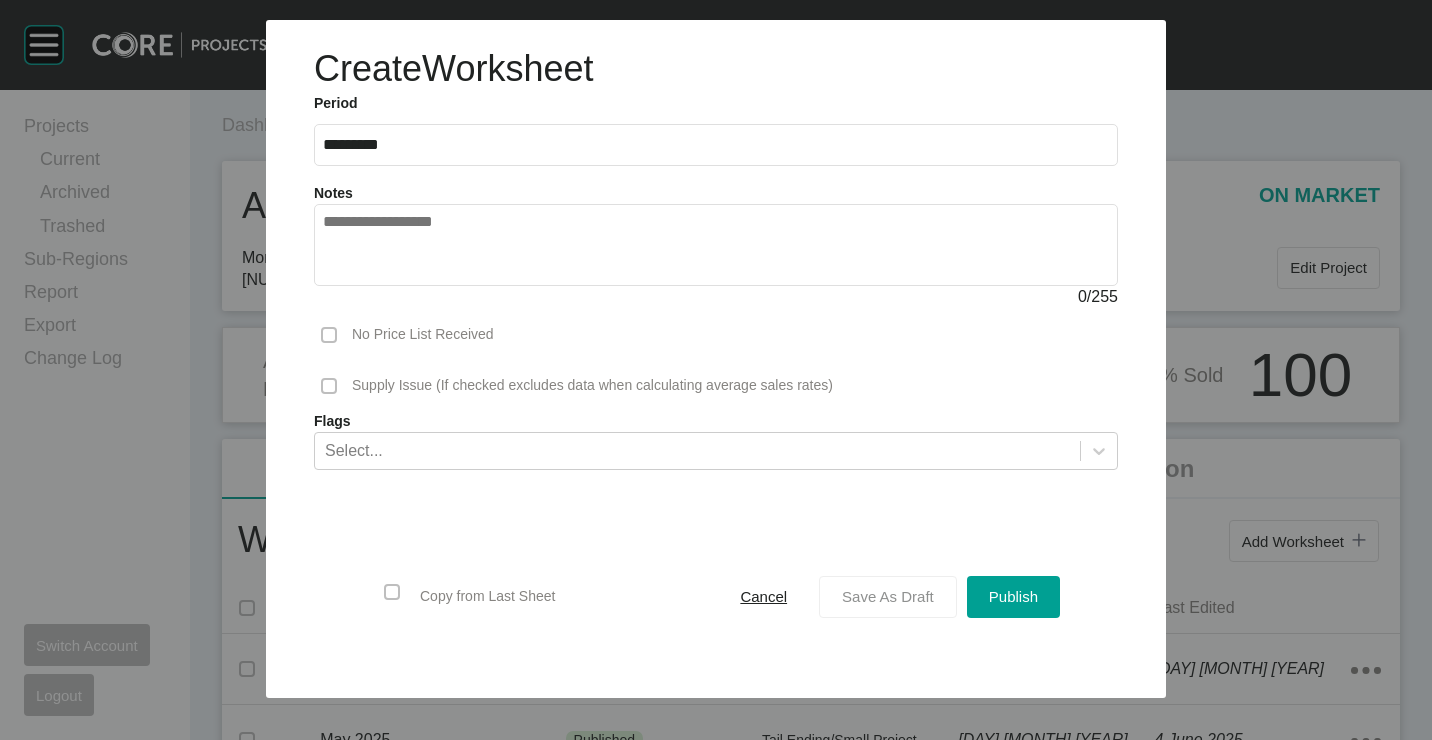 click on "Save As Draft" at bounding box center [888, 597] 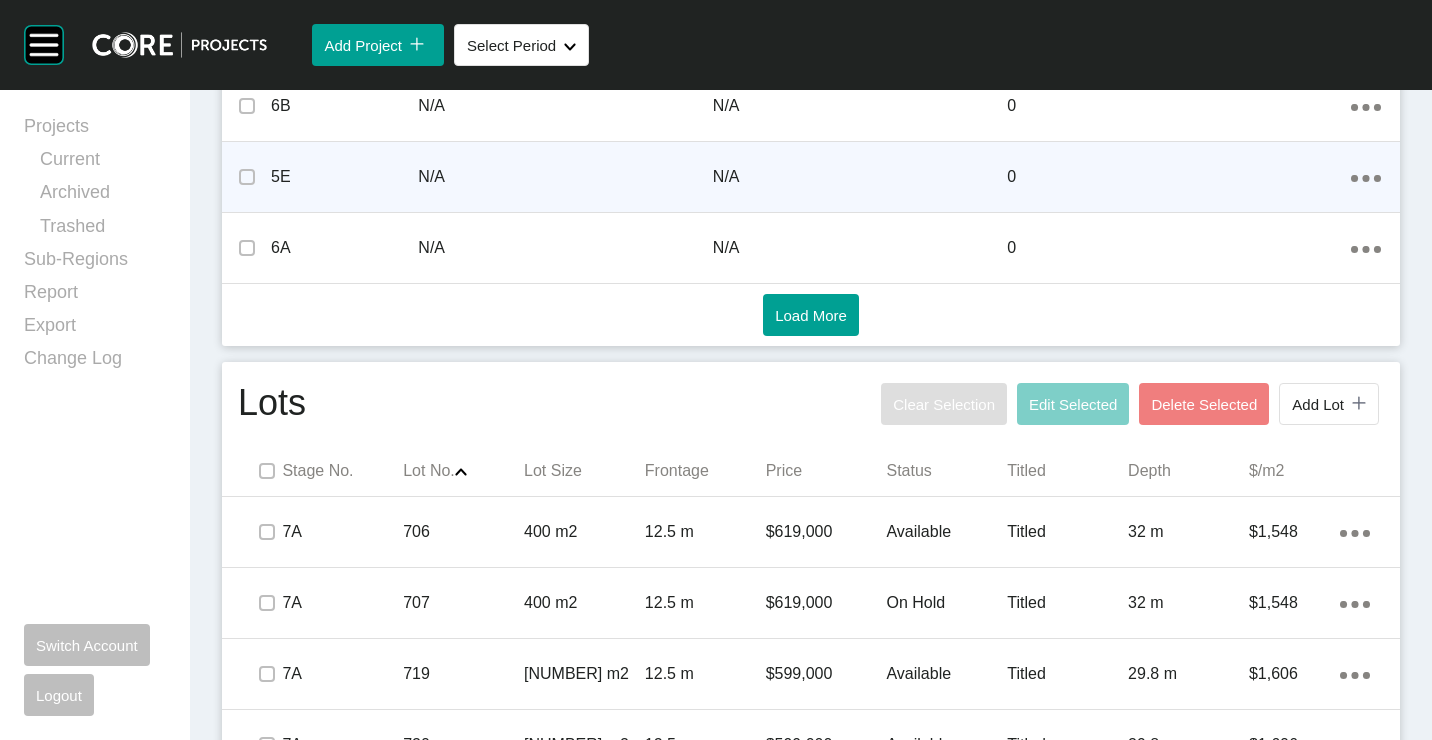 scroll, scrollTop: 1106, scrollLeft: 0, axis: vertical 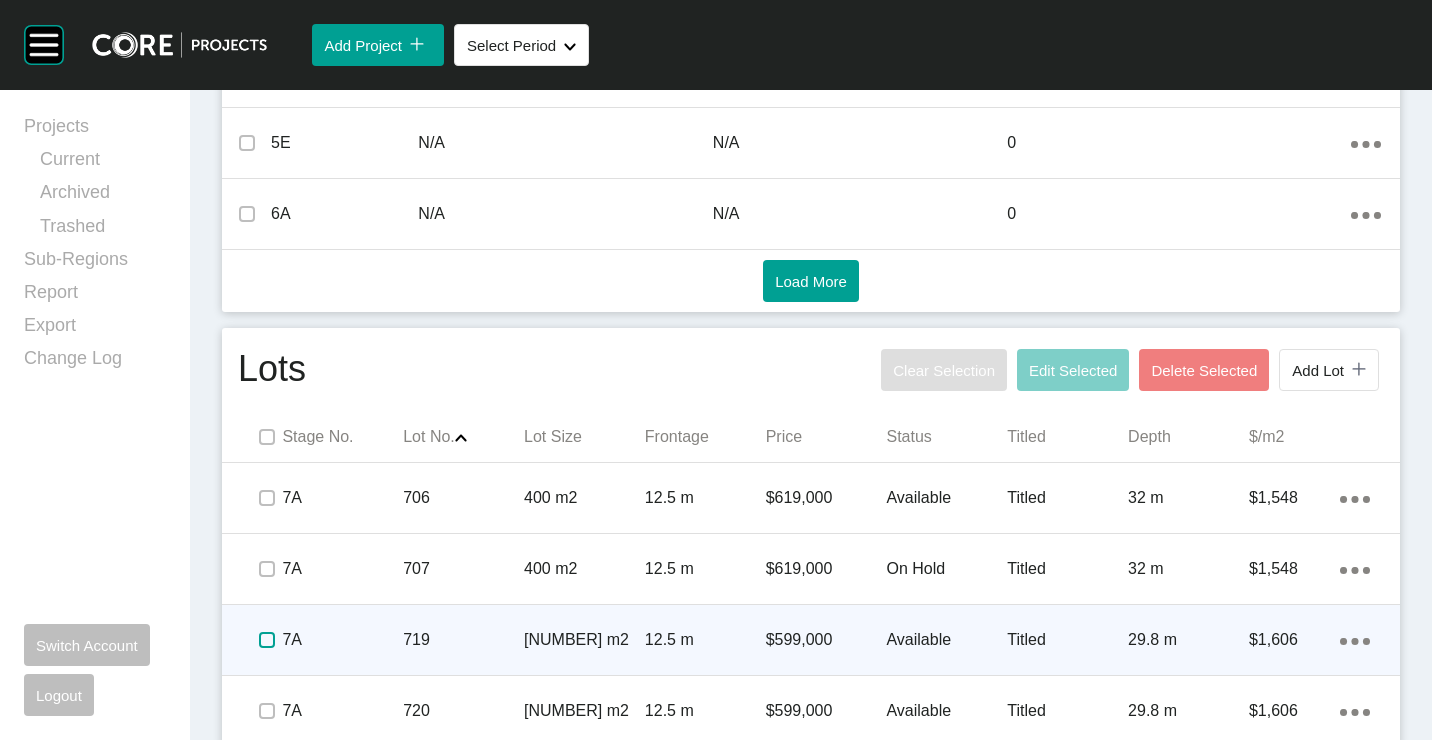 click at bounding box center [267, 640] 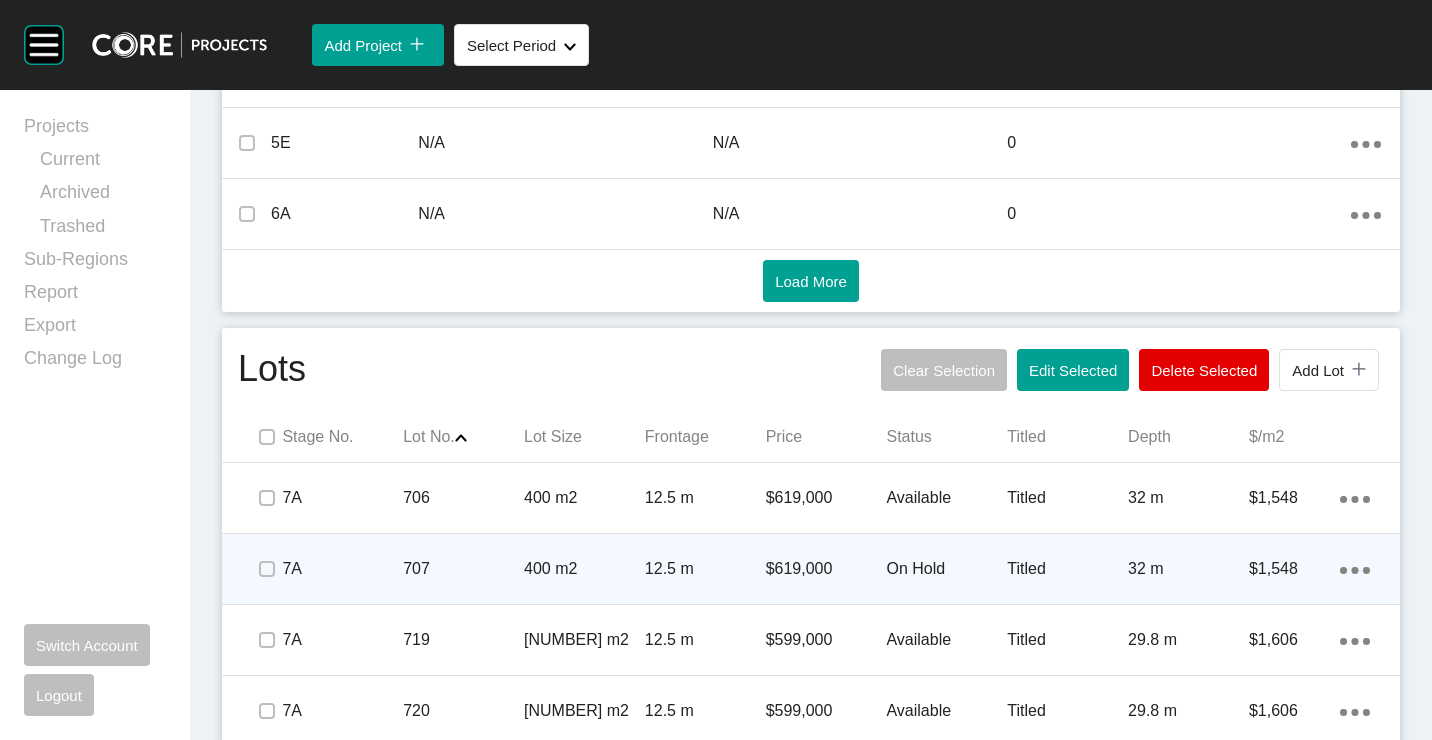 click at bounding box center [267, 569] 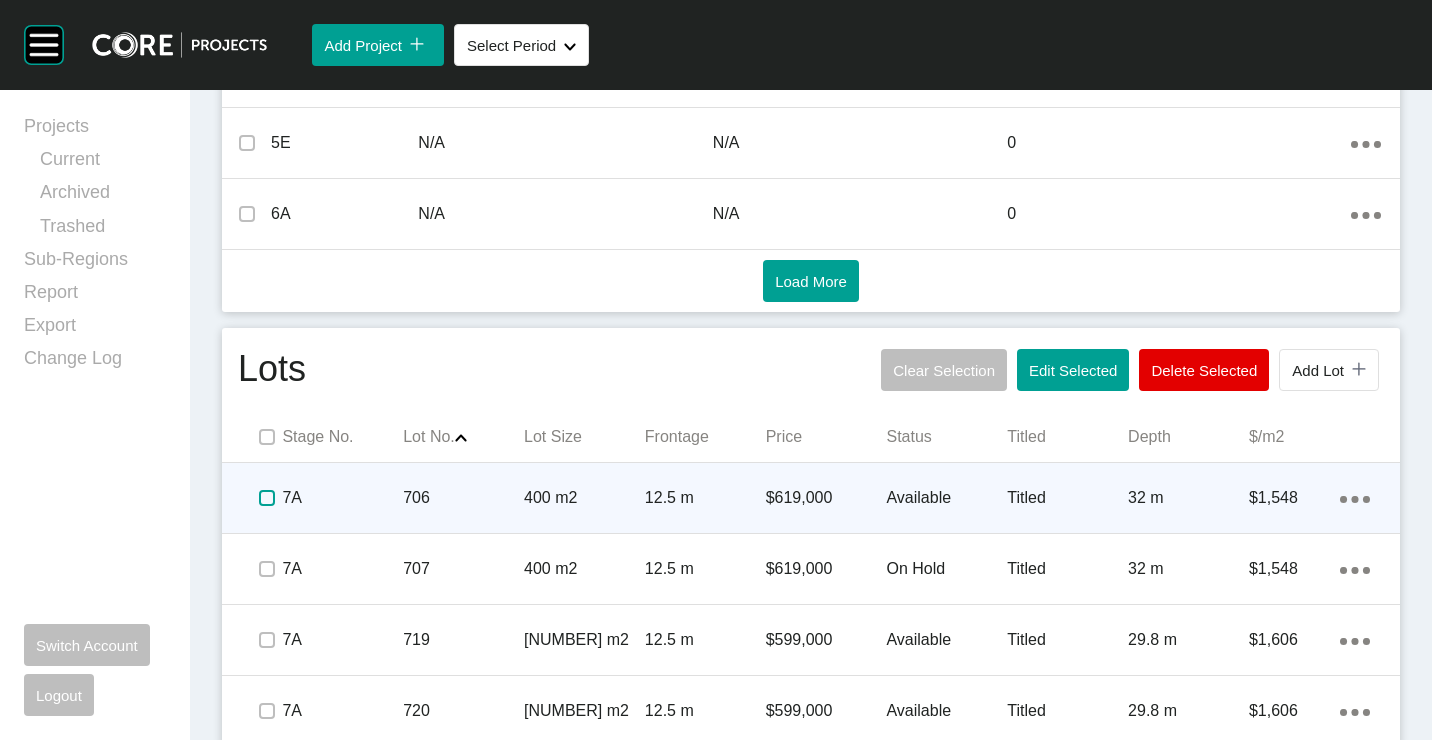 drag, startPoint x: 268, startPoint y: 485, endPoint x: 593, endPoint y: 382, distance: 340.9311 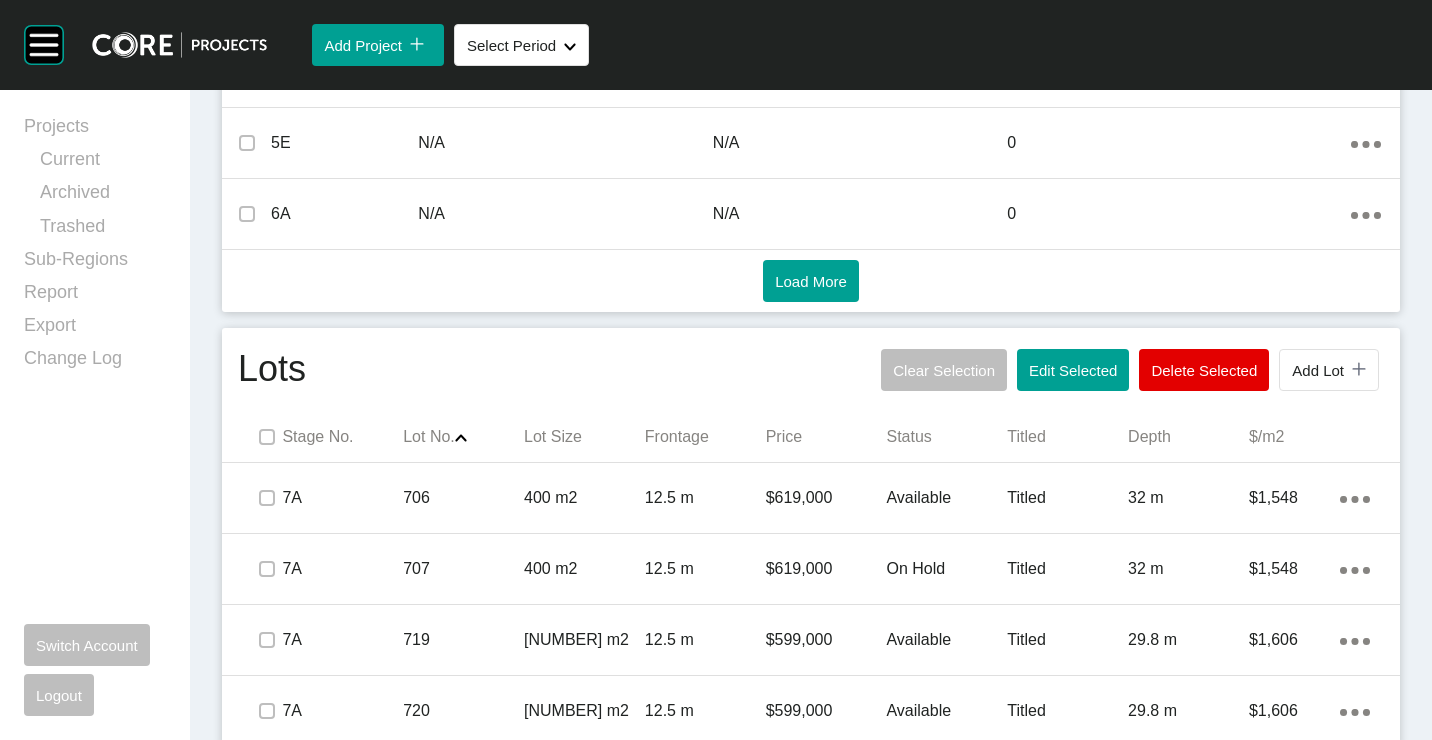click on "Edit Selected" at bounding box center (1073, 370) 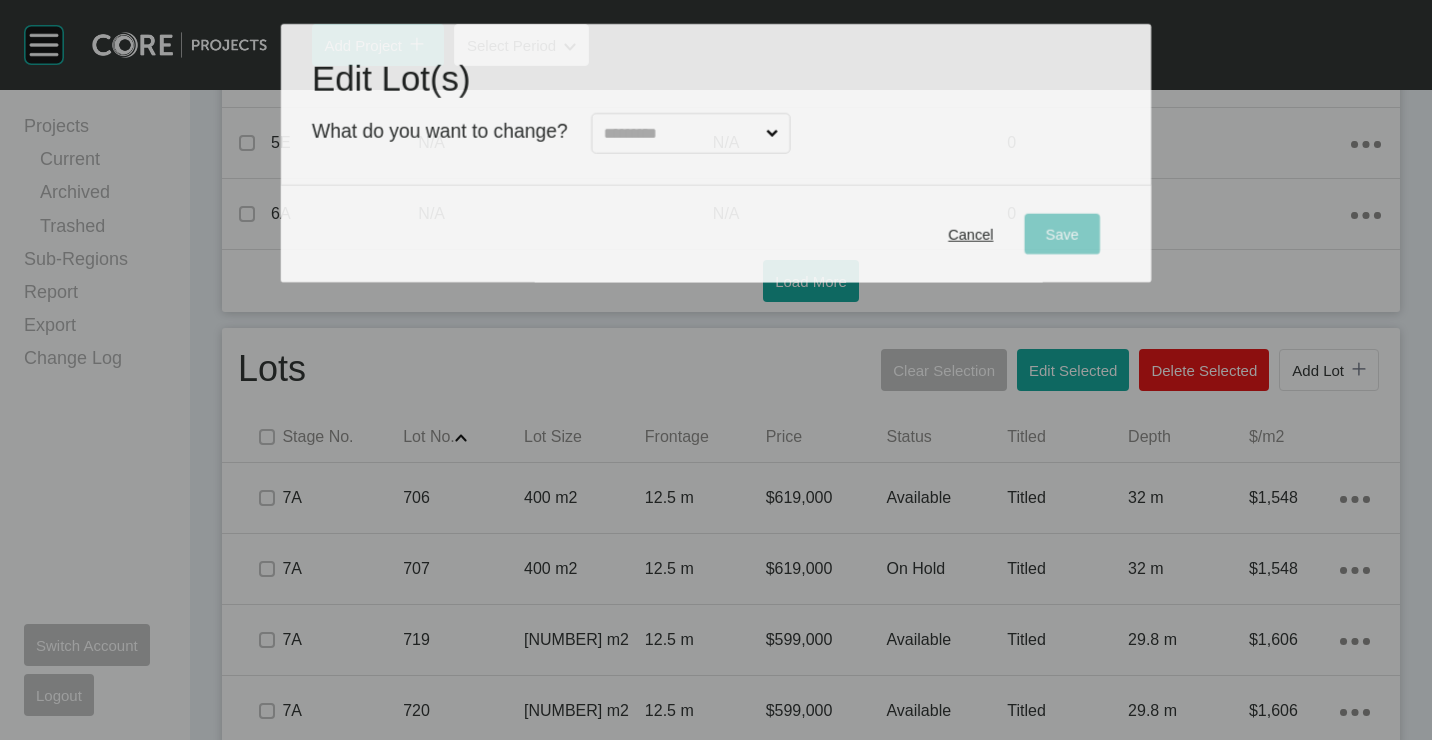 click on "Edit Lot(s) What do you want to change?" at bounding box center (716, 105) 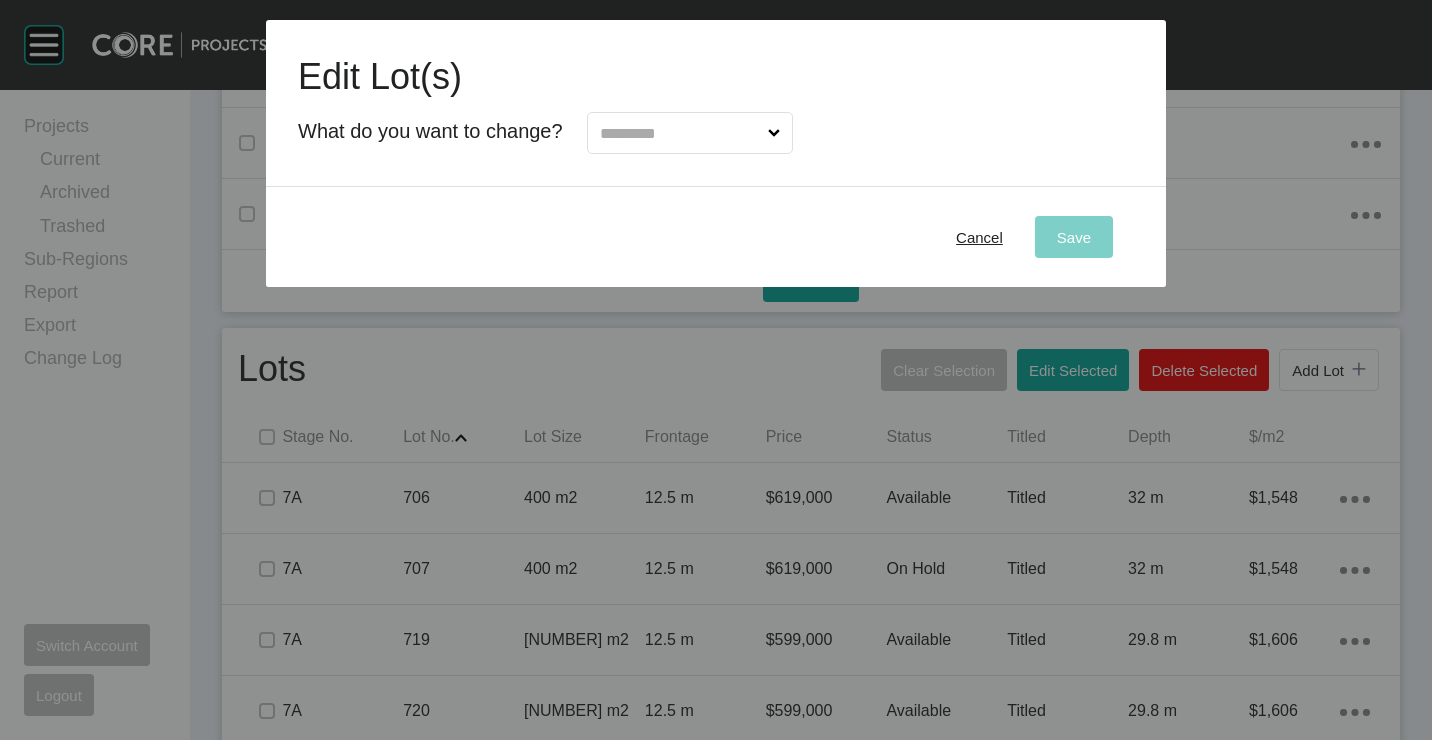 click at bounding box center (680, 133) 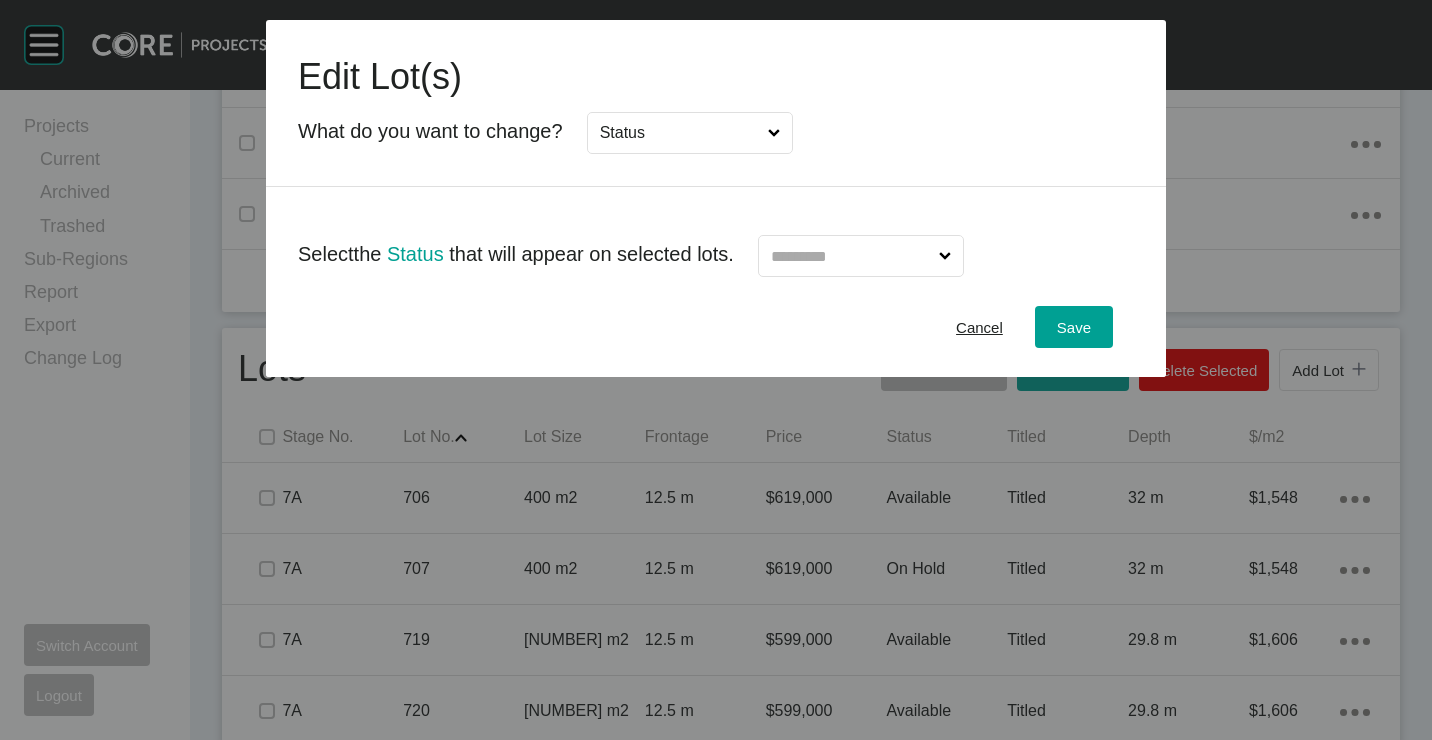 click at bounding box center [851, 256] 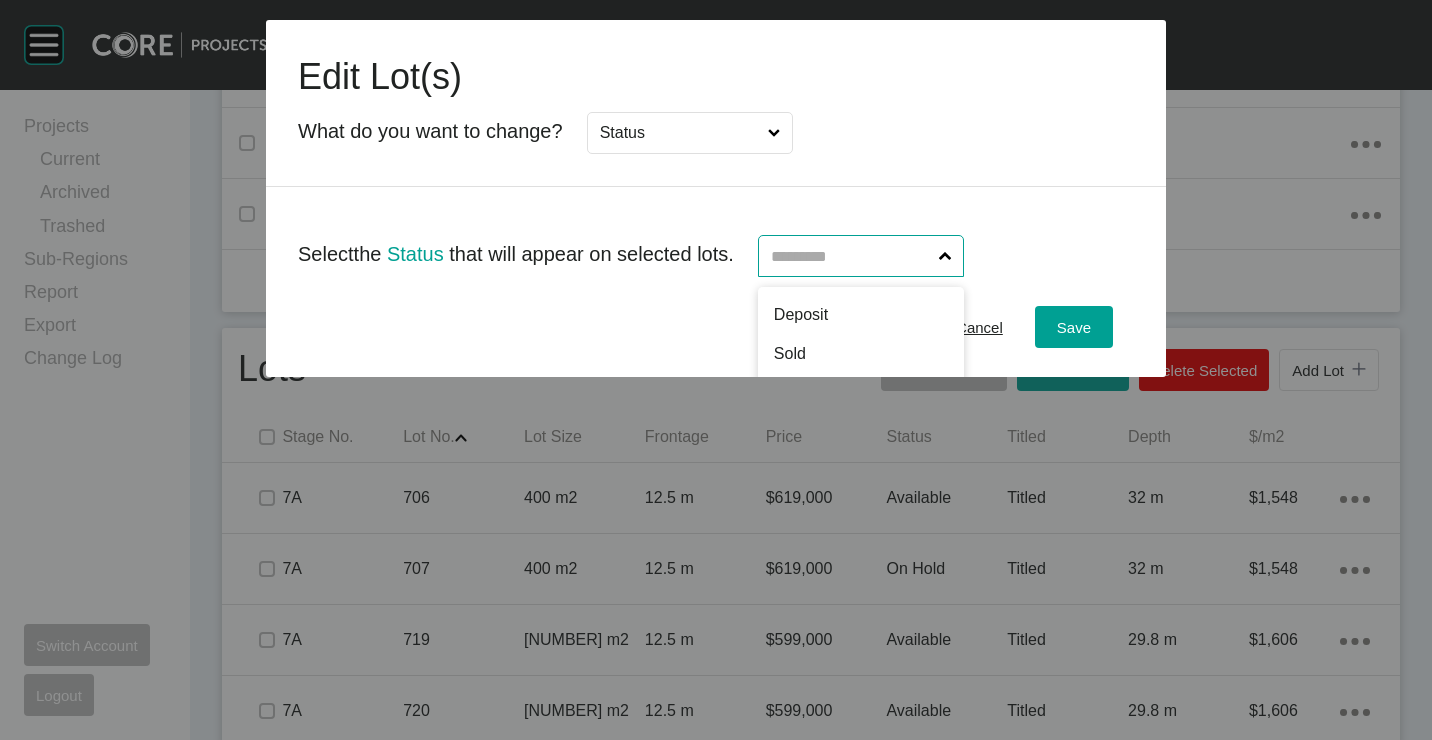 scroll, scrollTop: 97, scrollLeft: 0, axis: vertical 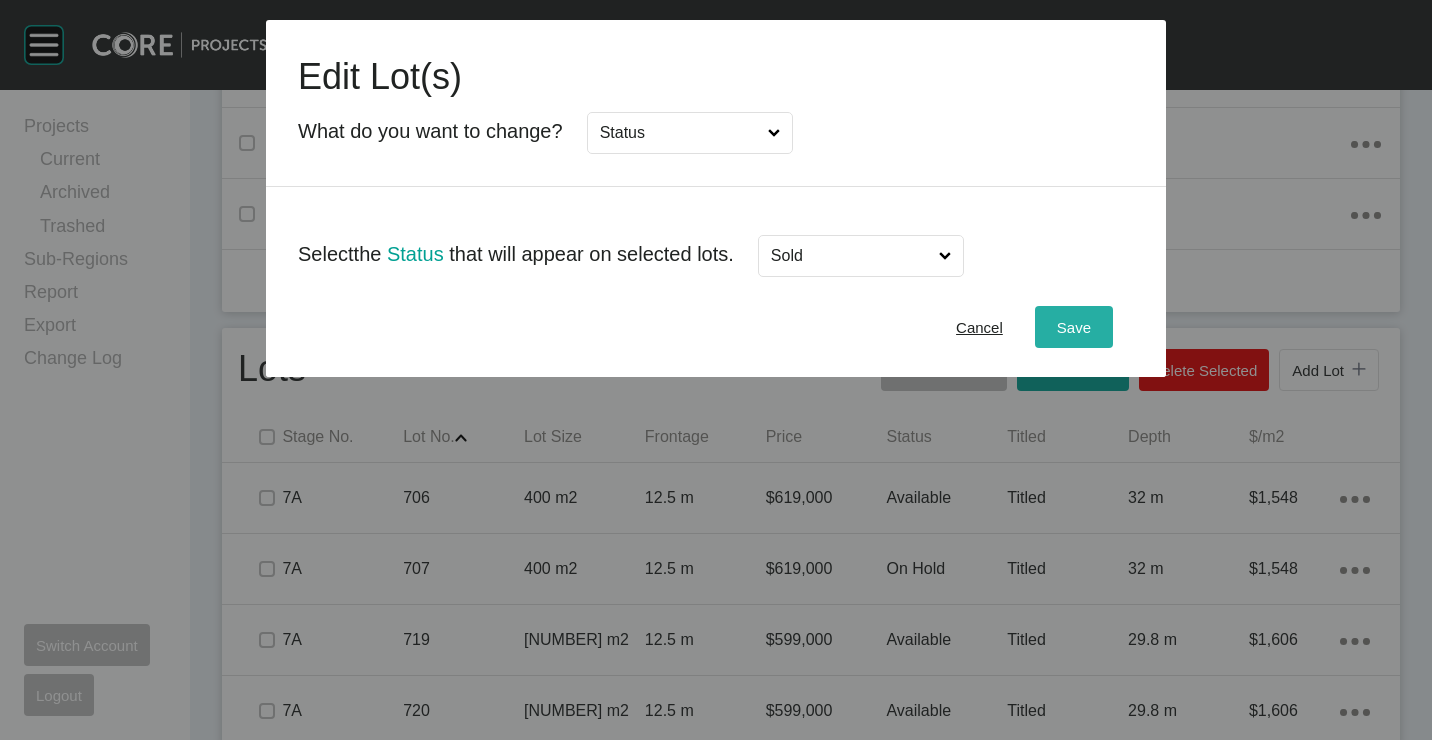 click on "Save" at bounding box center (1074, 327) 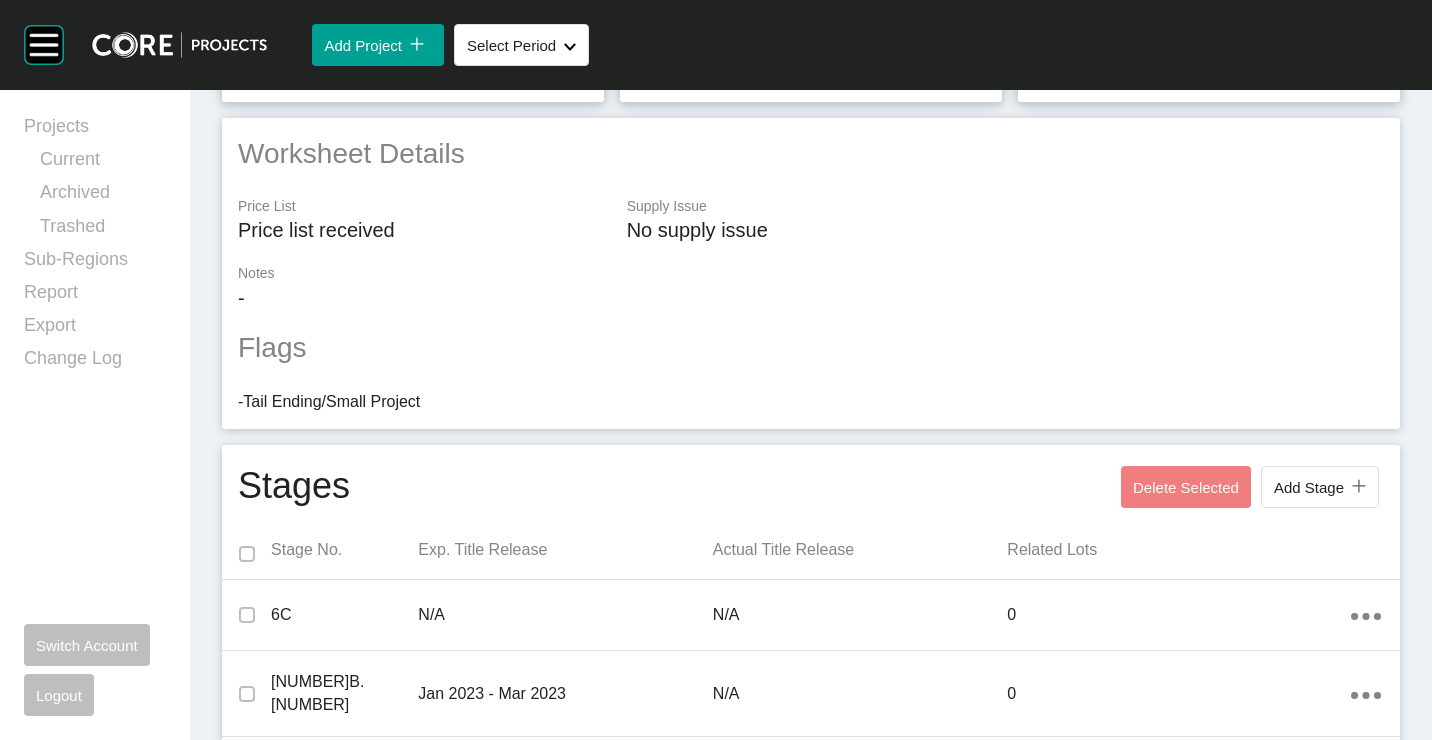 scroll, scrollTop: 0, scrollLeft: 0, axis: both 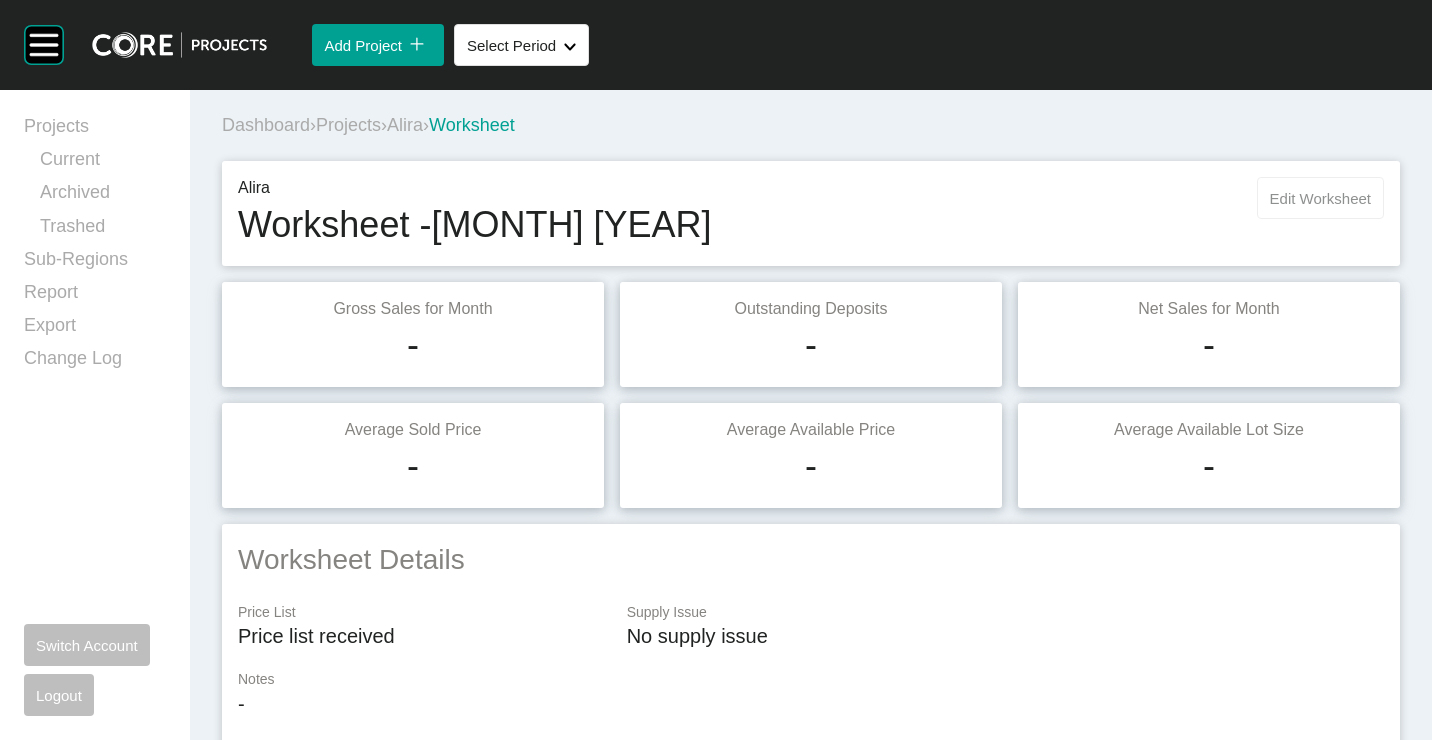 click on "Edit Worksheet" at bounding box center [1320, 198] 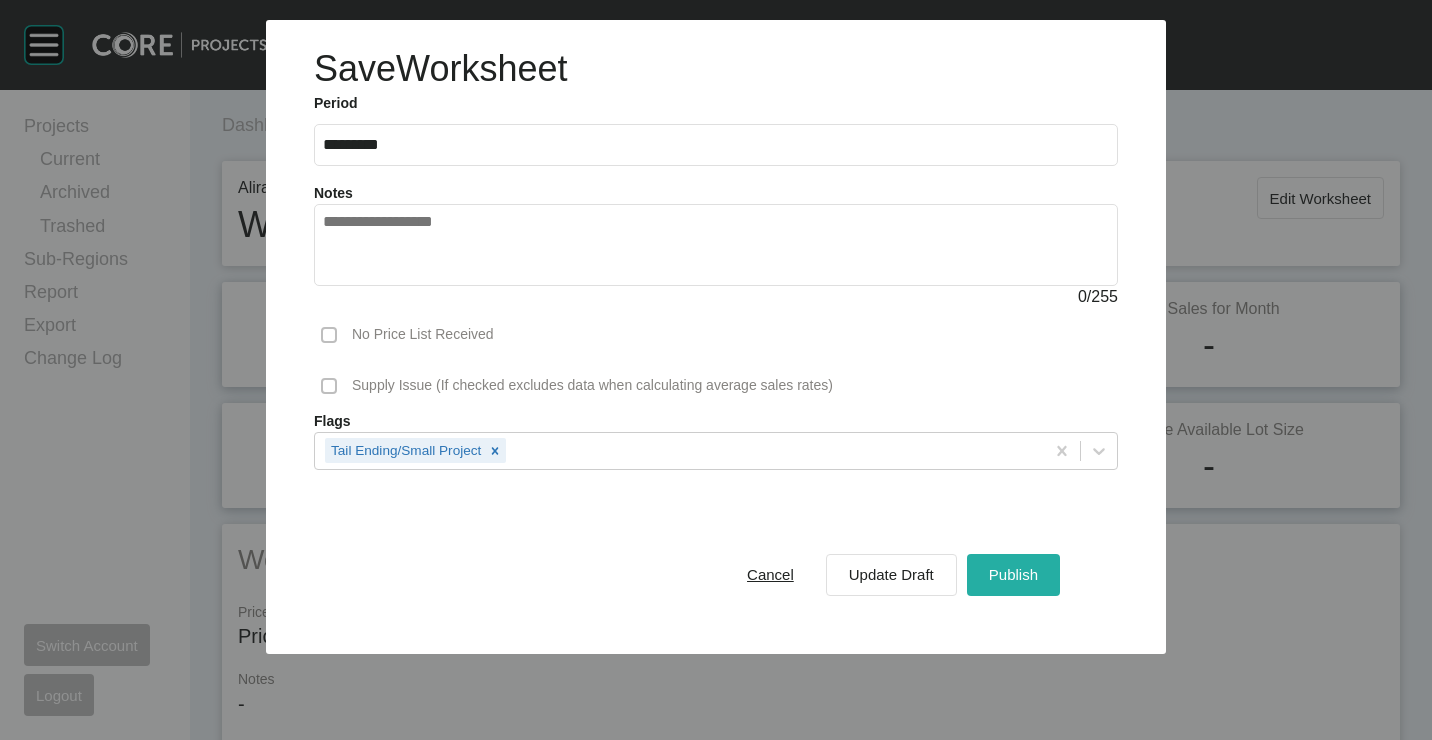 click on "Publish" at bounding box center [1013, 575] 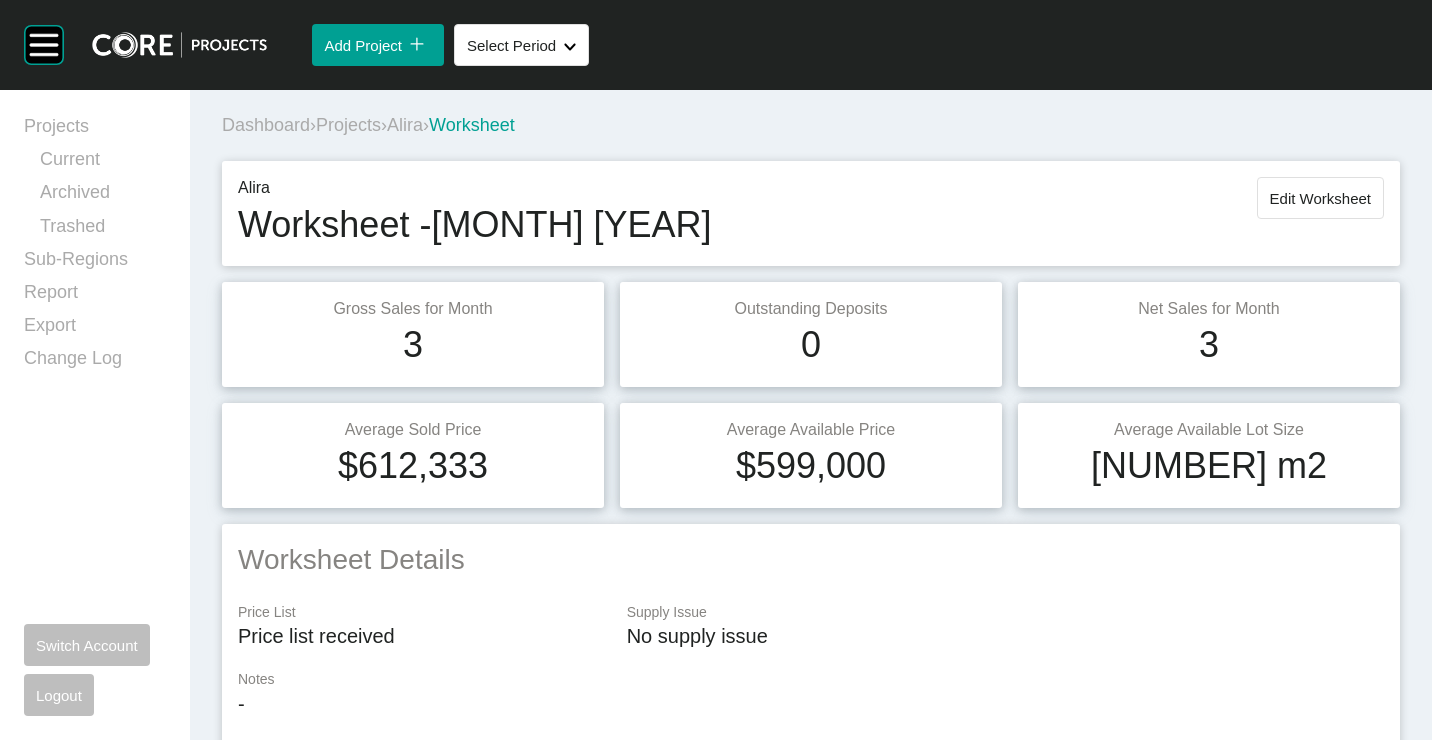 click on "Projects" at bounding box center (348, 125) 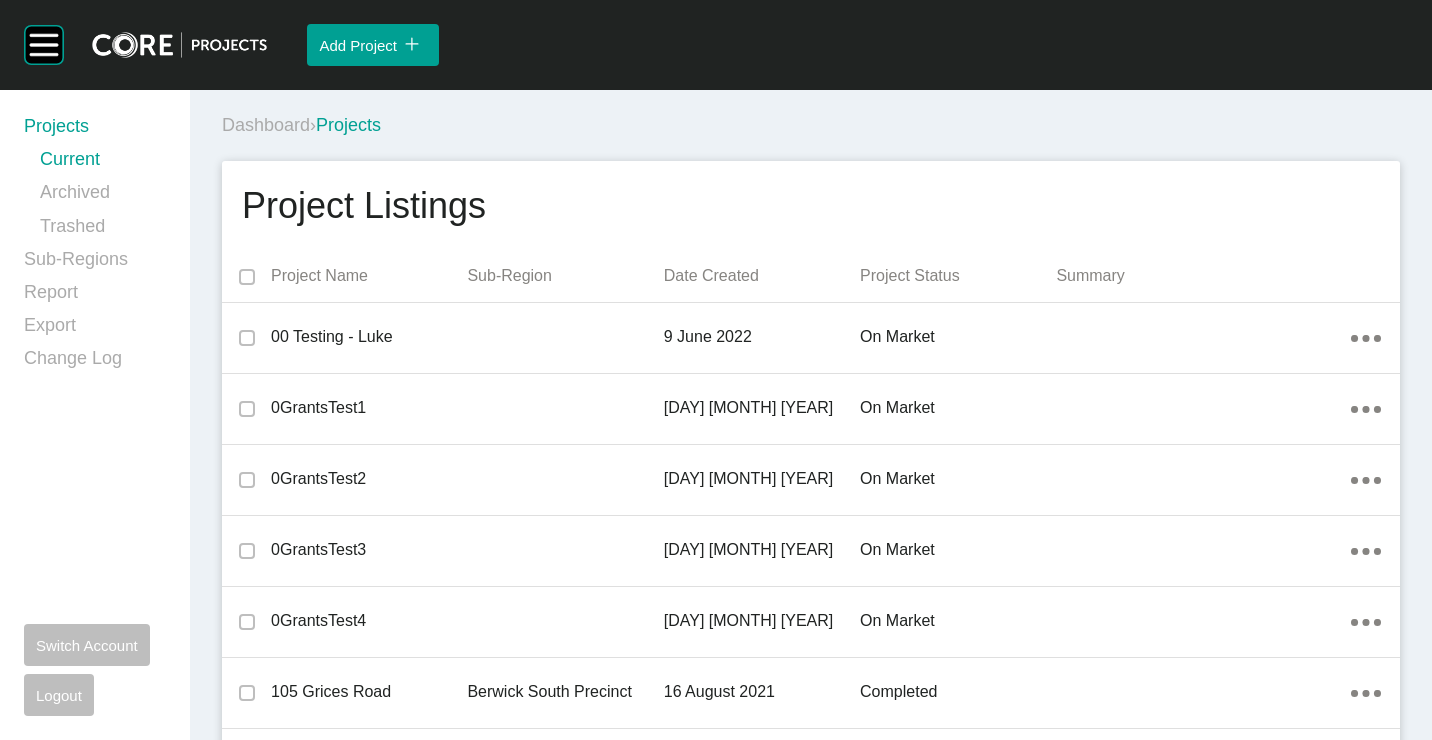 scroll, scrollTop: 6783, scrollLeft: 0, axis: vertical 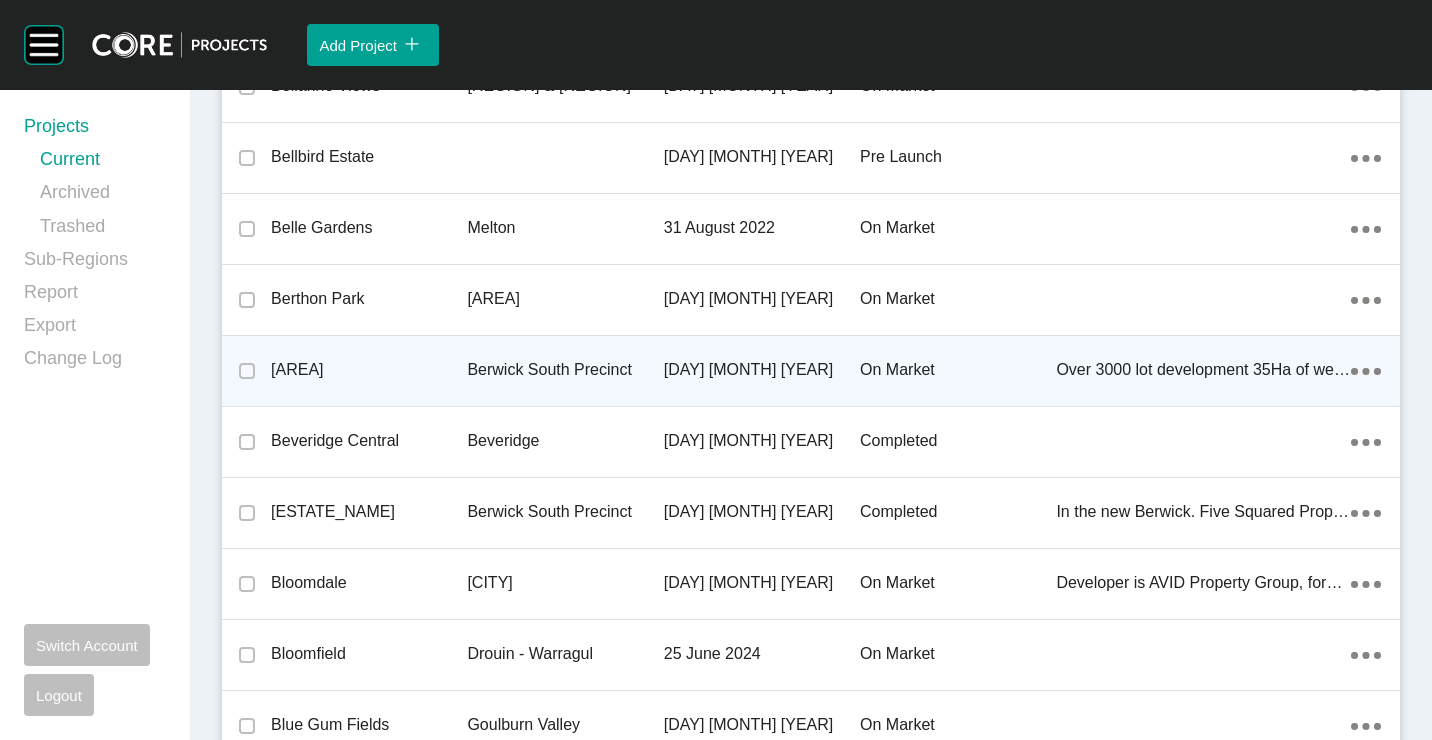 click on "[AREA]" at bounding box center [369, 370] 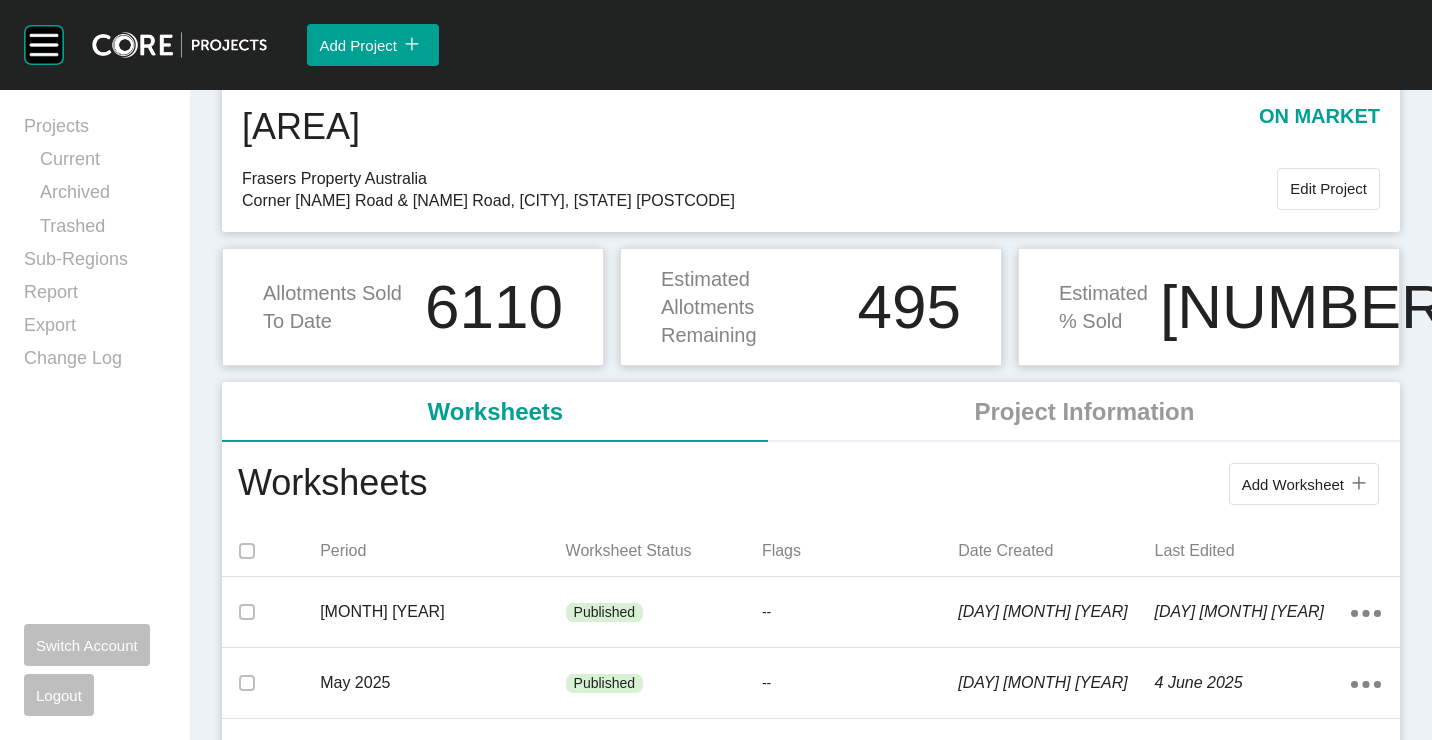 scroll, scrollTop: 100, scrollLeft: 0, axis: vertical 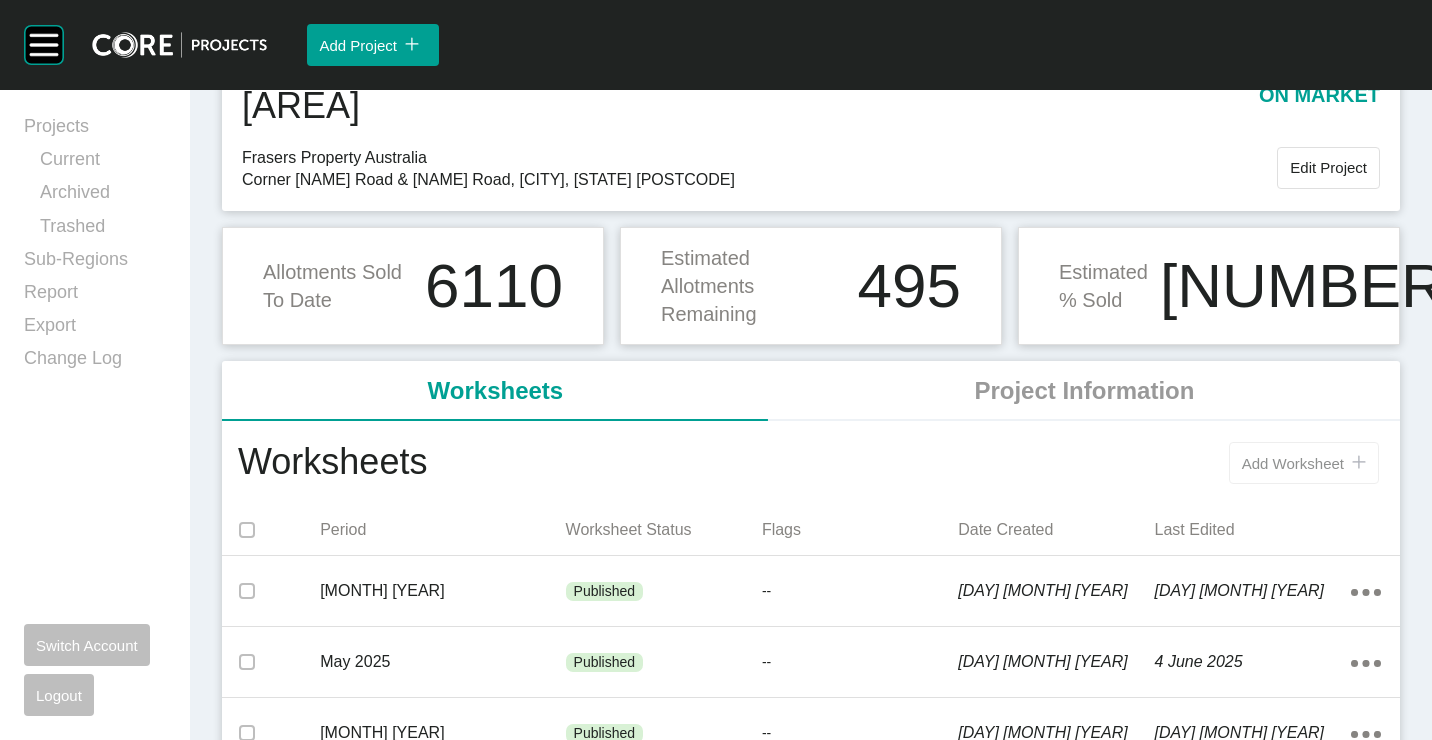 click on "Add Worksheet icon/tick copy 11 Created with Sketch." at bounding box center (1304, 463) 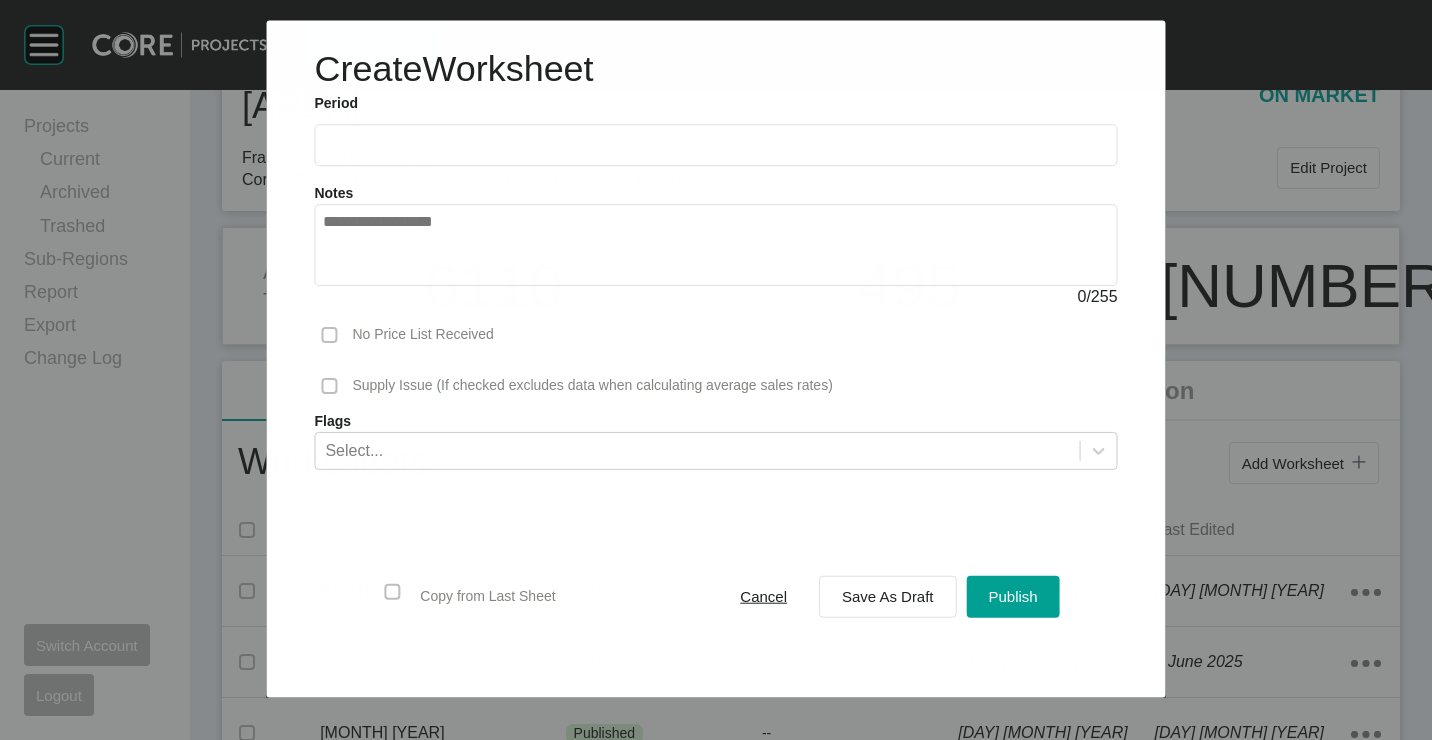 click at bounding box center [715, 145] 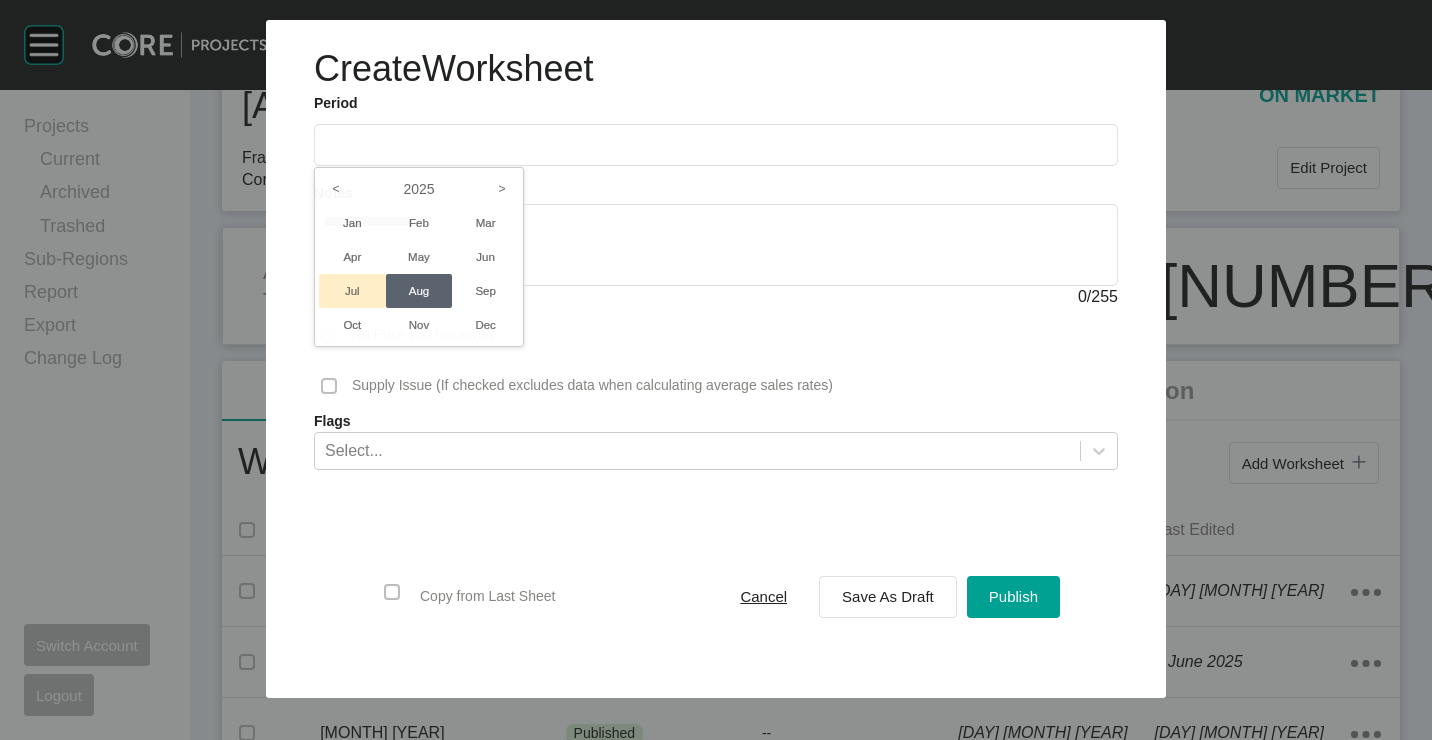 click on "Jul" at bounding box center (352, 291) 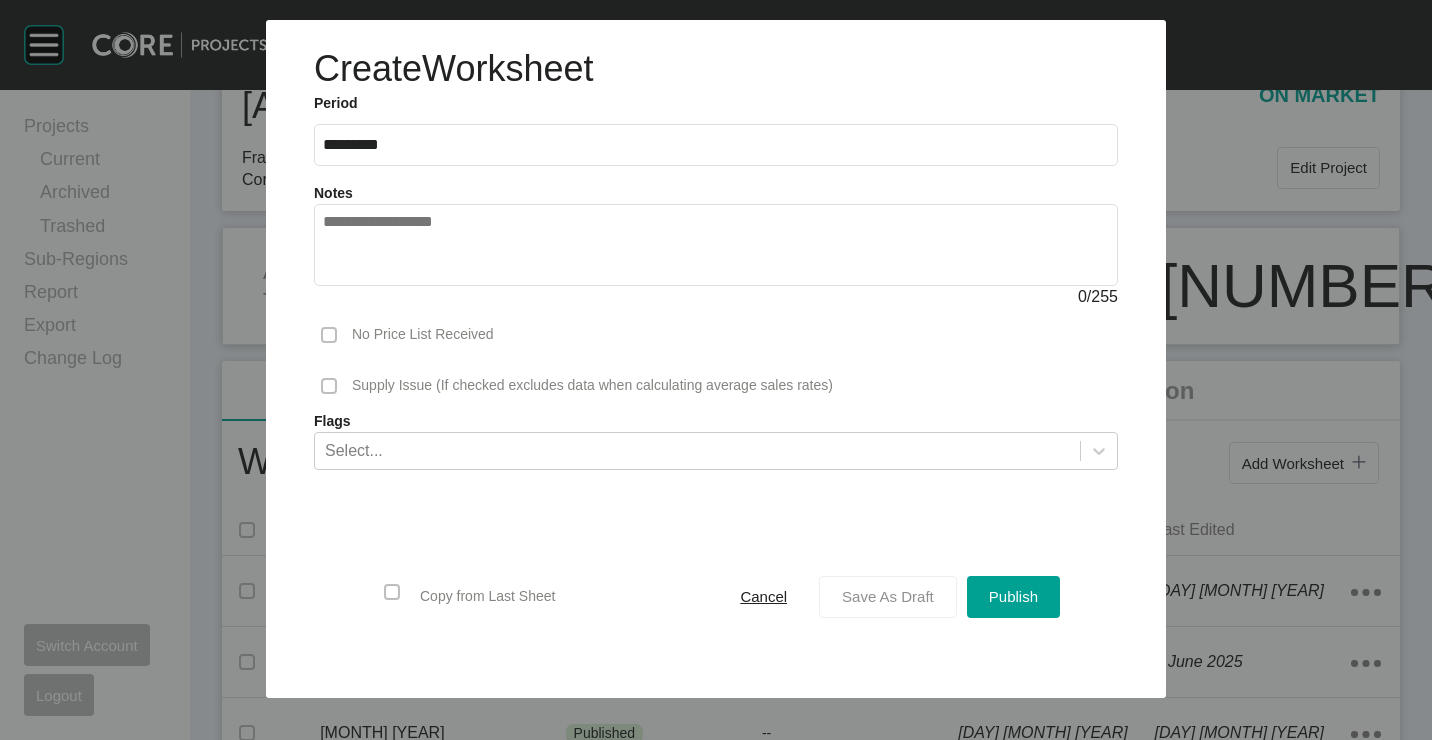 click on "Save As Draft" at bounding box center (888, 596) 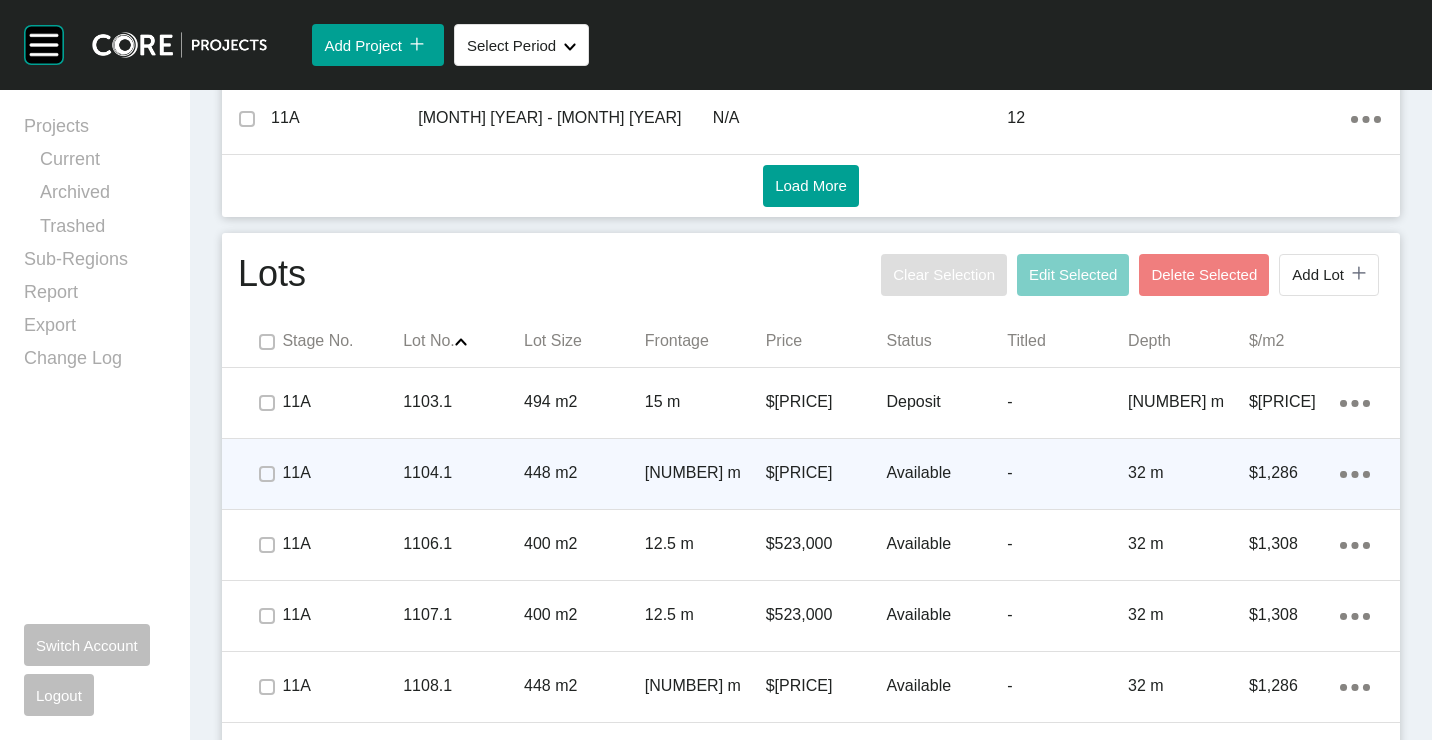 scroll, scrollTop: 1400, scrollLeft: 0, axis: vertical 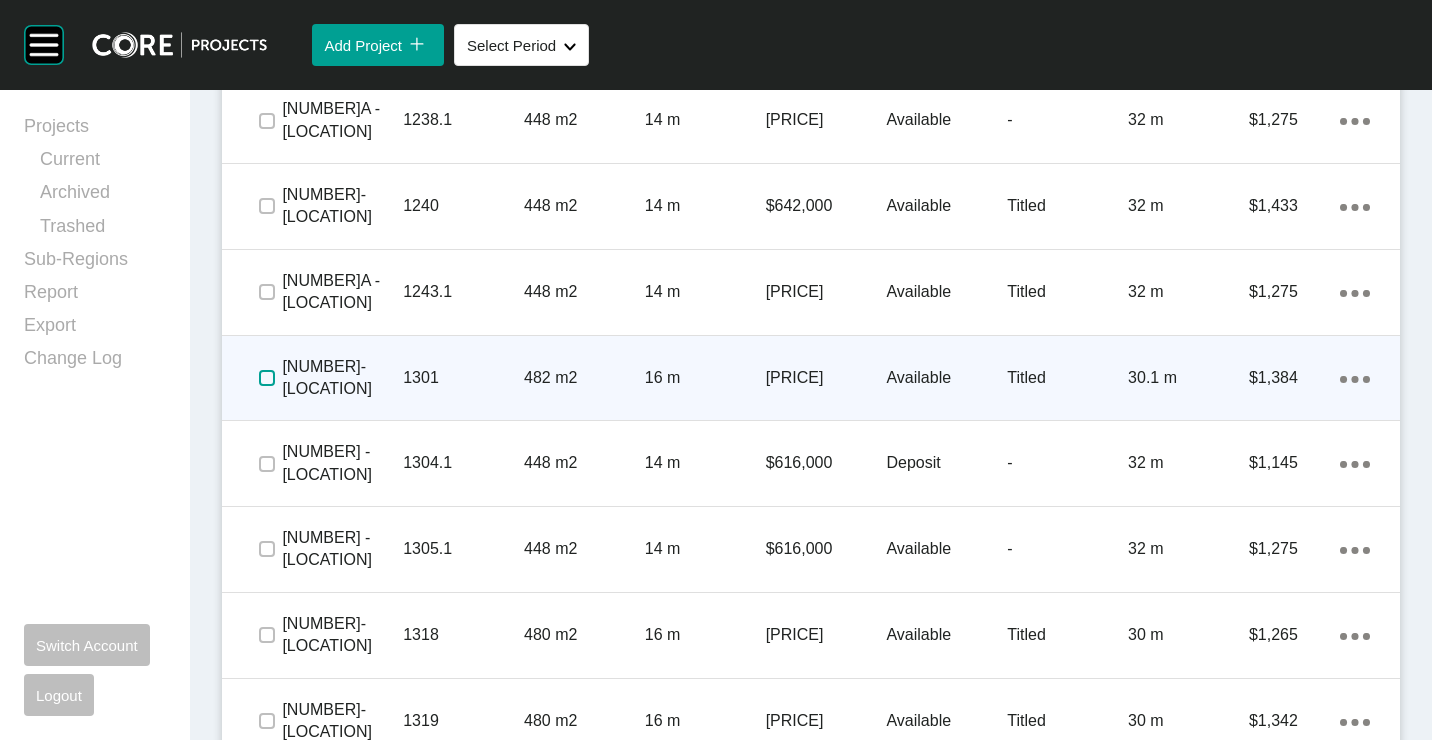 click at bounding box center [267, 378] 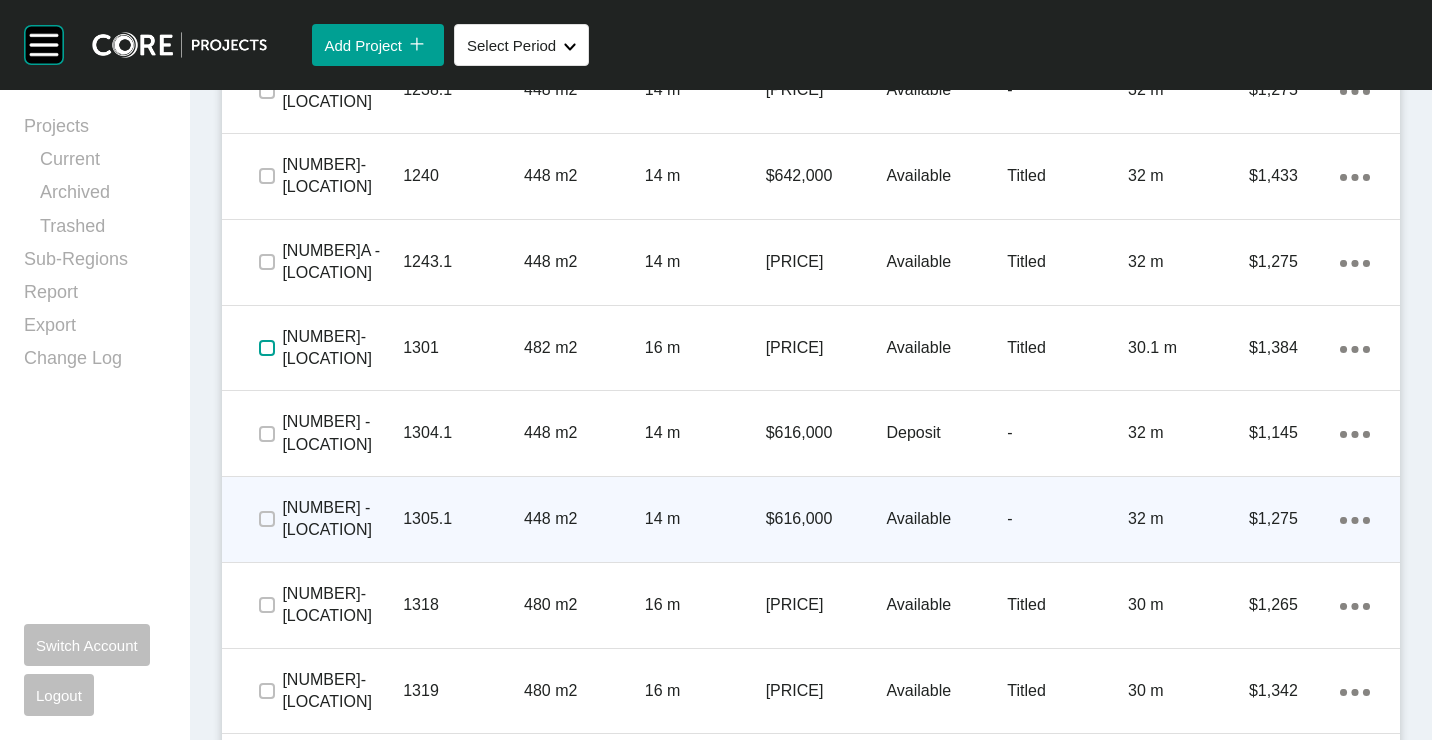 scroll, scrollTop: 2800, scrollLeft: 0, axis: vertical 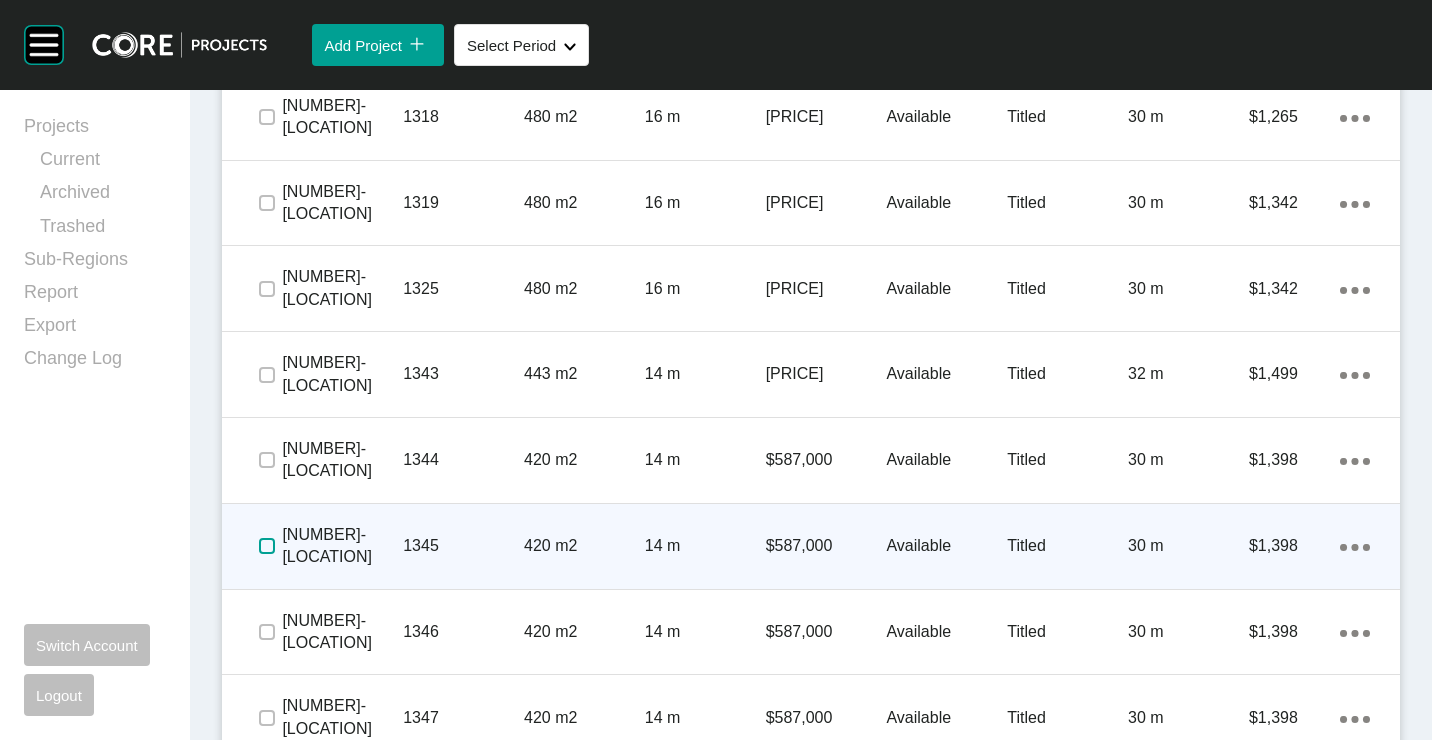 click at bounding box center [267, 546] 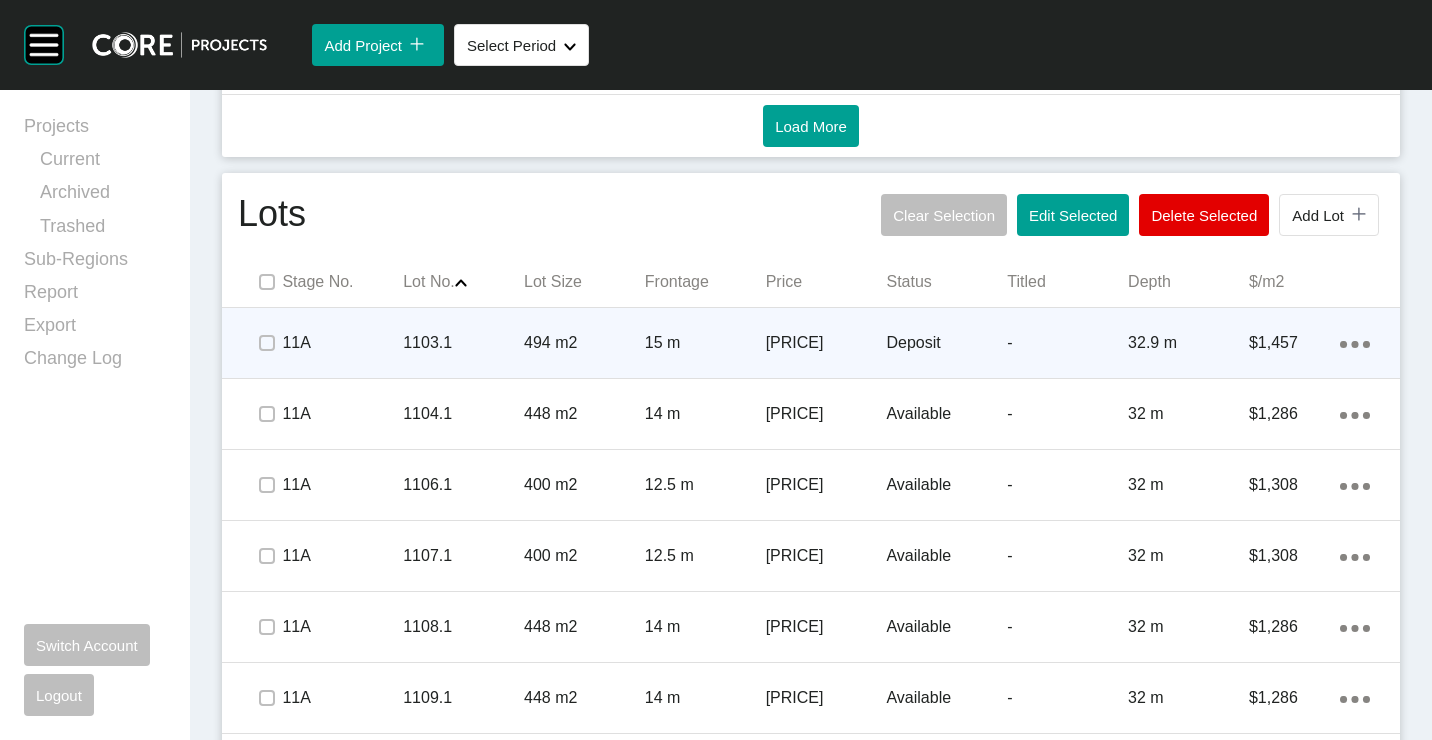 scroll, scrollTop: 1018, scrollLeft: 0, axis: vertical 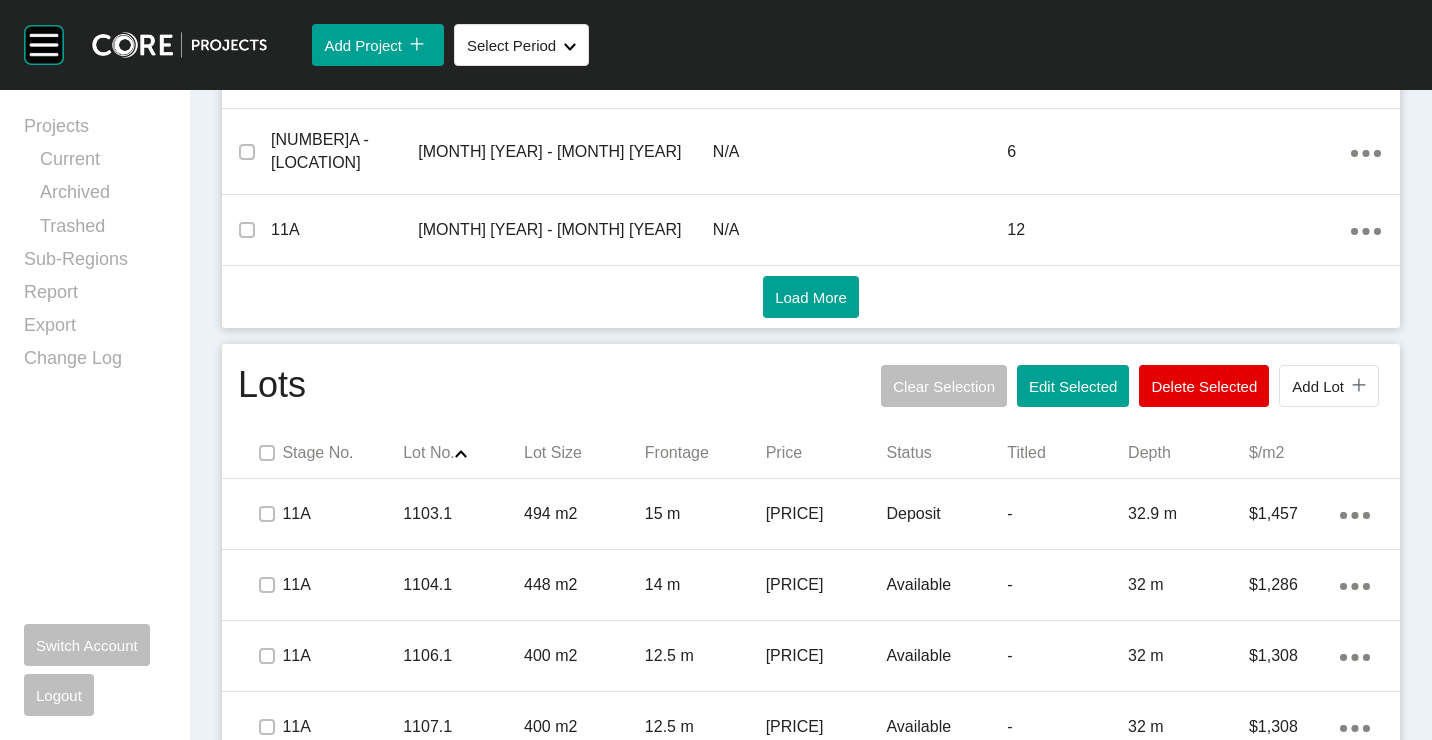 drag, startPoint x: 1097, startPoint y: 355, endPoint x: 1020, endPoint y: 302, distance: 93.47727 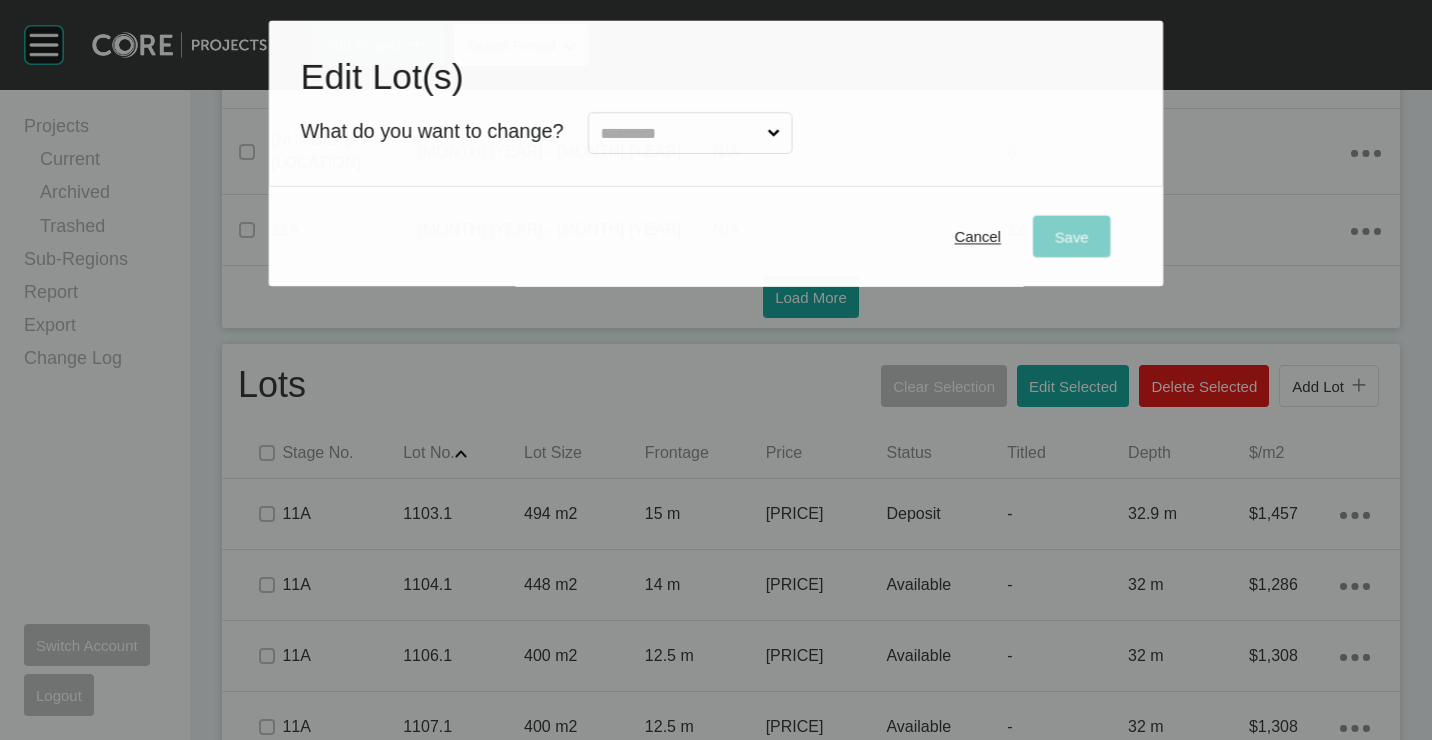 click at bounding box center [679, 134] 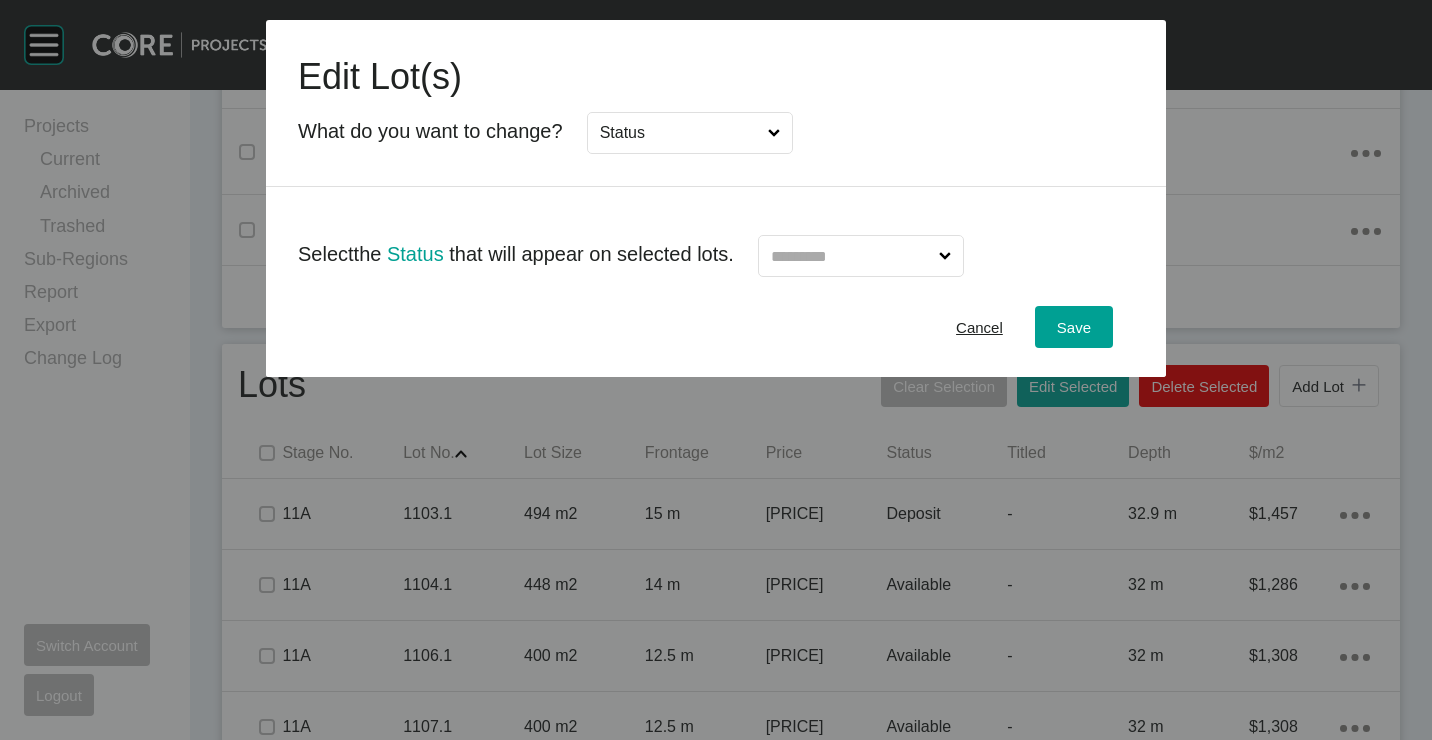 click at bounding box center [851, 256] 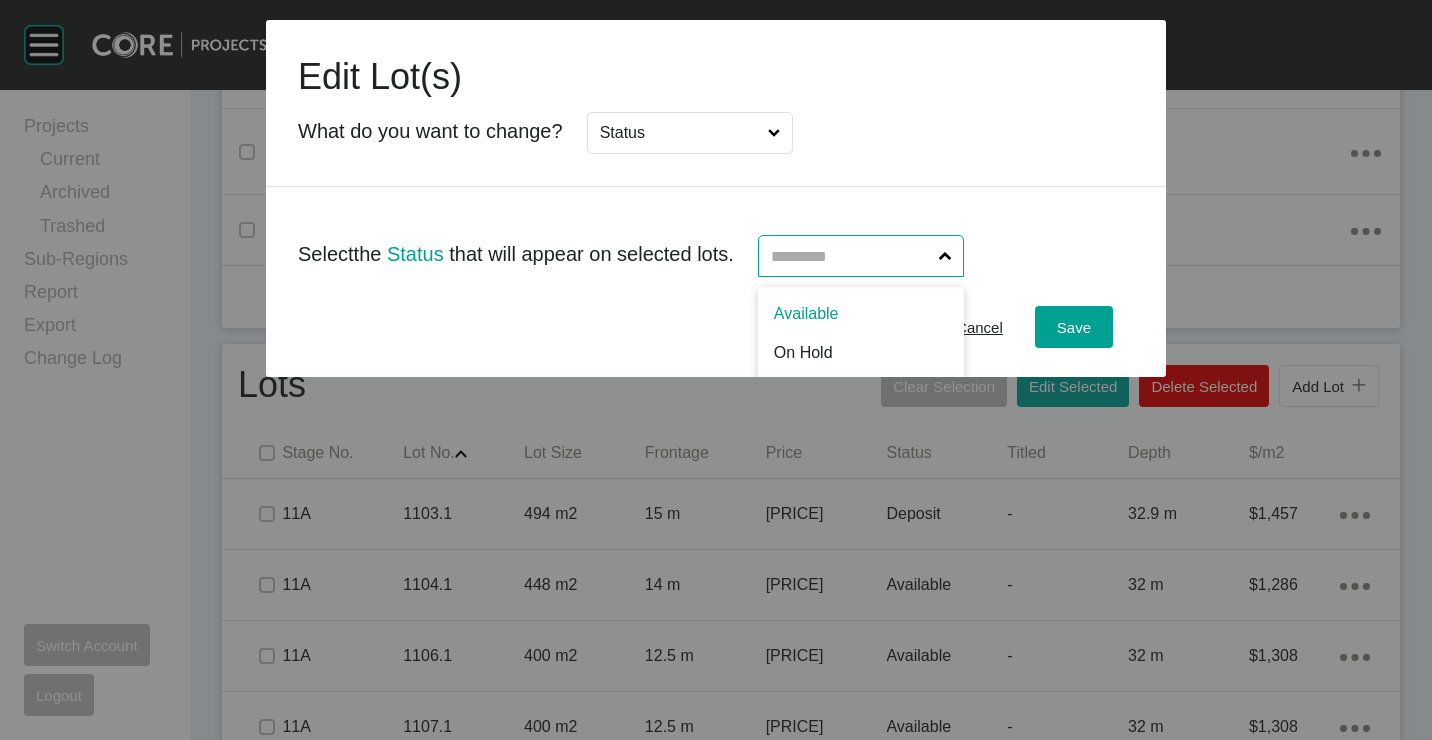 scroll, scrollTop: 85, scrollLeft: 0, axis: vertical 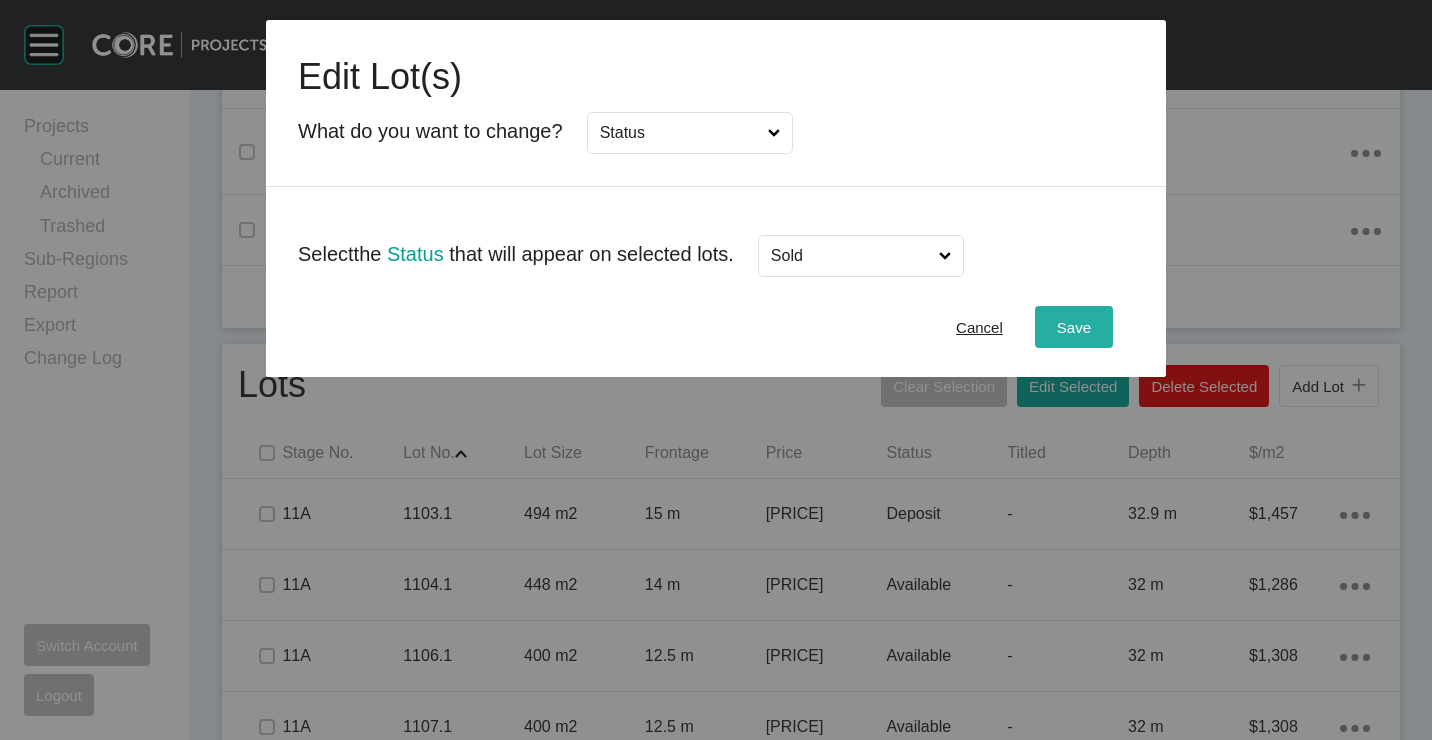 click on "Save" at bounding box center [1074, 327] 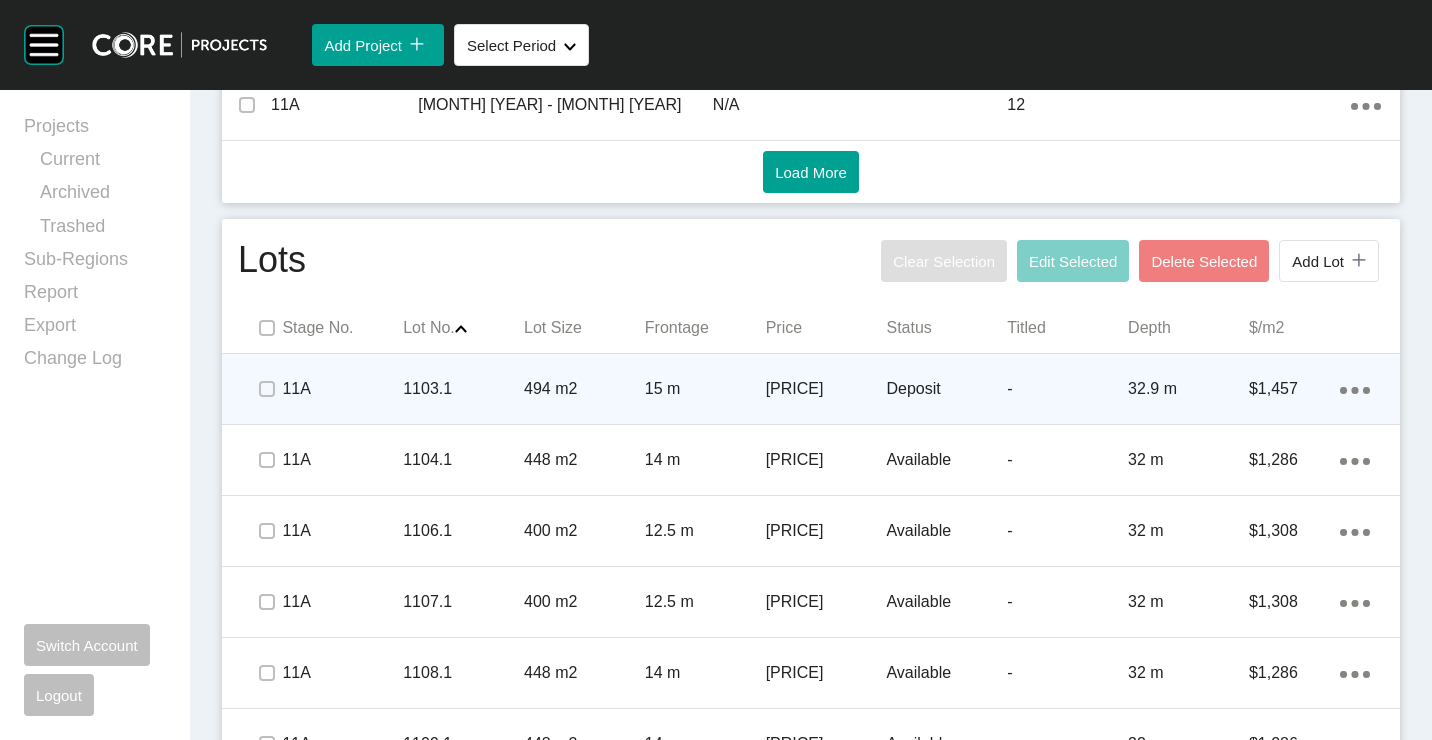 scroll, scrollTop: 1218, scrollLeft: 0, axis: vertical 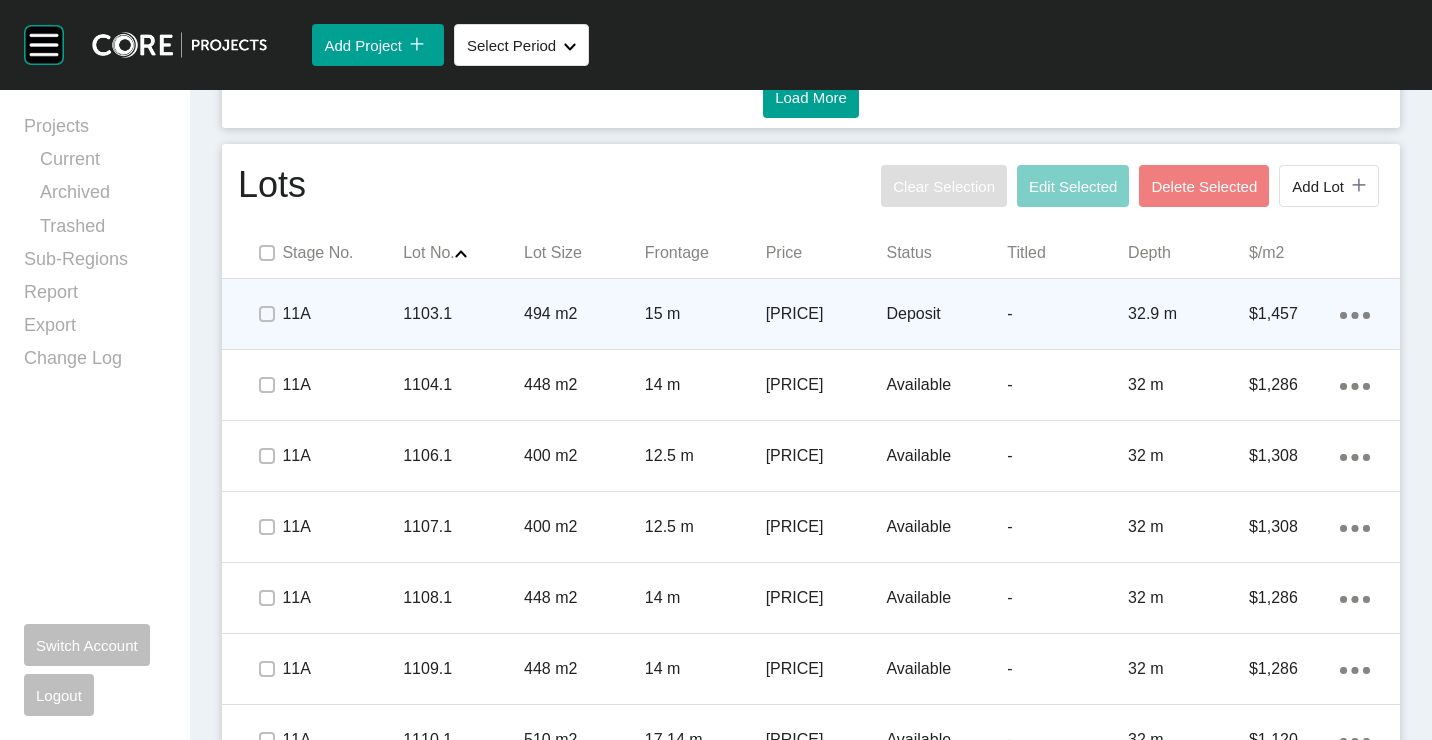 click on "Action Menu Dots Copy 6 Created with Sketch." at bounding box center [1355, 314] 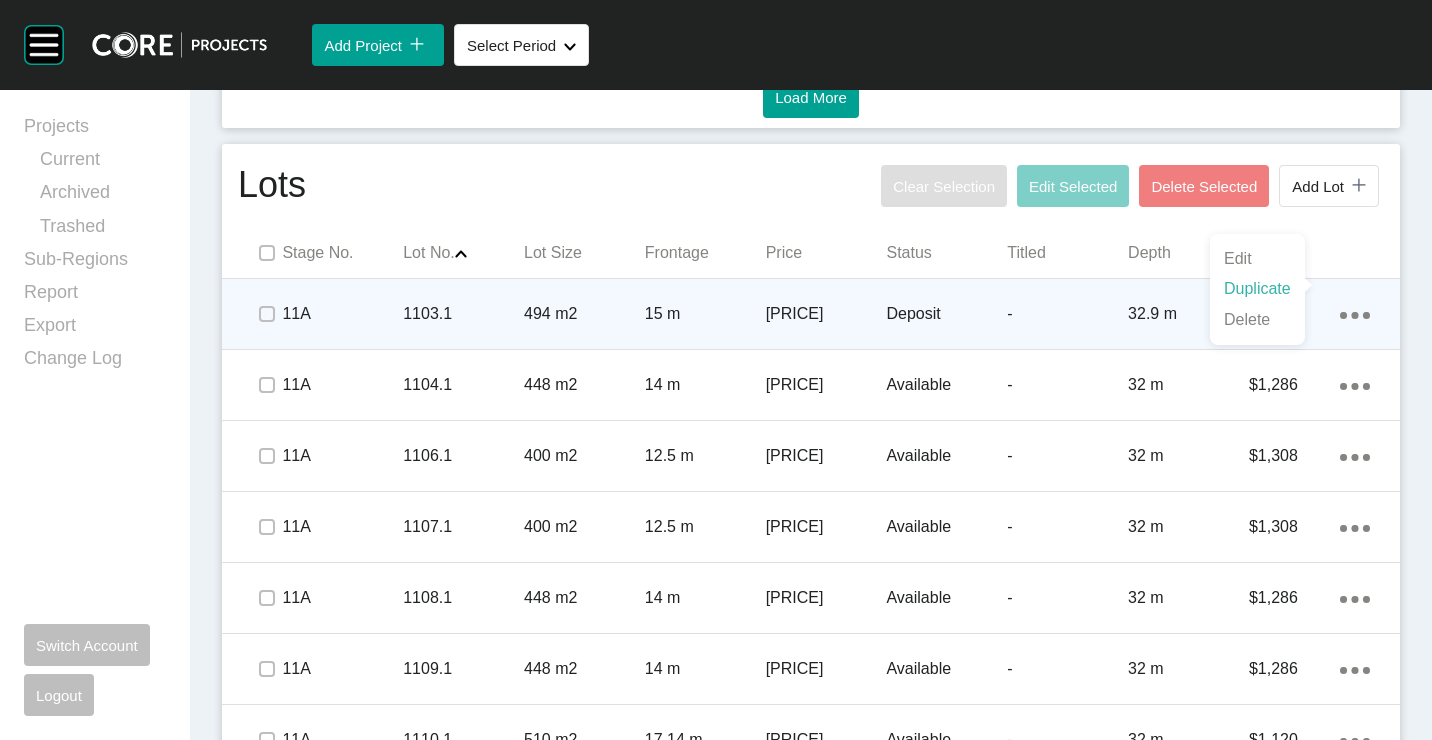 click on "Duplicate" at bounding box center (1257, 289) 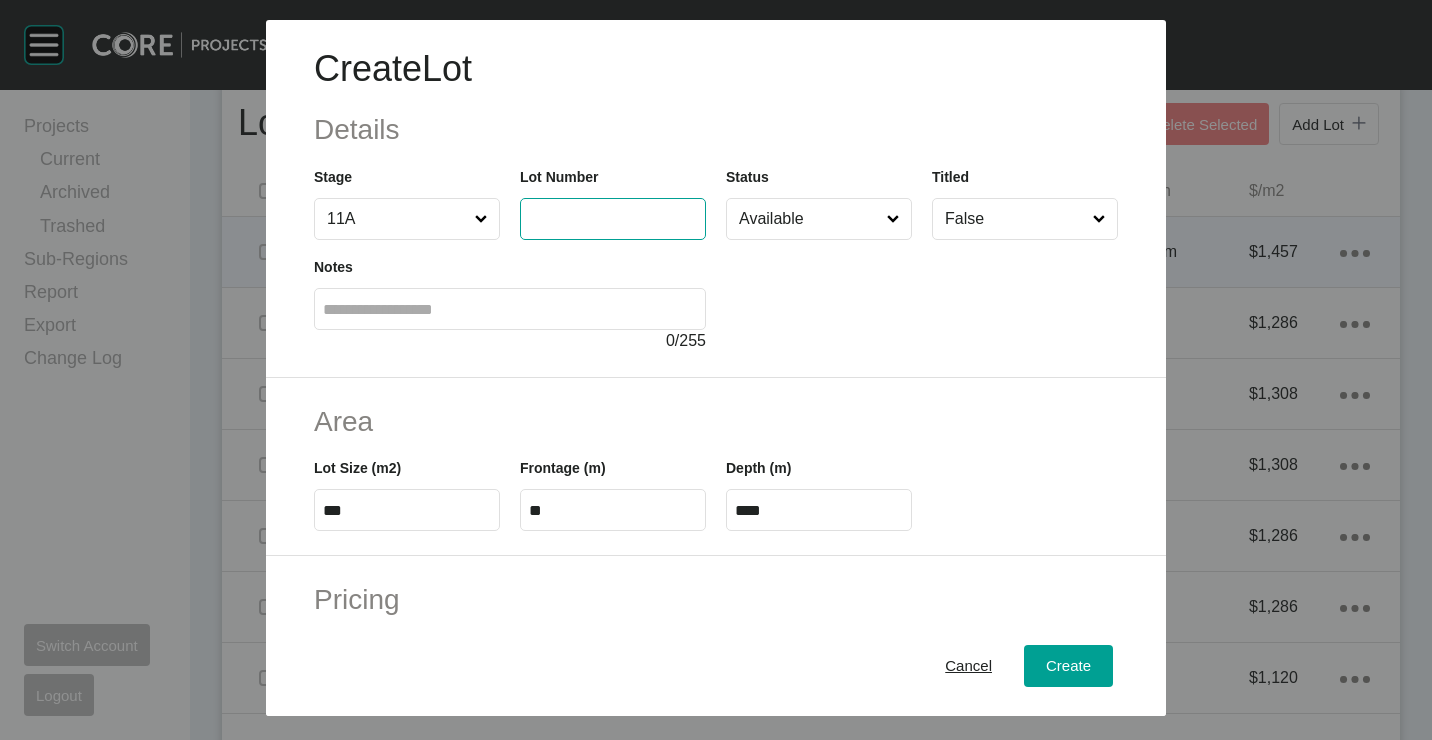 click at bounding box center (613, 218) 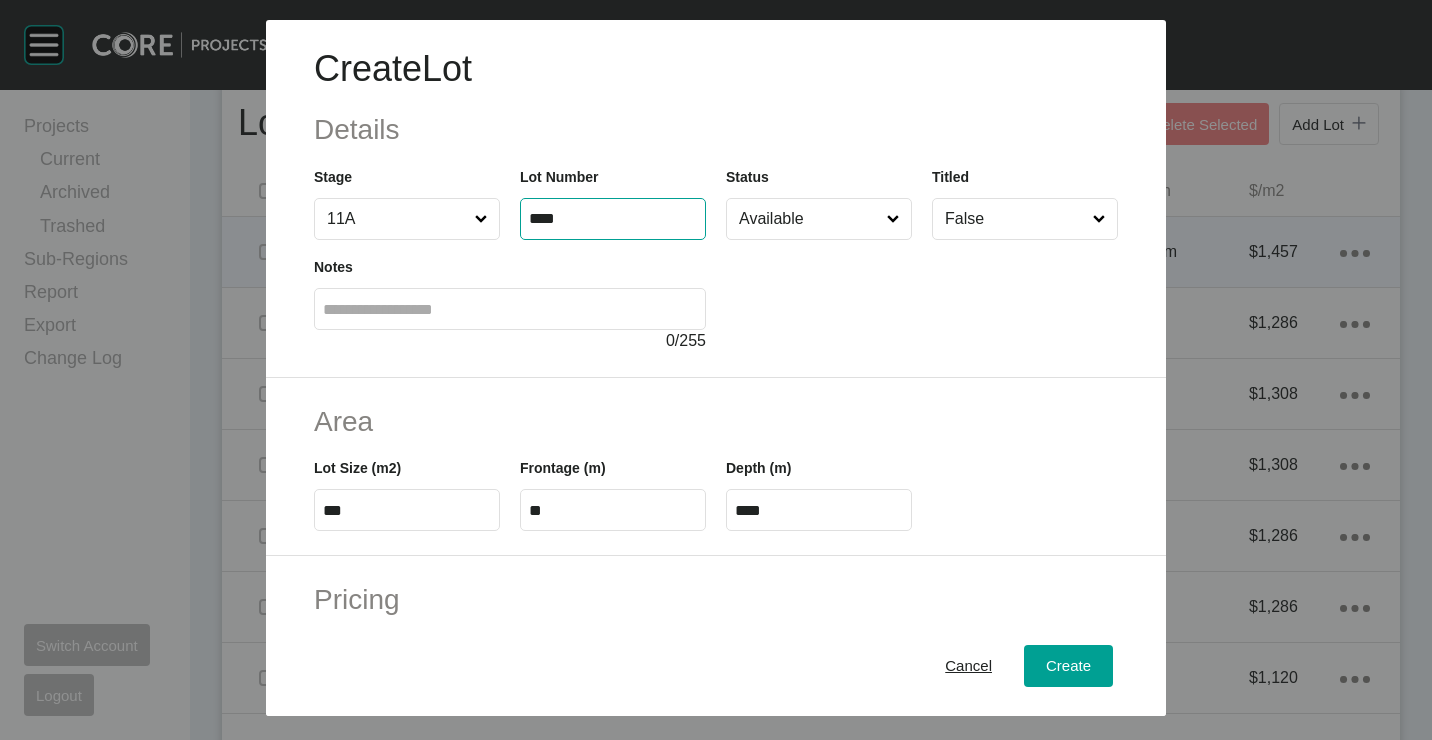 type on "****" 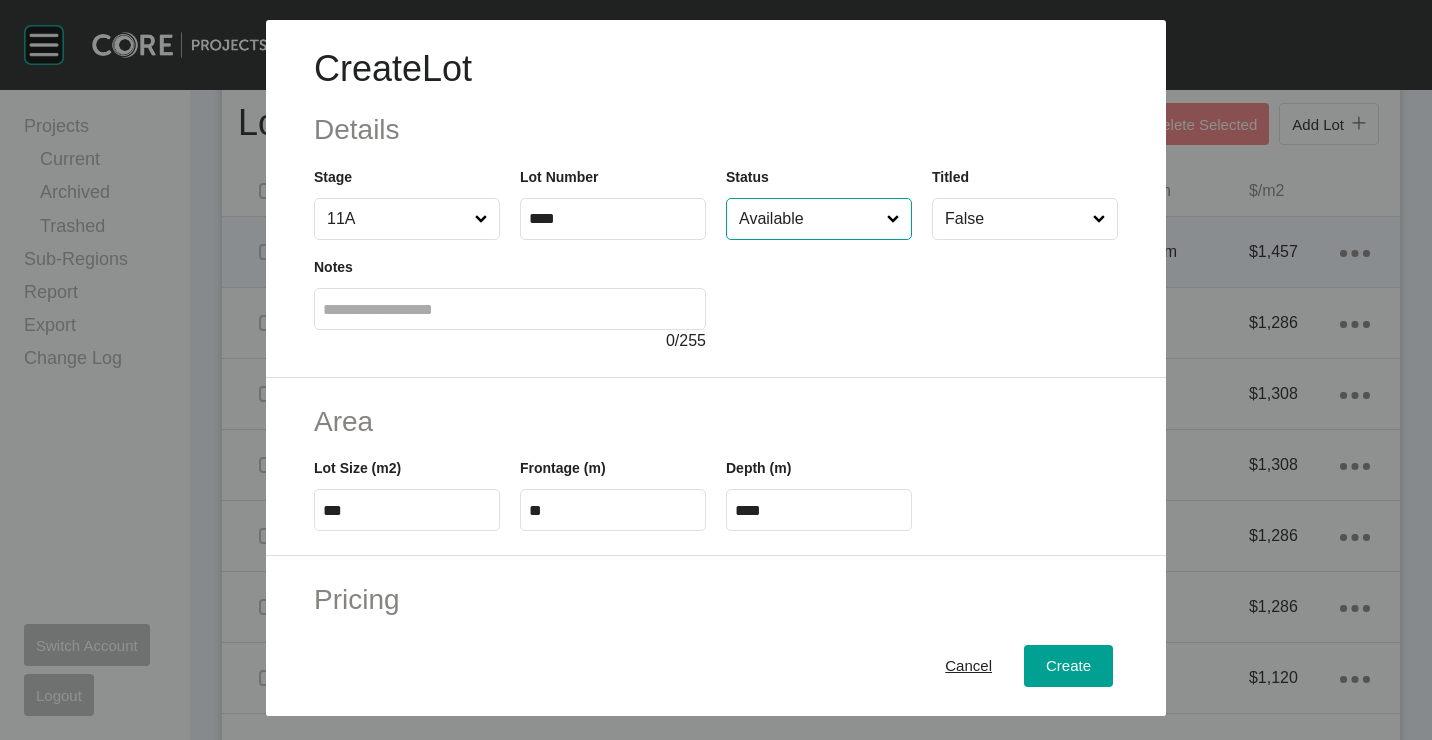 type on "*******" 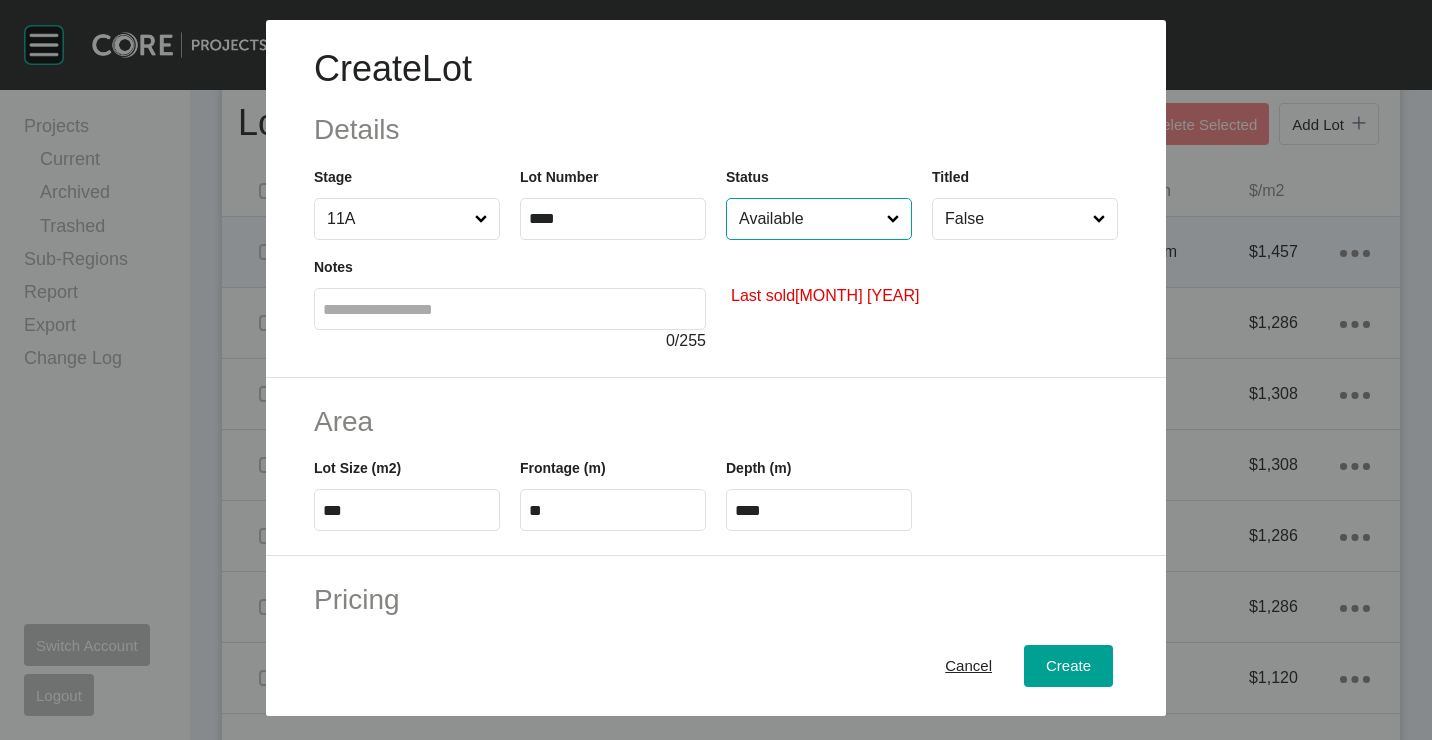 click on "****" at bounding box center (613, 218) 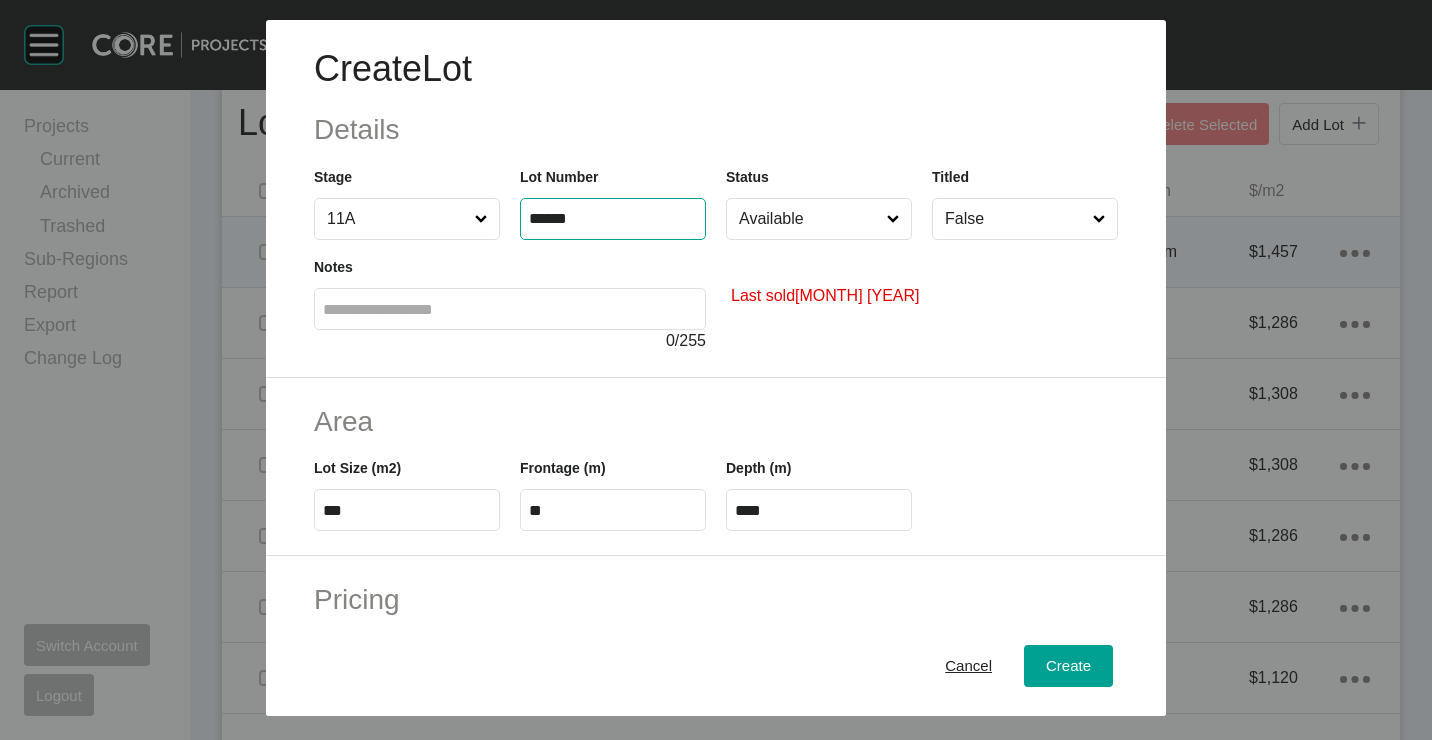 type on "******" 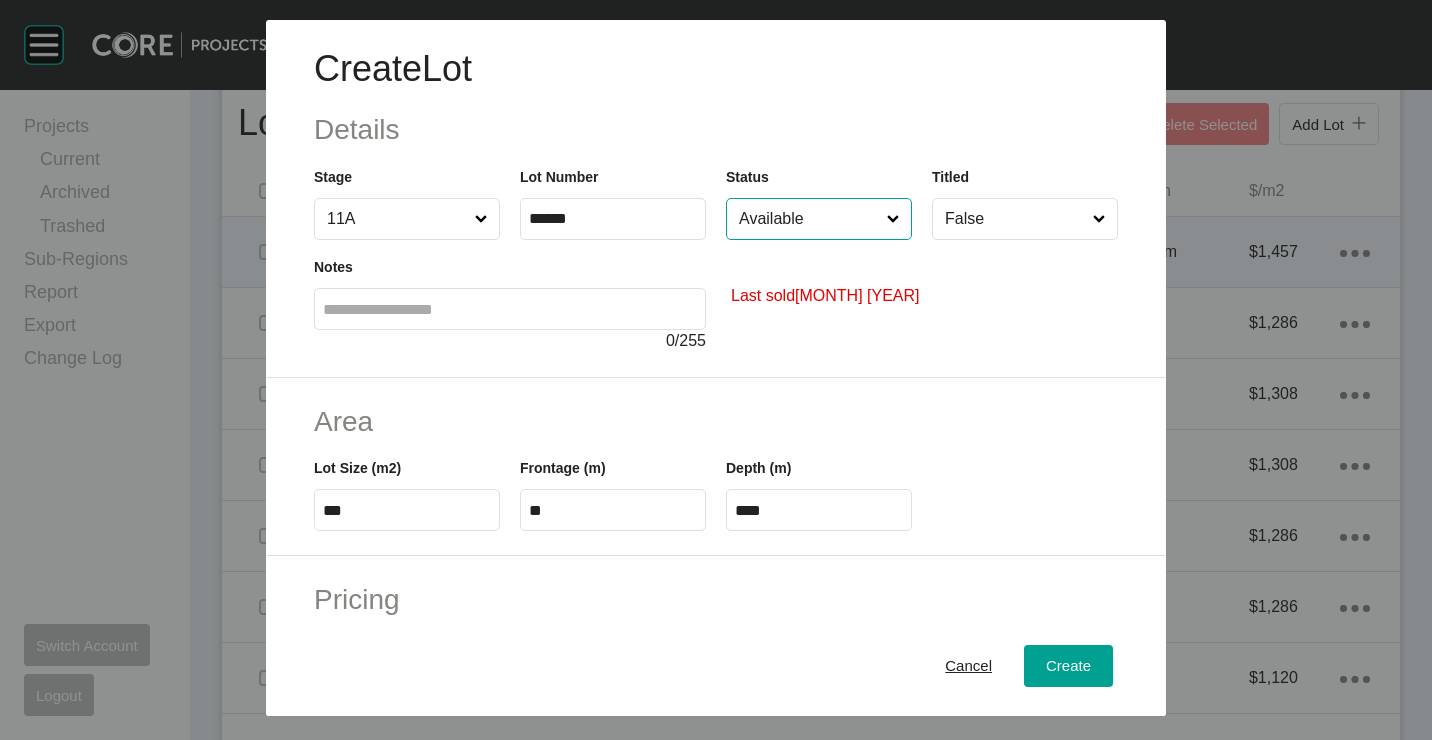 type on "*******" 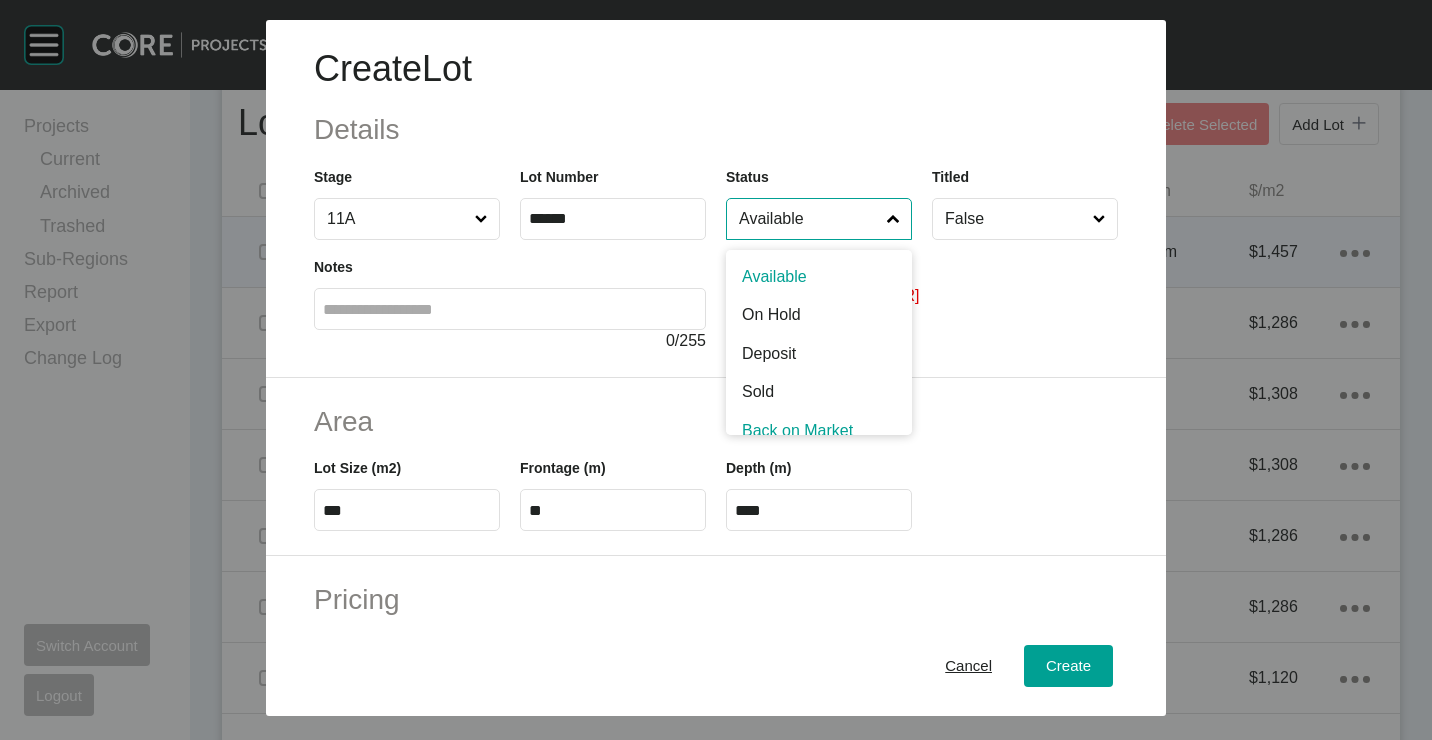 scroll, scrollTop: 15, scrollLeft: 0, axis: vertical 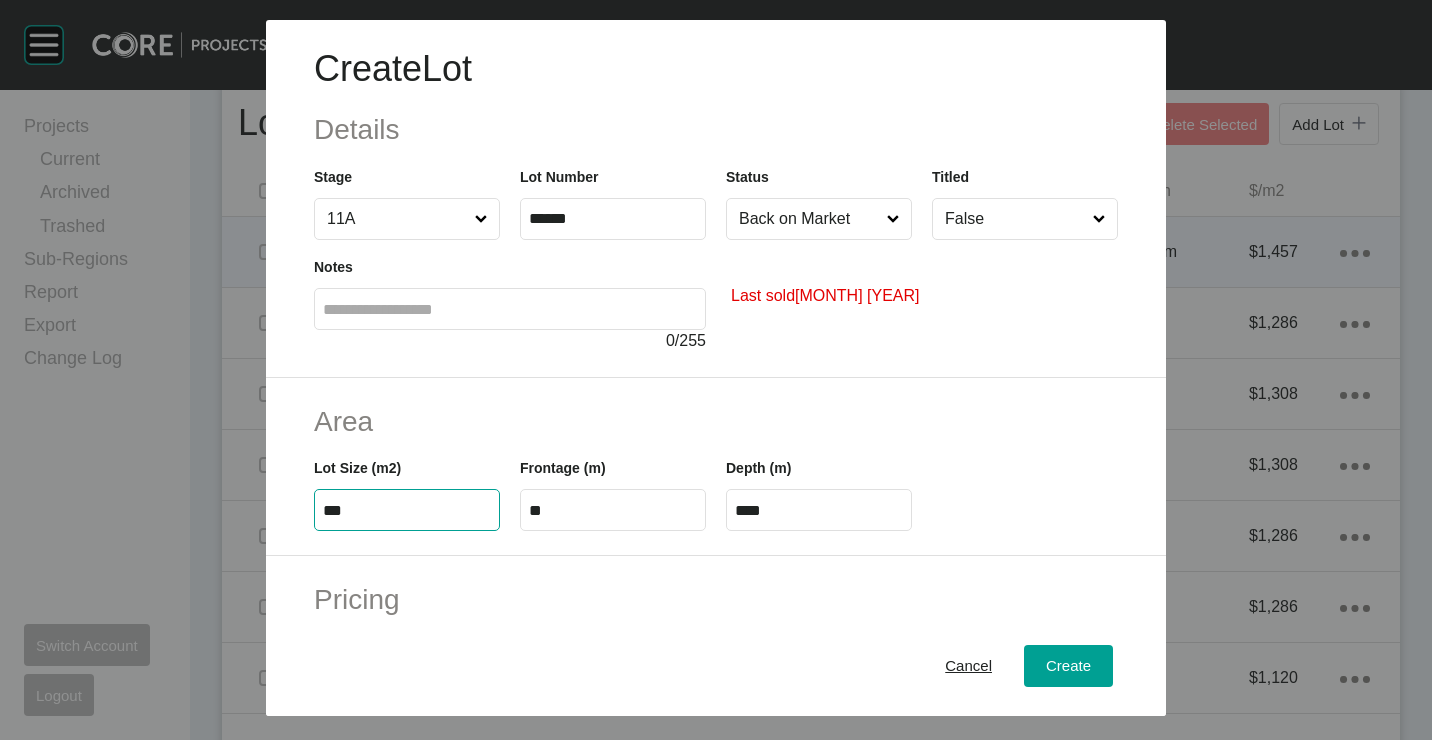 type on "***" 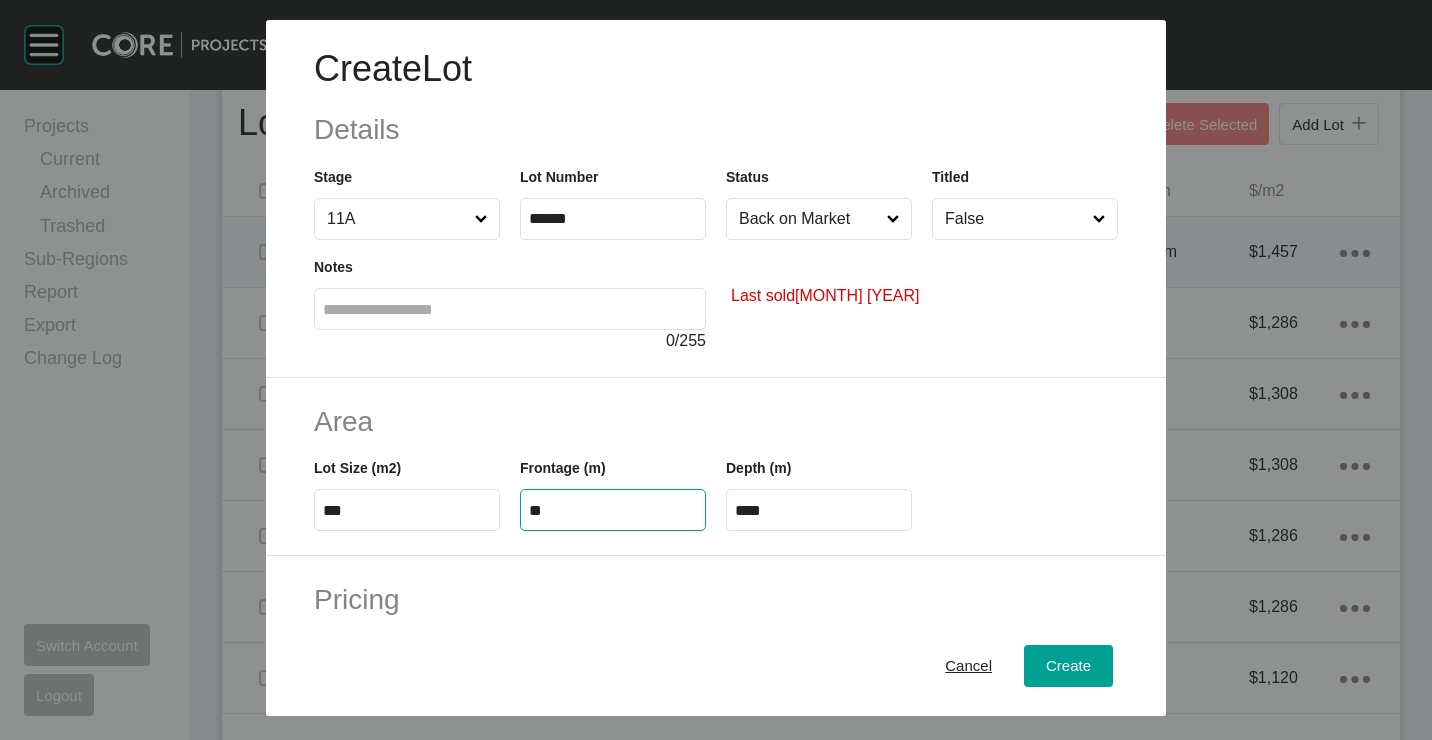 type on "**" 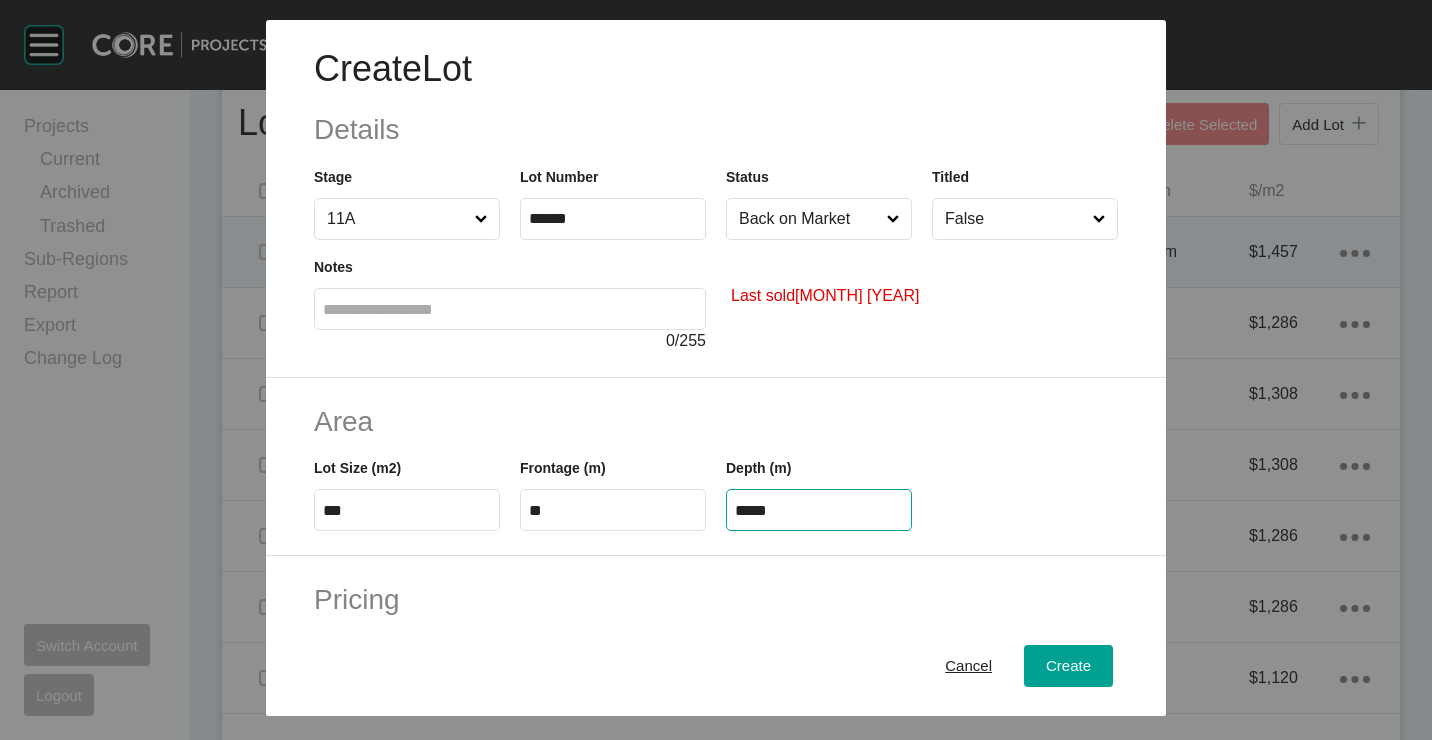 type on "*****" 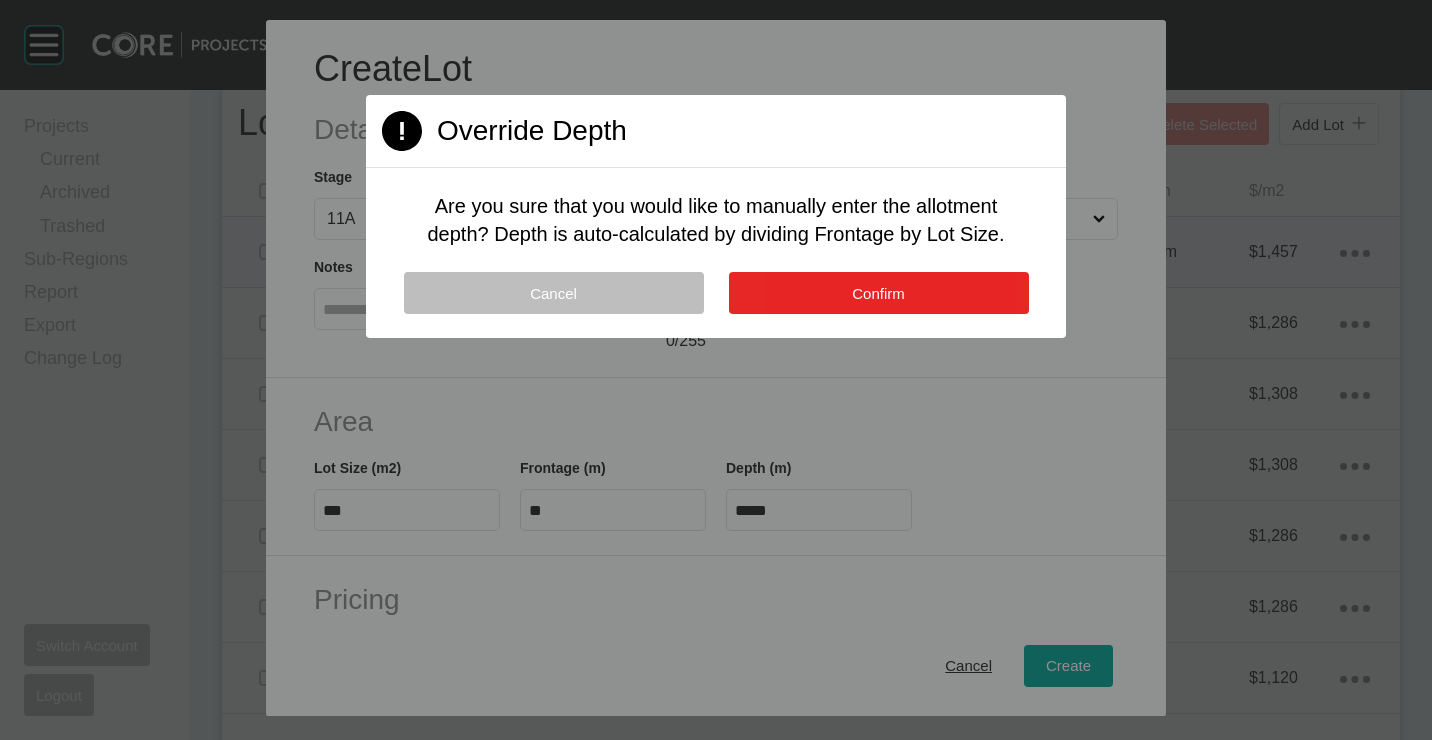 click on "Confirm" at bounding box center [879, 293] 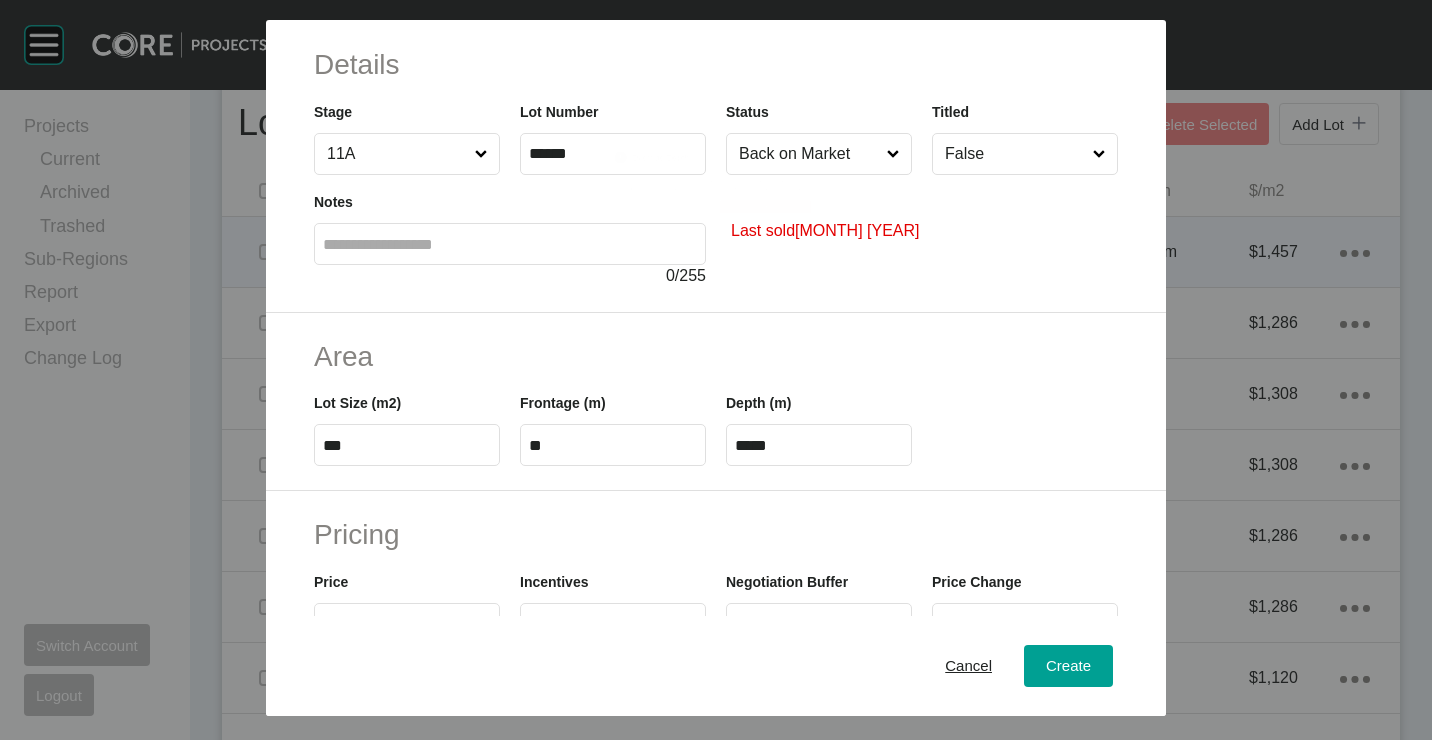 scroll, scrollTop: 200, scrollLeft: 0, axis: vertical 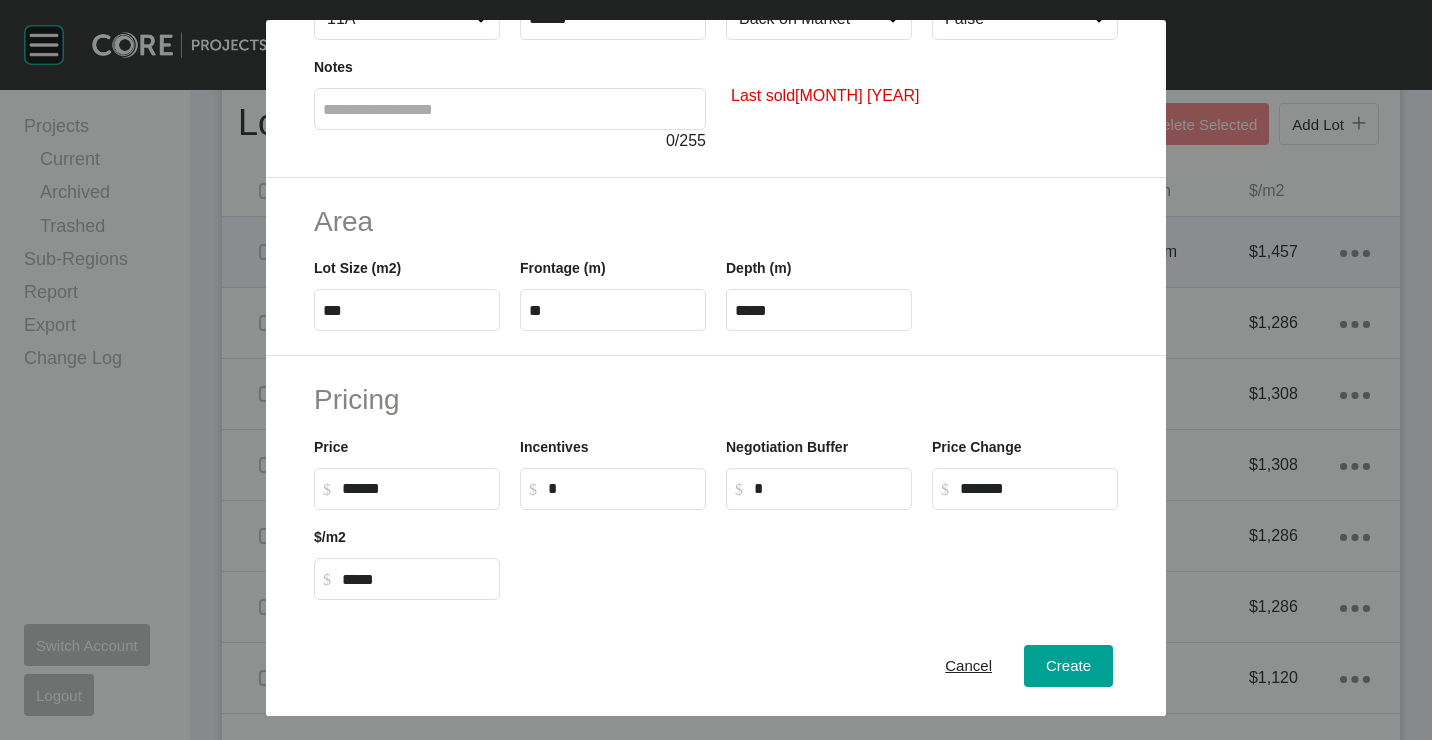 click on "******" at bounding box center [416, 488] 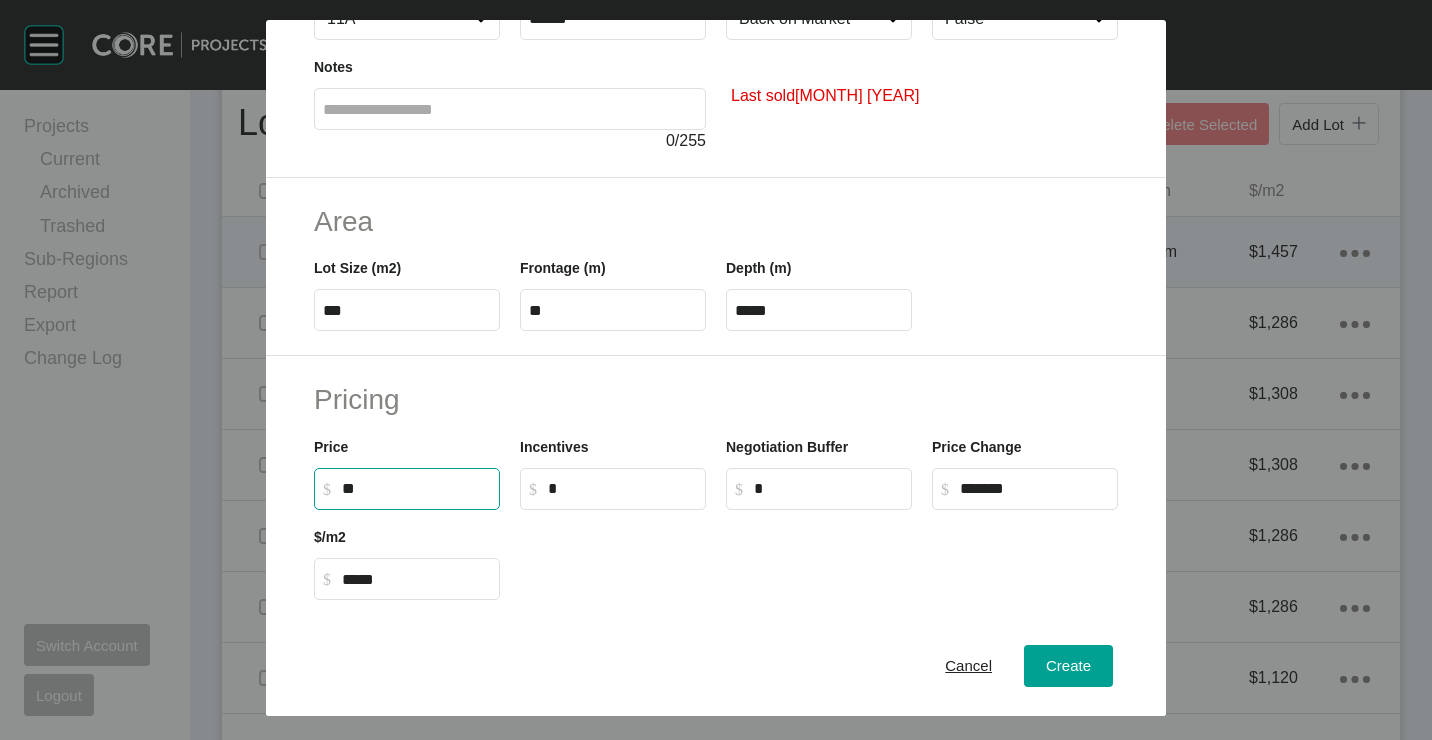 type on "*" 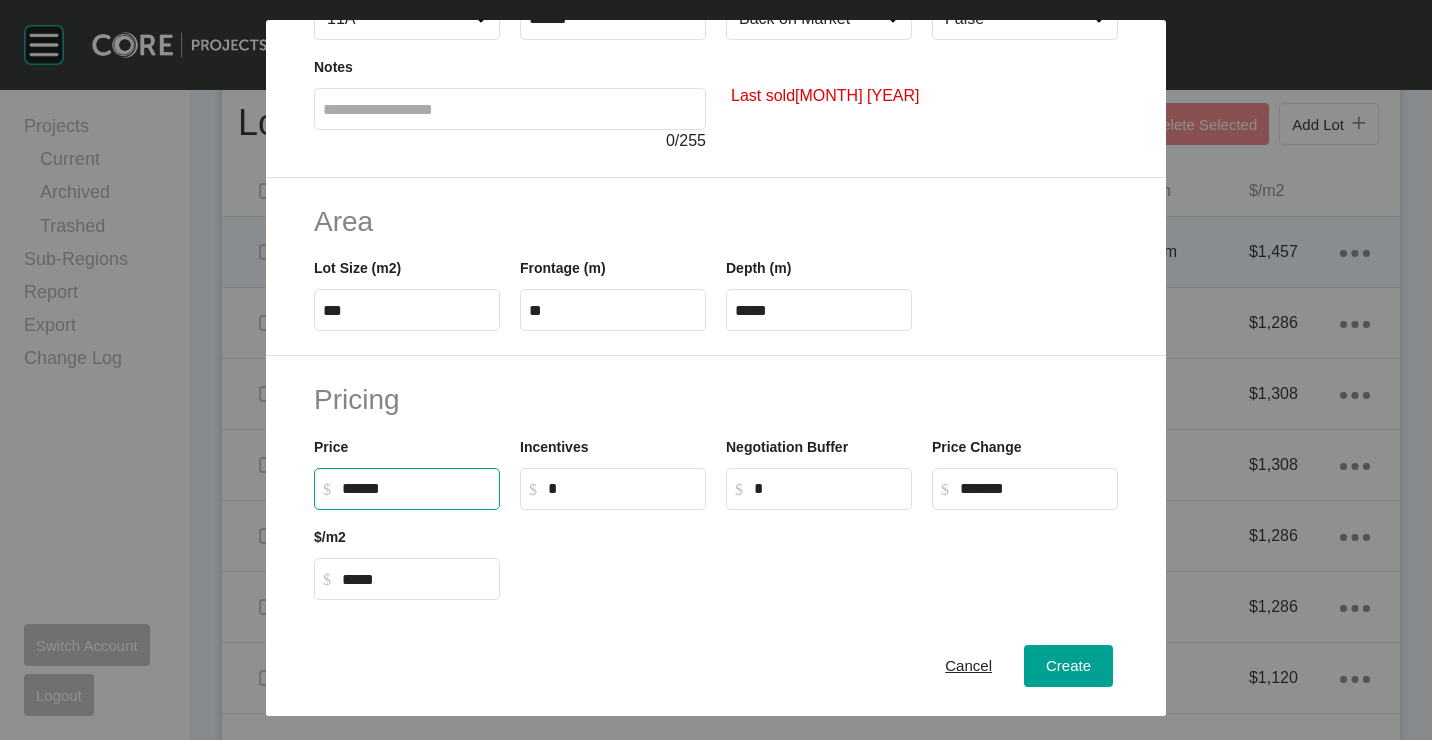 type on "******" 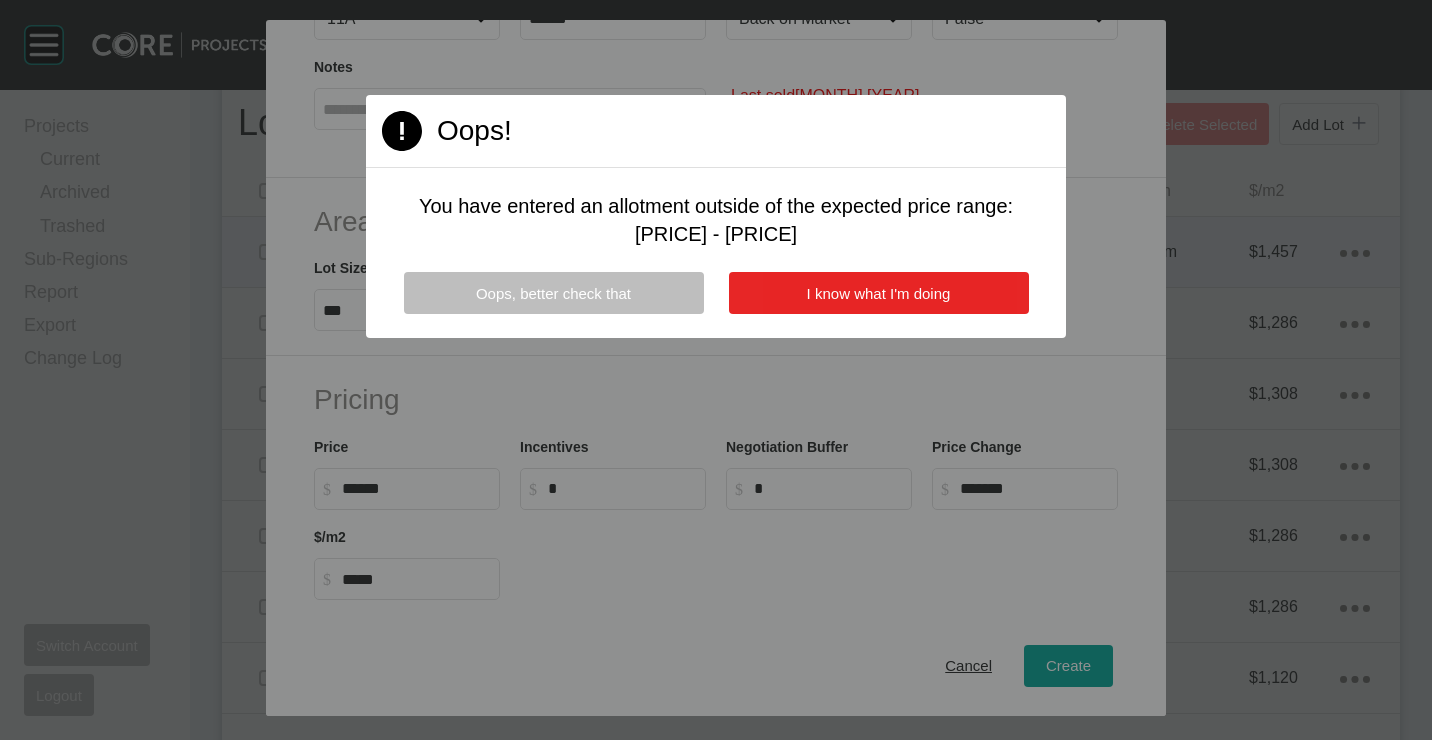 click on "I know what I'm doing" at bounding box center [879, 293] 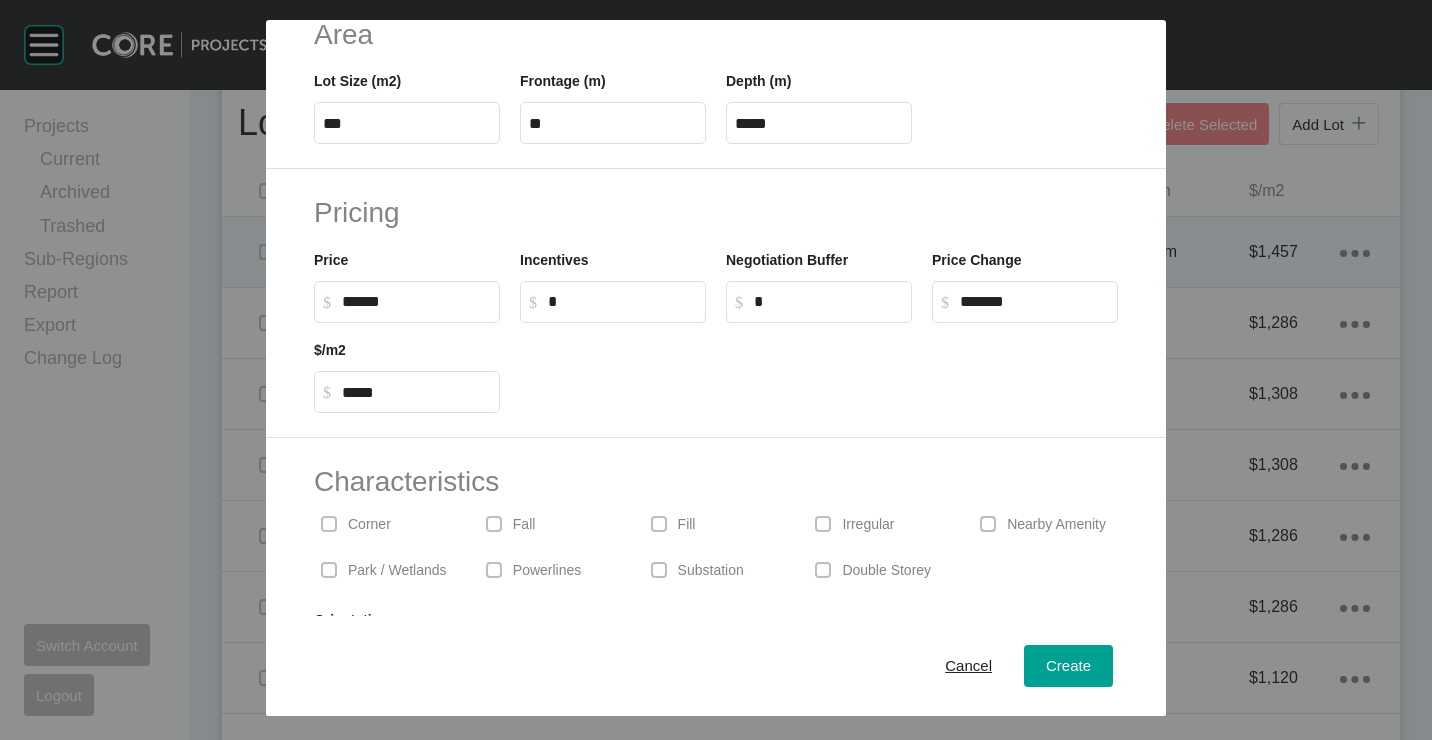 scroll, scrollTop: 400, scrollLeft: 0, axis: vertical 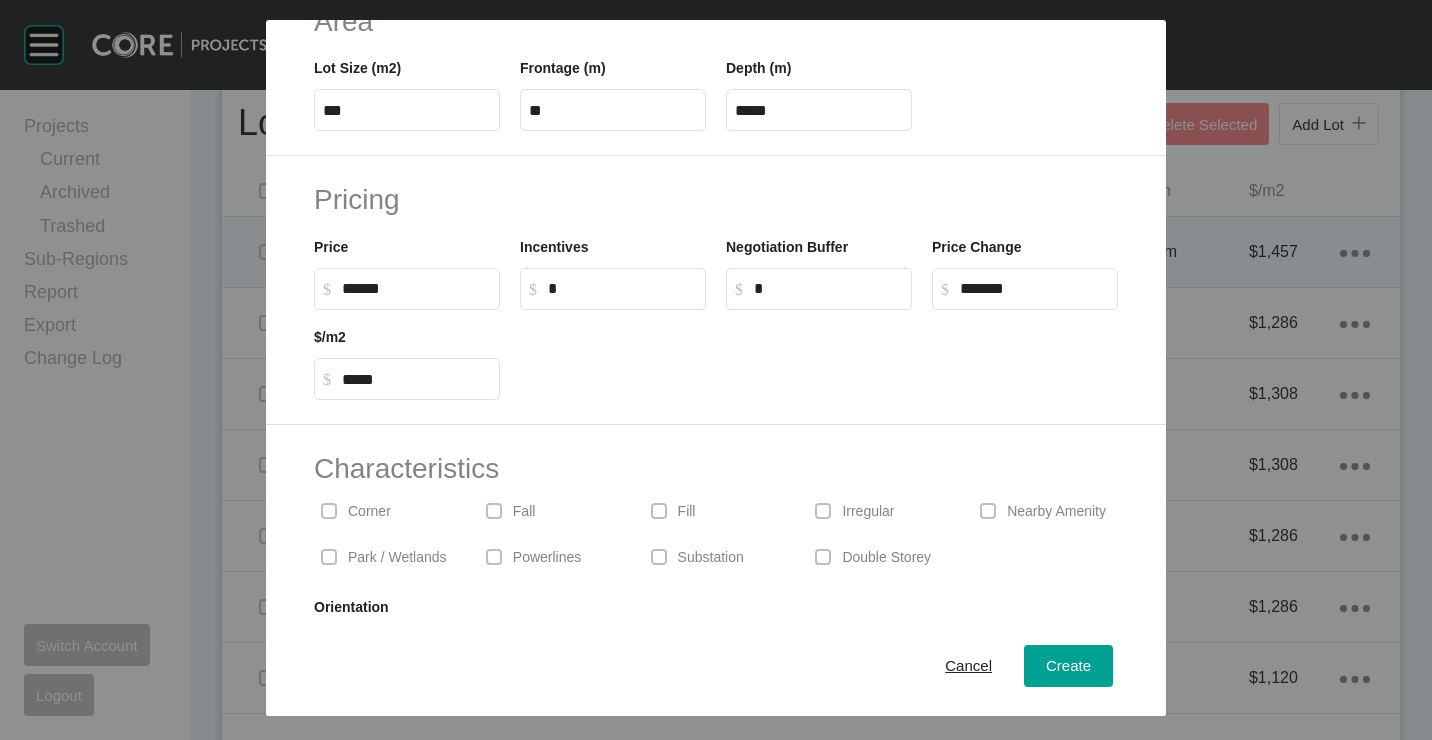 click on "Corner" at bounding box center [386, 511] 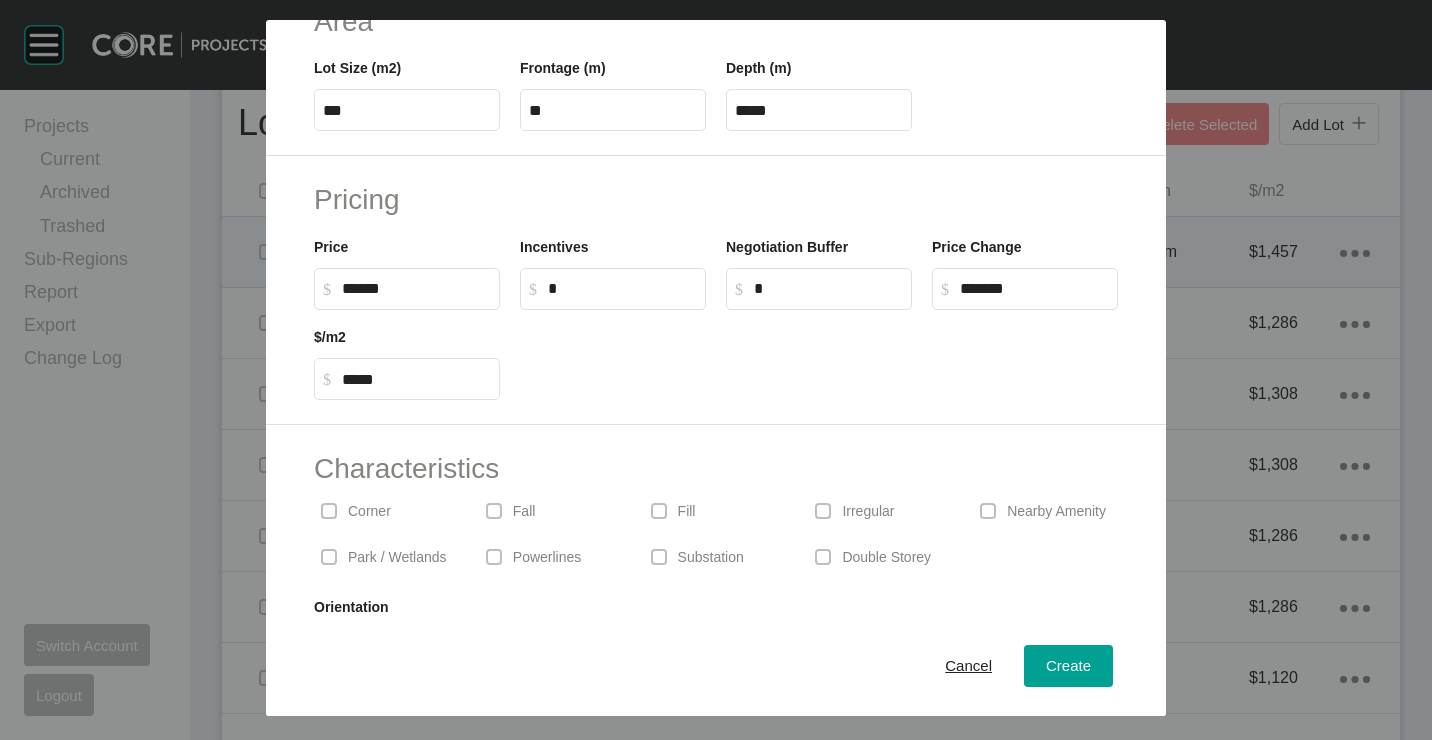 click on "Park / Wetlands" at bounding box center (397, 558) 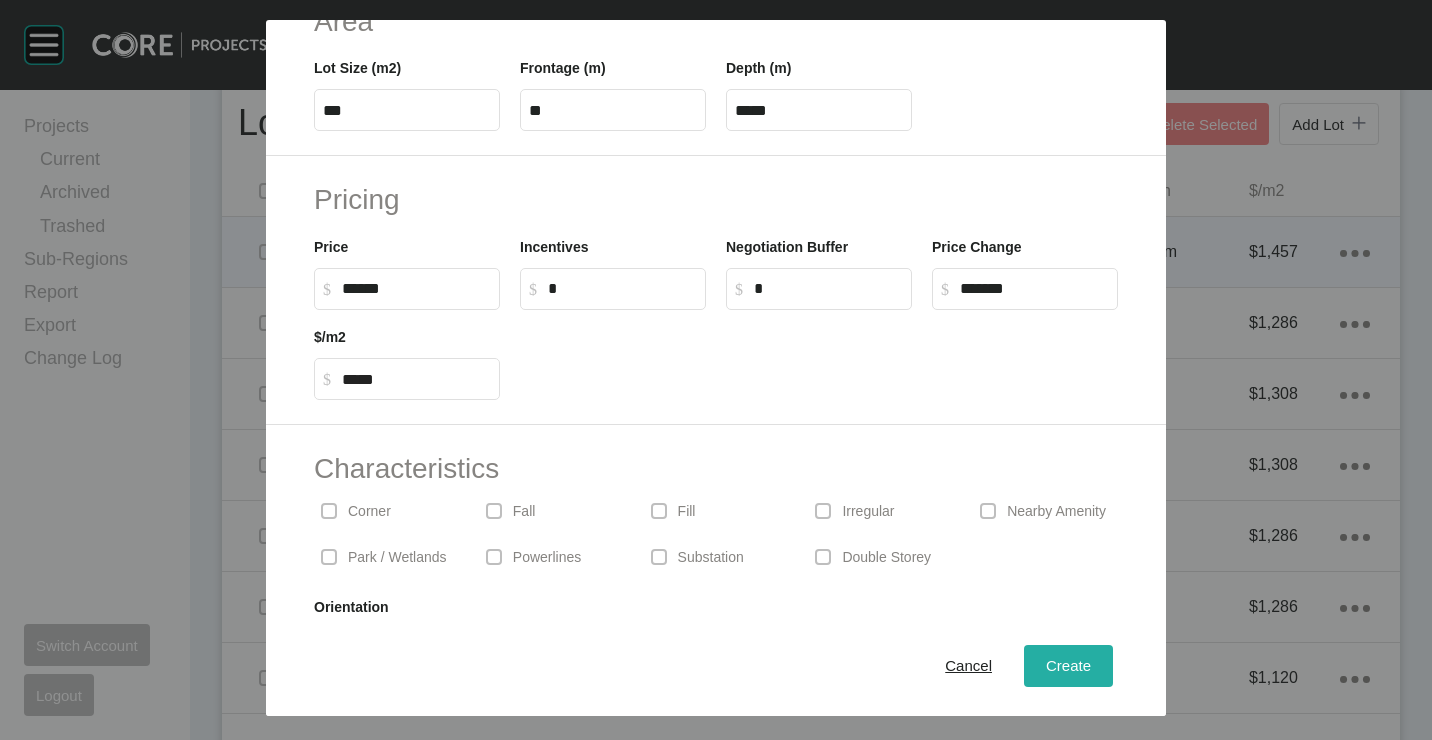 drag, startPoint x: 1018, startPoint y: 637, endPoint x: 1022, endPoint y: 648, distance: 11.7046995 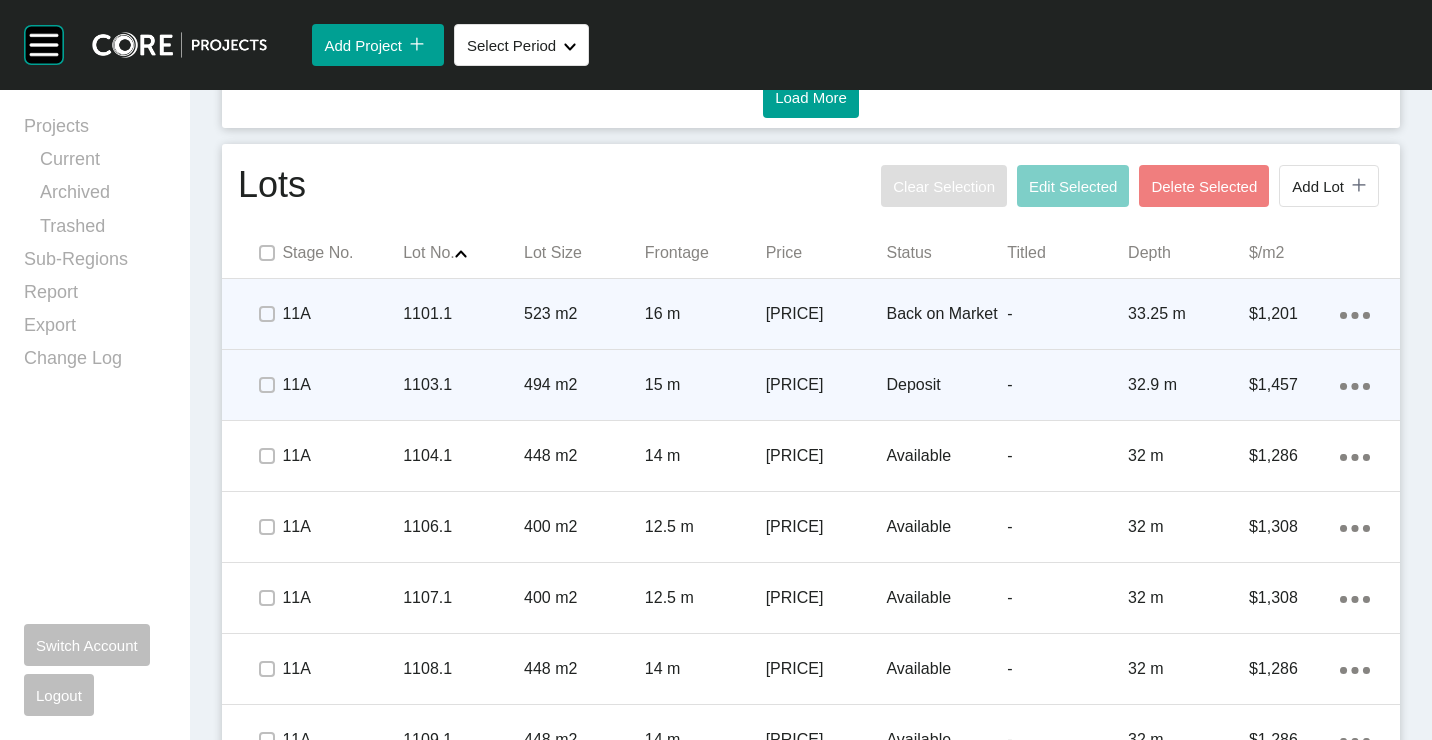 click at bounding box center [267, 385] 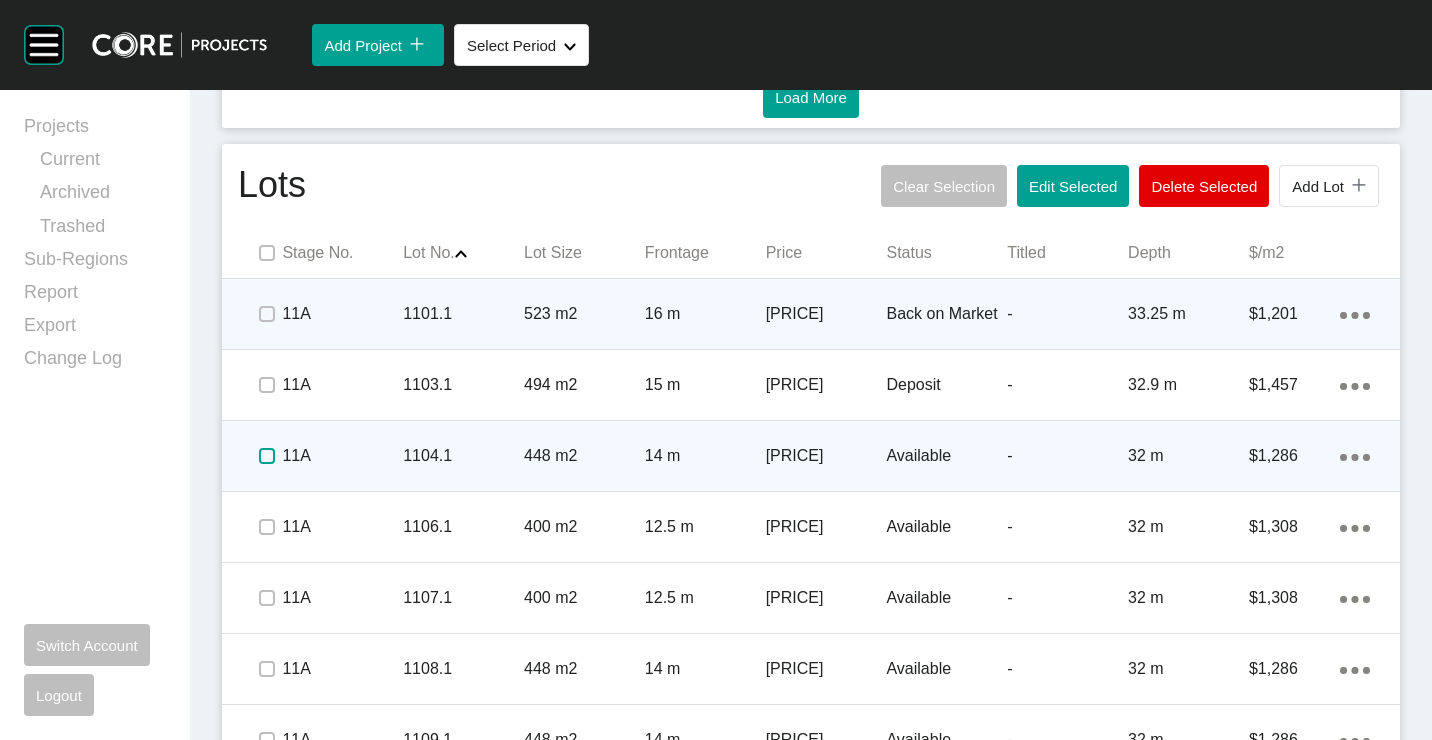 drag, startPoint x: 272, startPoint y: 431, endPoint x: 270, endPoint y: 452, distance: 21.095022 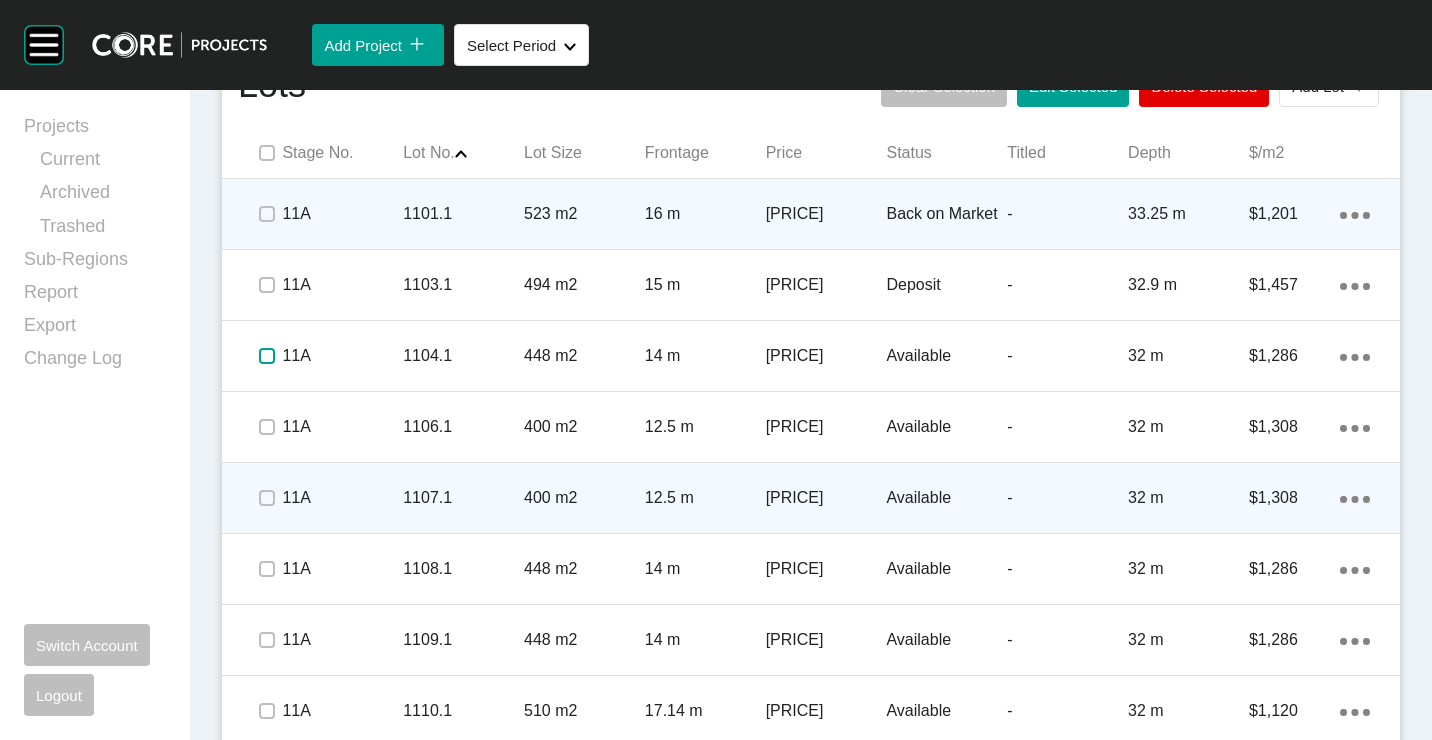 scroll, scrollTop: 1418, scrollLeft: 0, axis: vertical 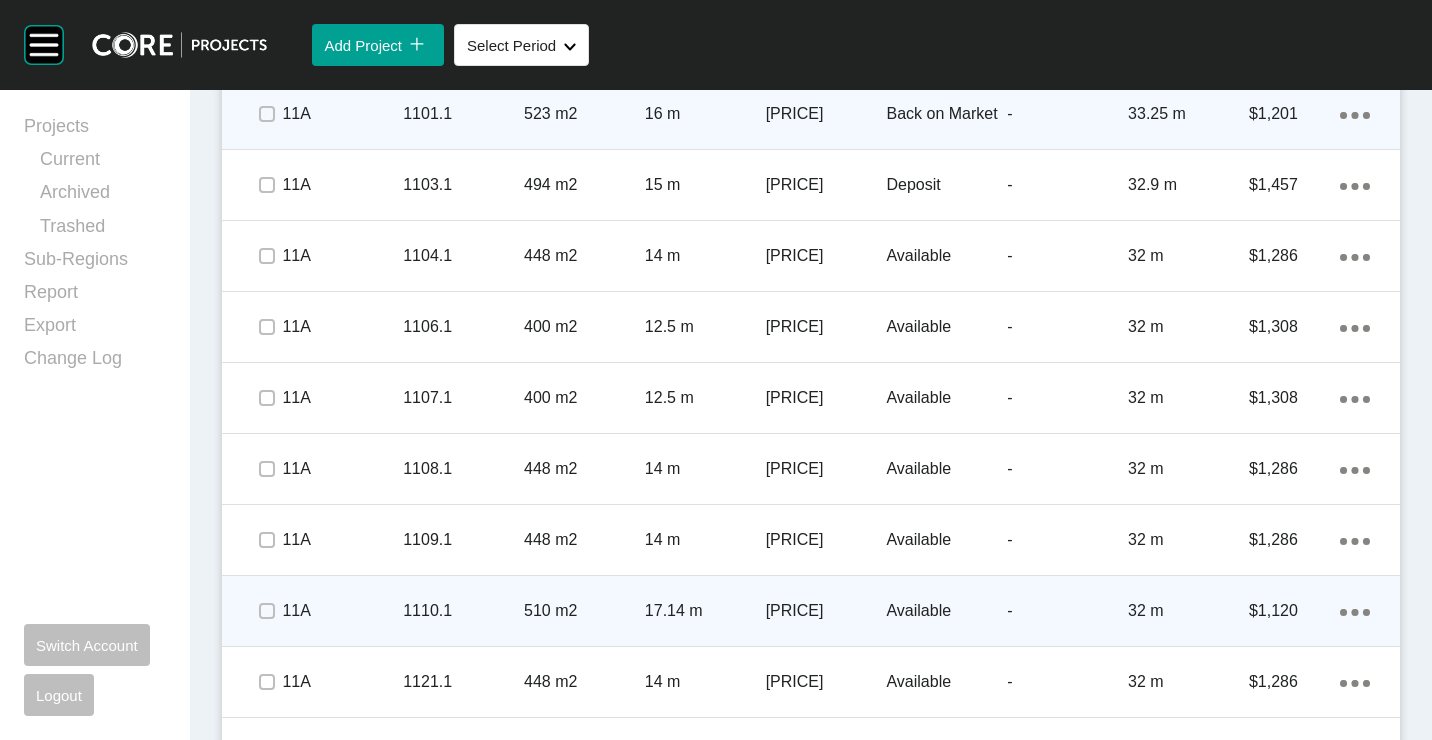 click on "1110.1" at bounding box center [463, 611] 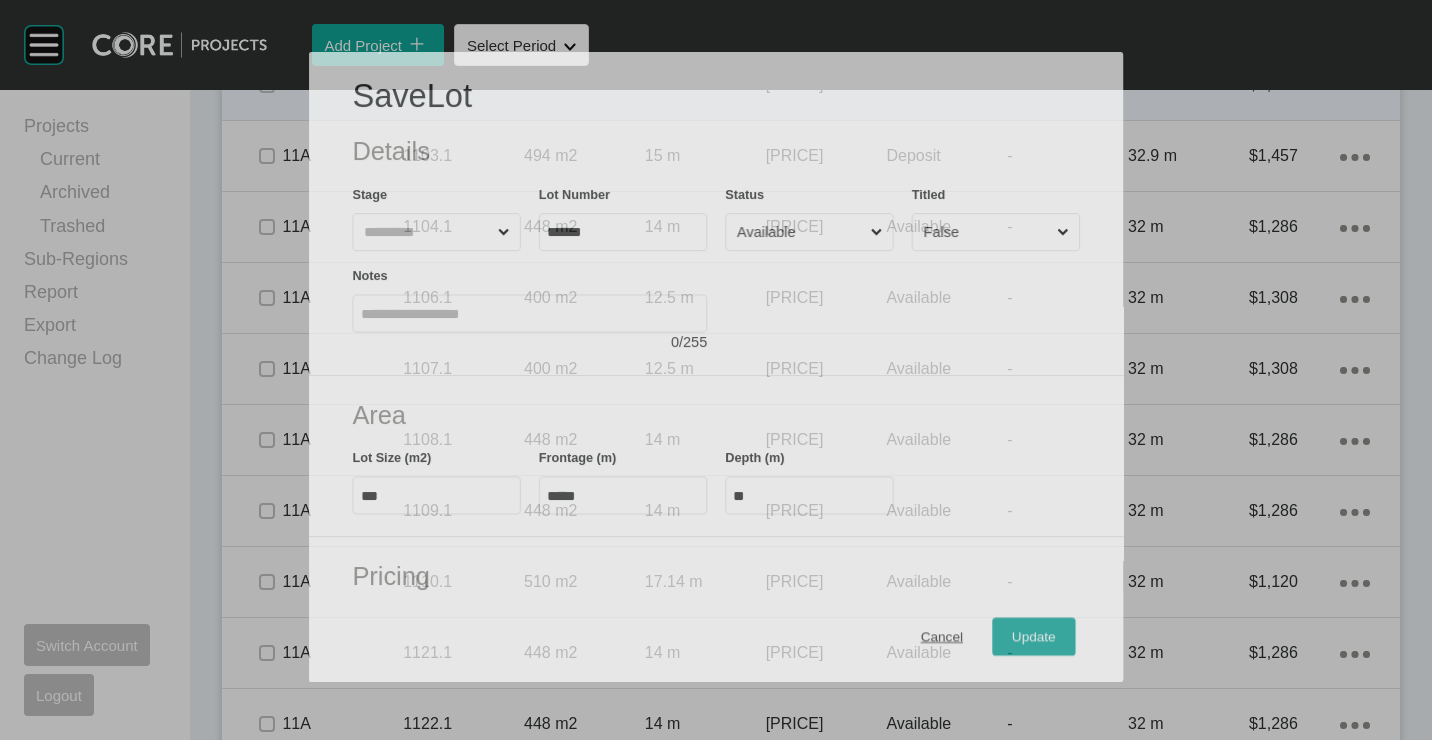scroll, scrollTop: 1356, scrollLeft: 0, axis: vertical 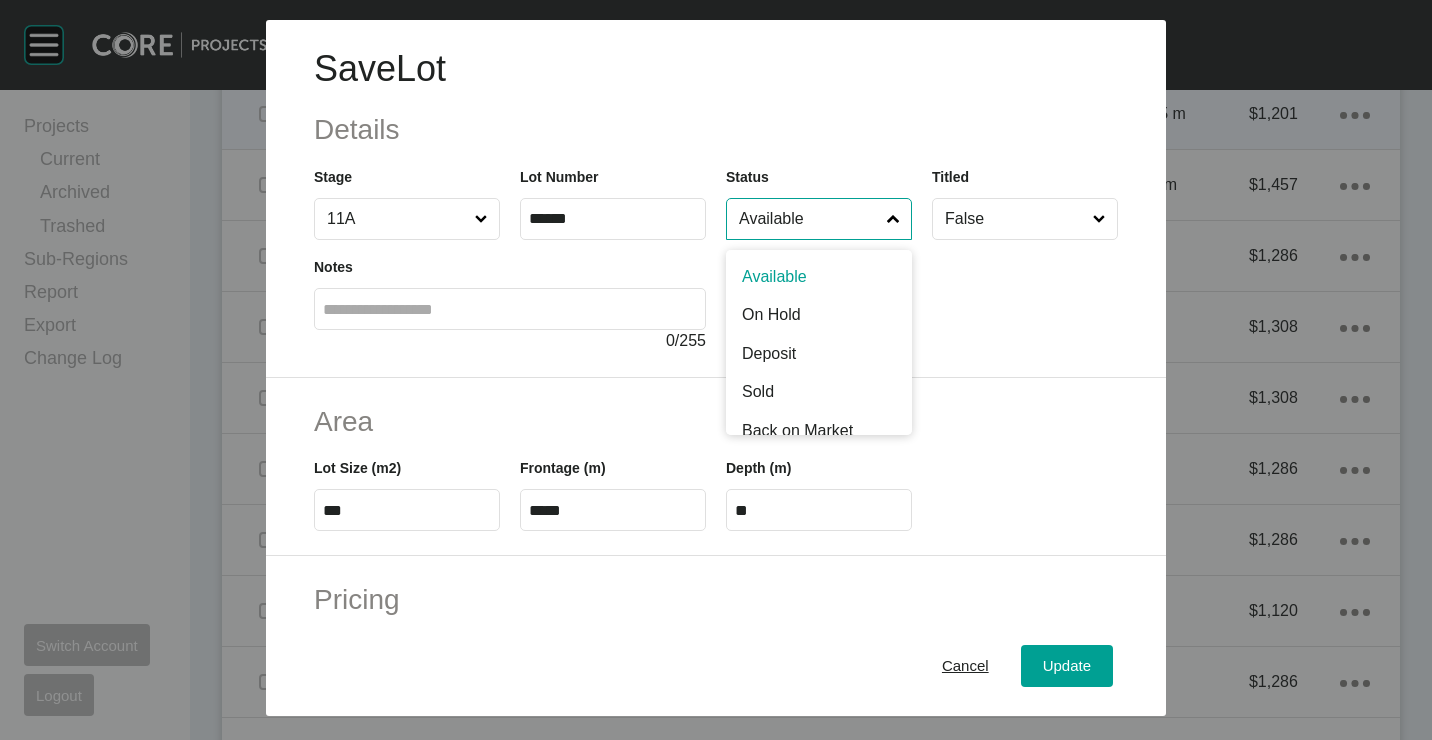 click on "Available" at bounding box center [809, 219] 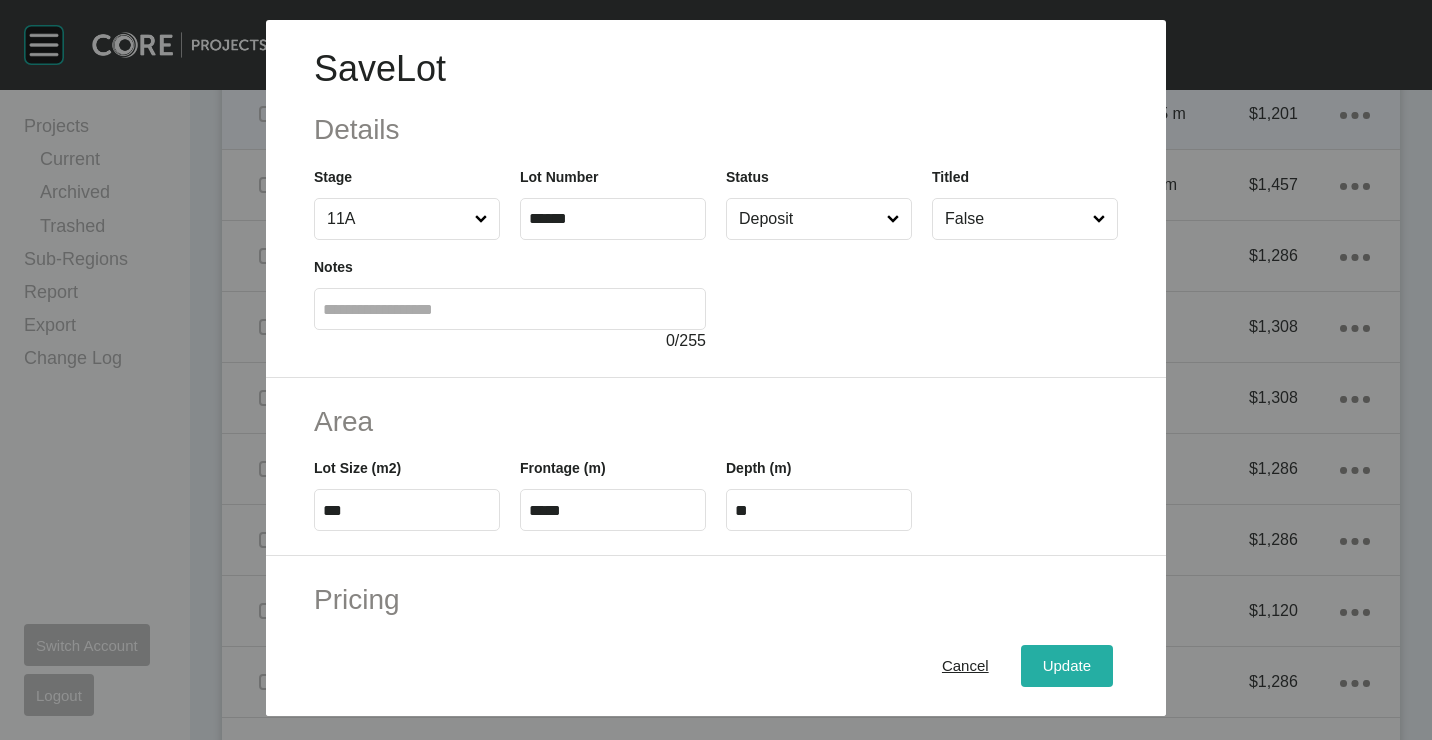 click on "Update" at bounding box center [1067, 665] 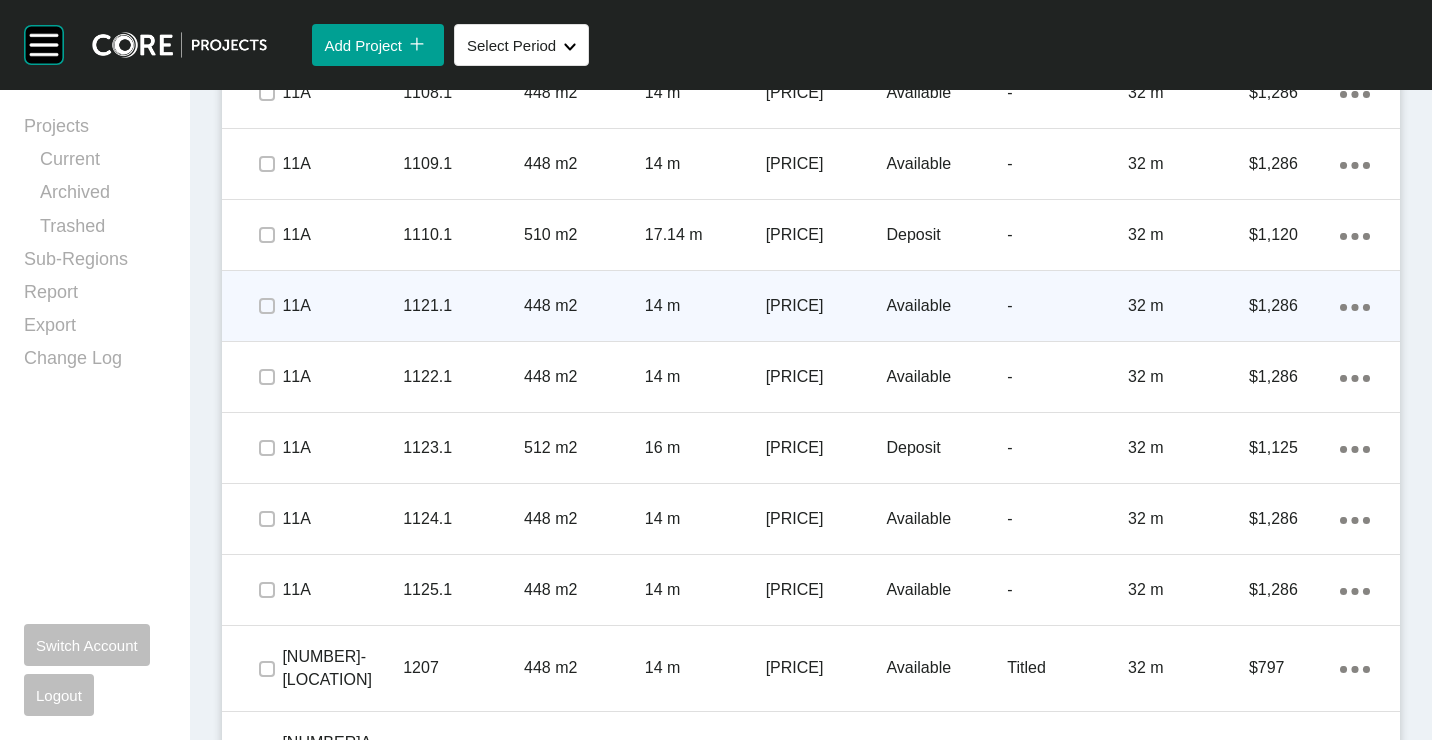 scroll, scrollTop: 1818, scrollLeft: 0, axis: vertical 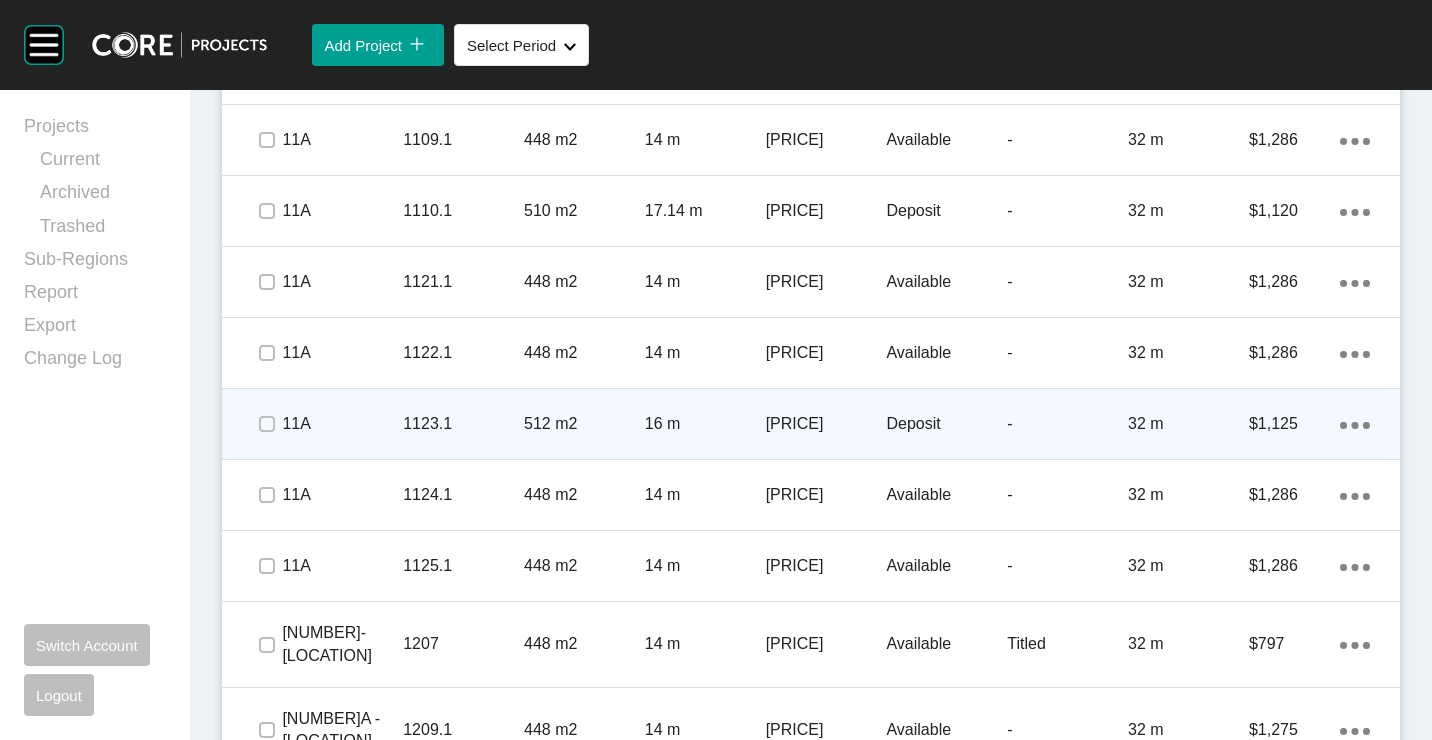 click at bounding box center (267, 424) 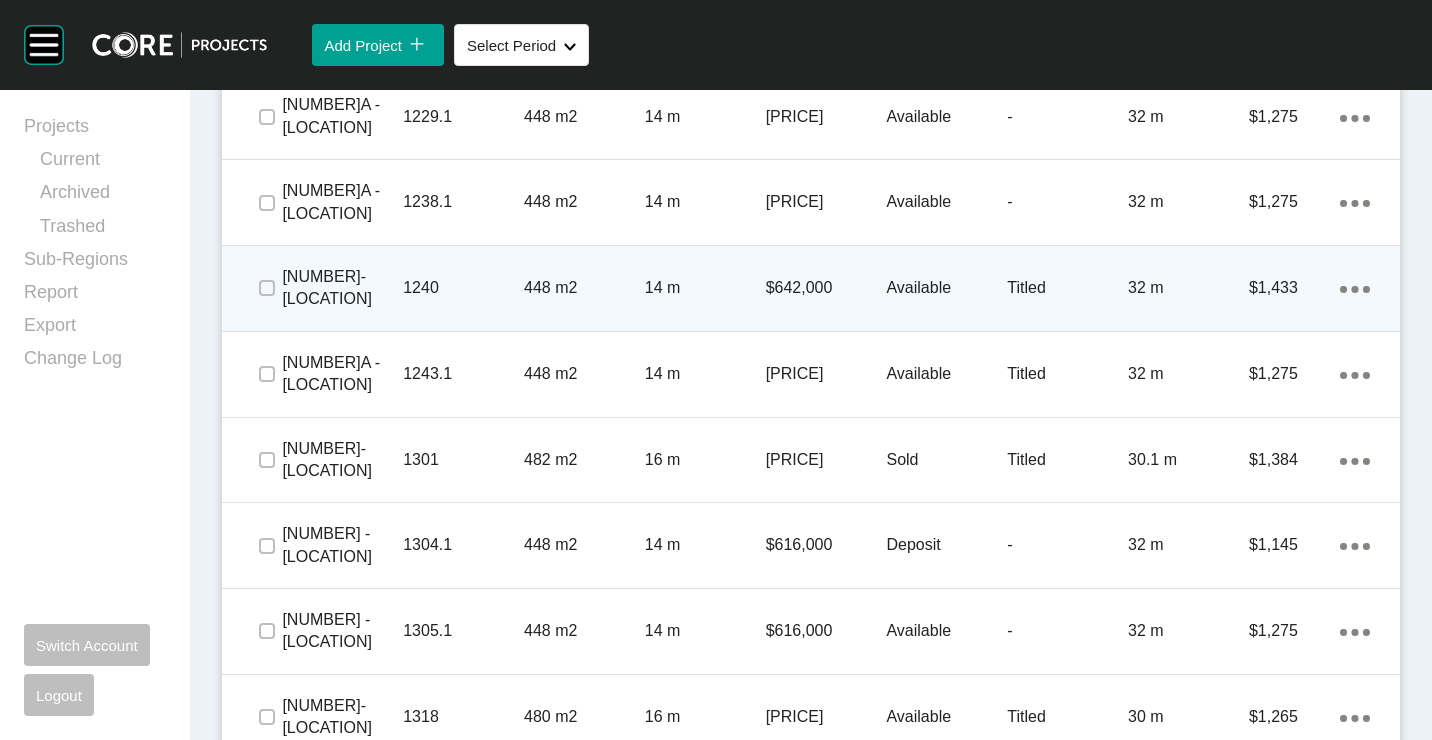 scroll, scrollTop: 2089, scrollLeft: 0, axis: vertical 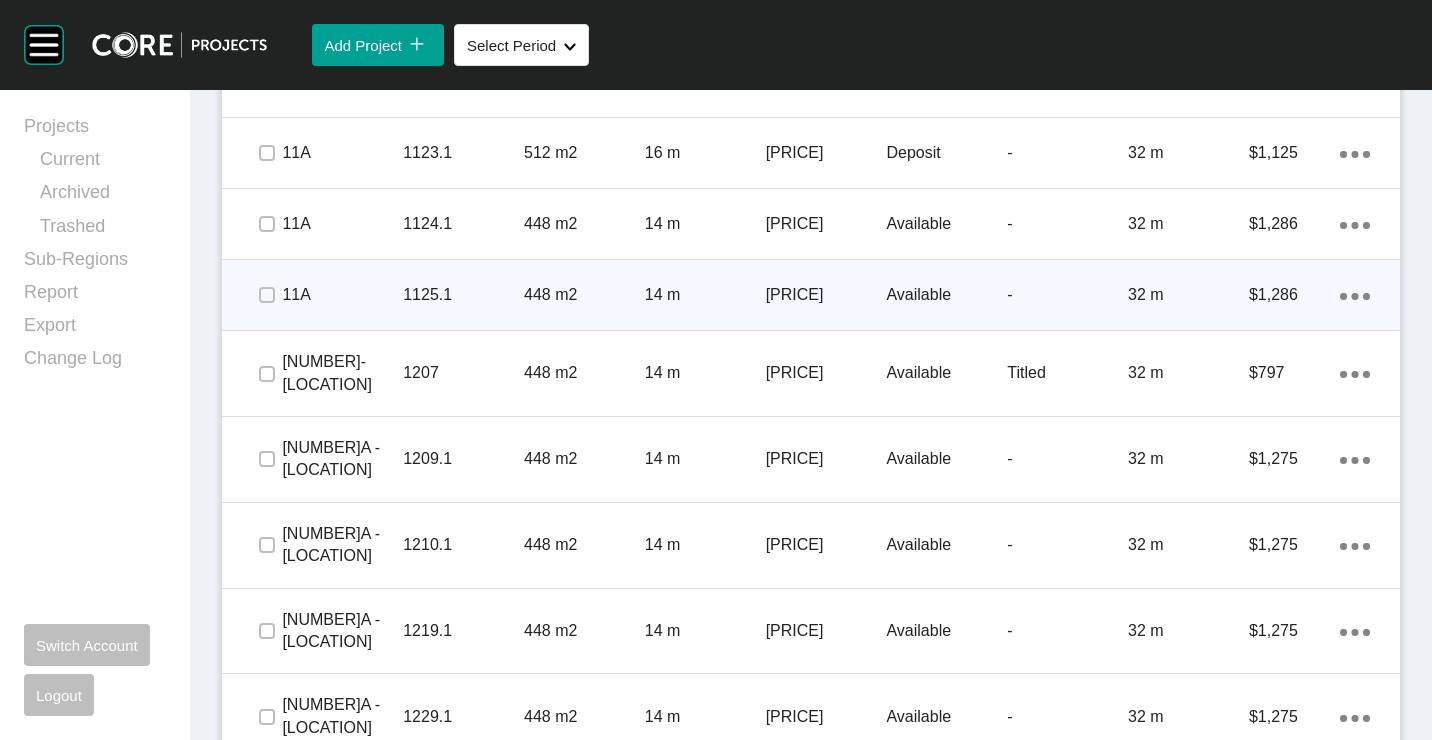click on "Action Menu Dots Copy 6 Created with Sketch." 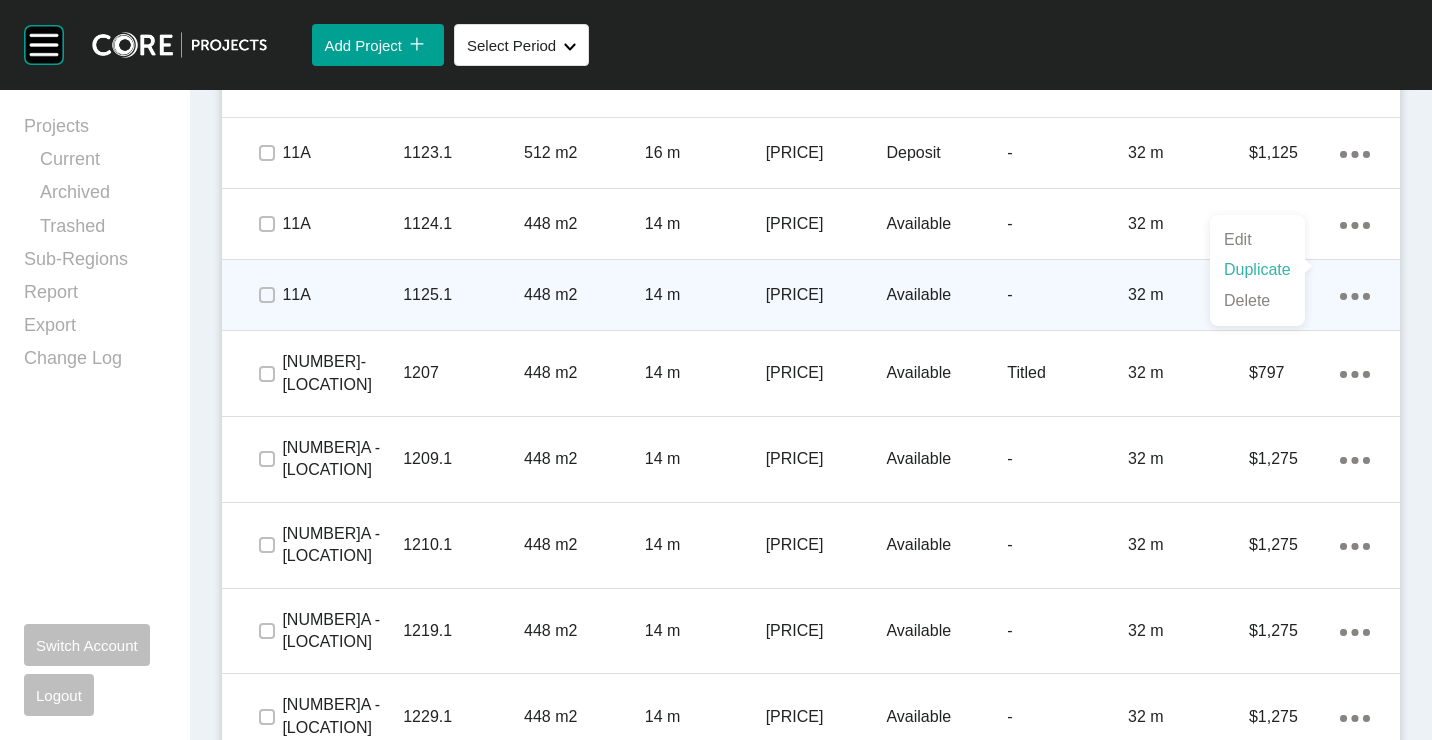 click on "Duplicate" at bounding box center (1257, 270) 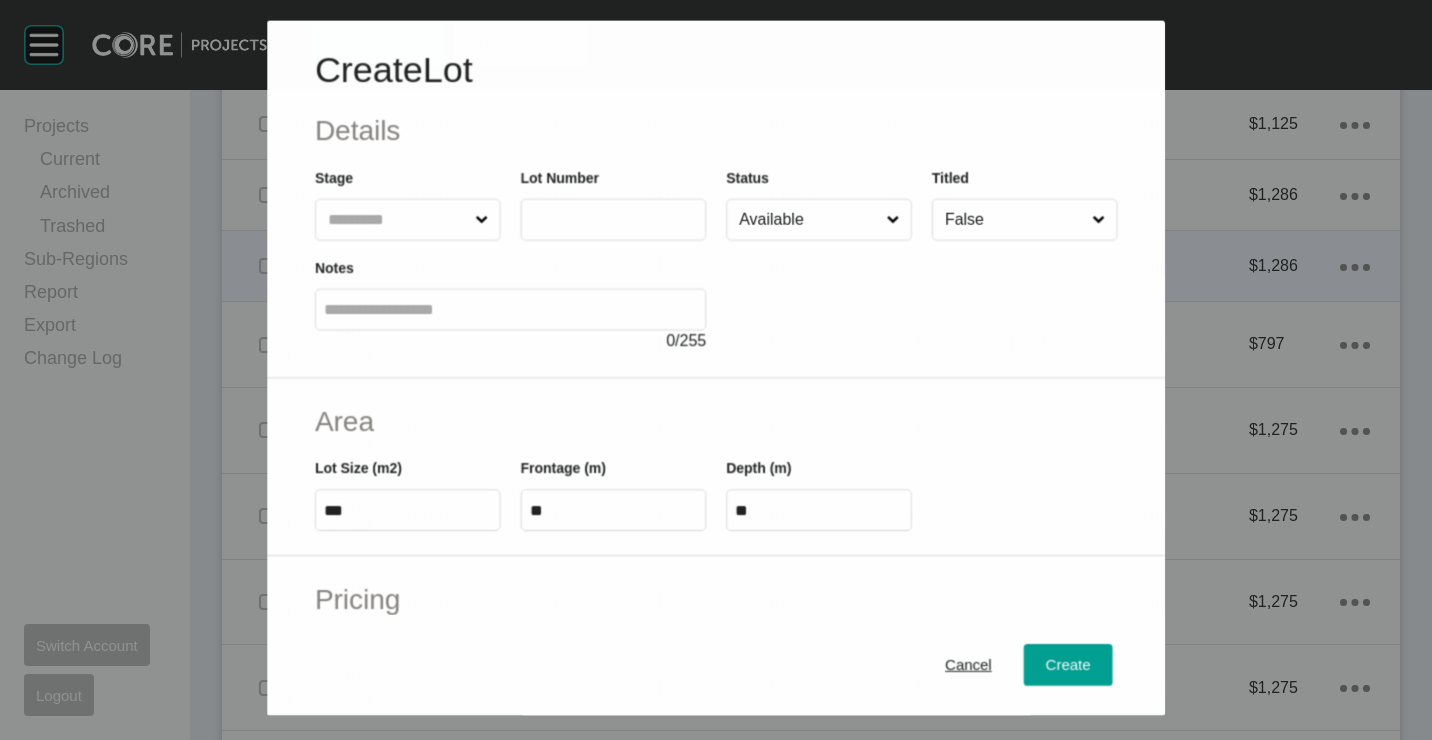 click at bounding box center [595, 219] 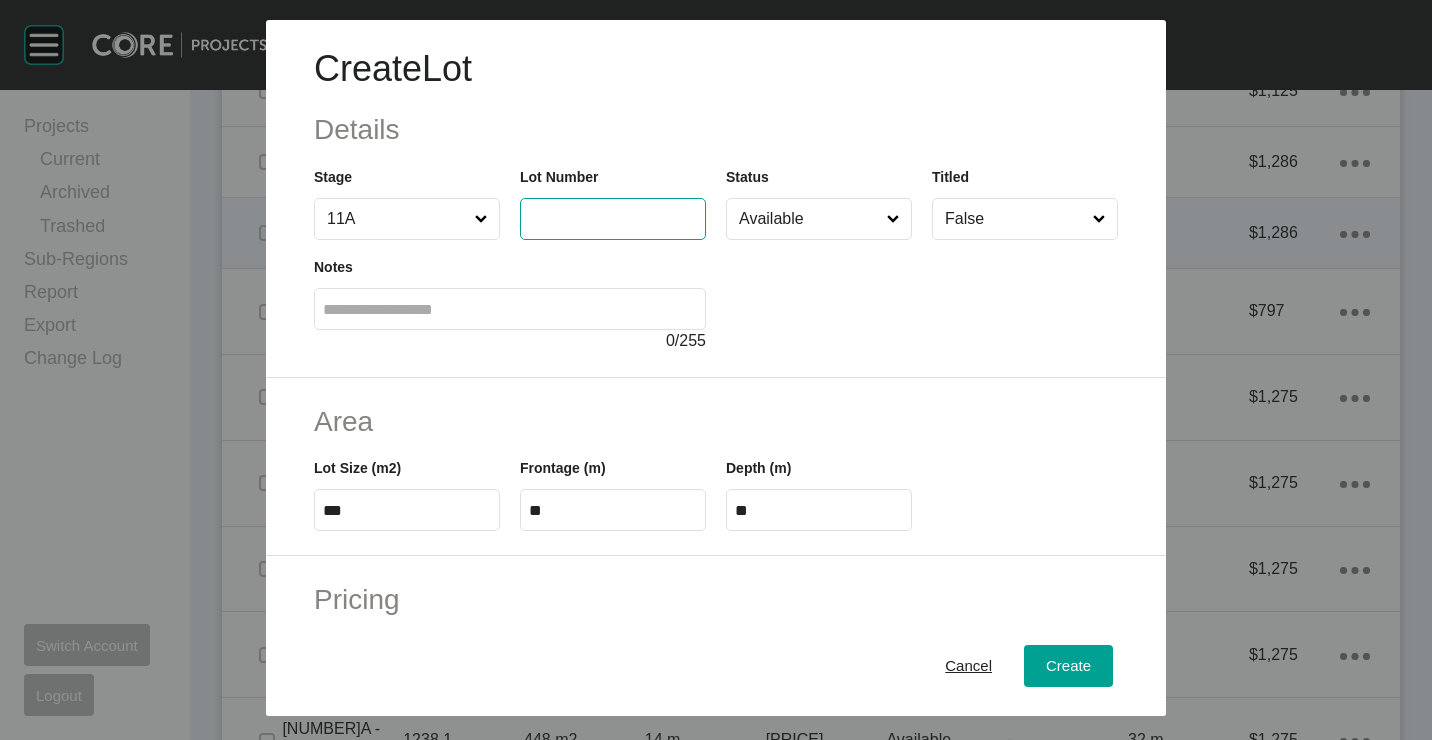 scroll, scrollTop: 2027, scrollLeft: 0, axis: vertical 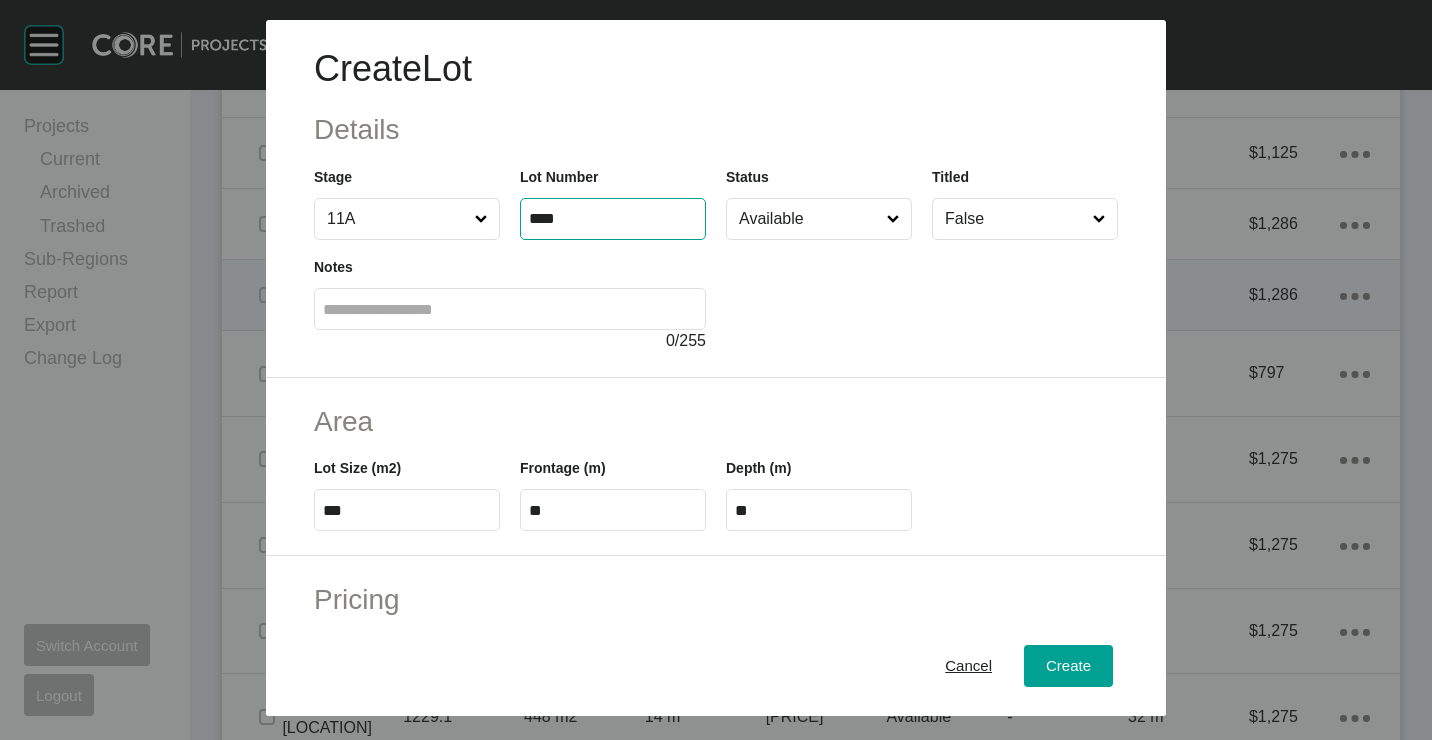 type on "****" 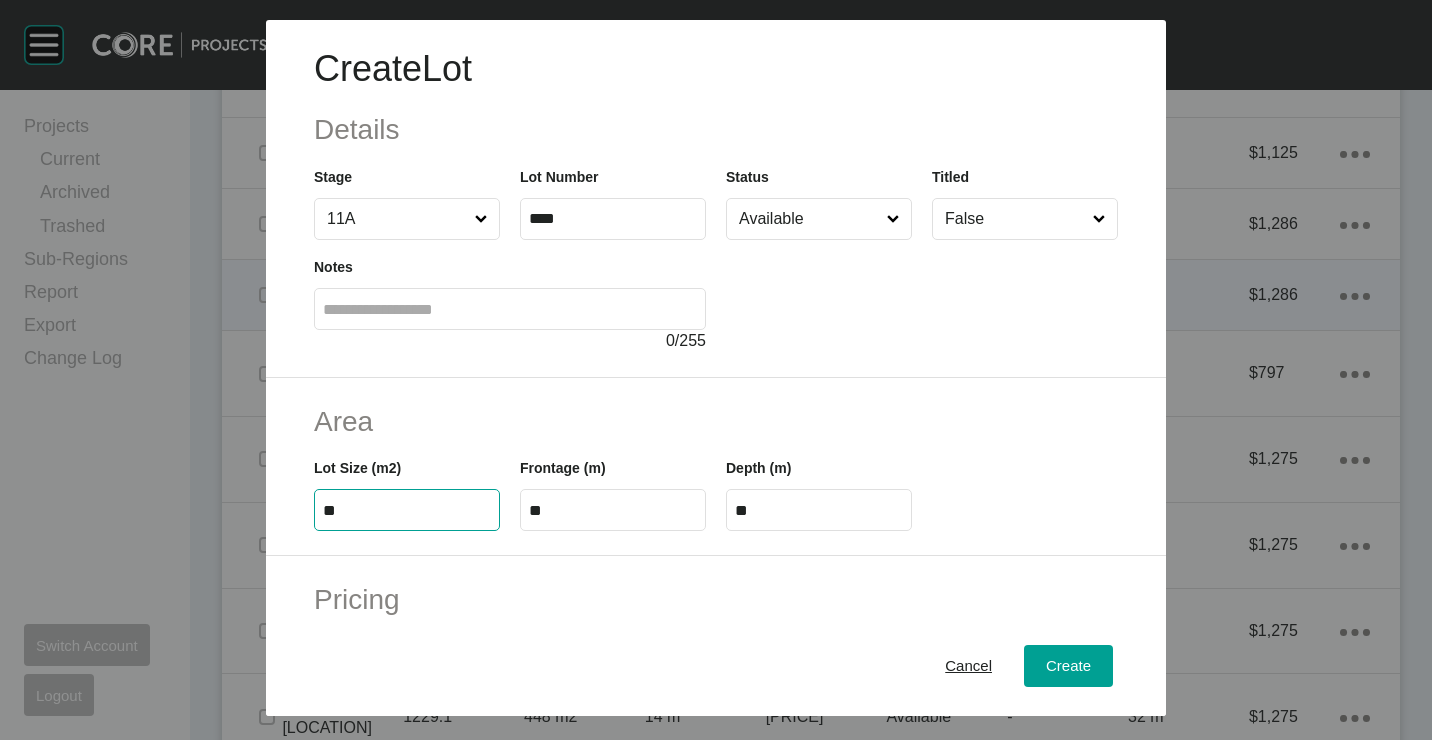 type on "***" 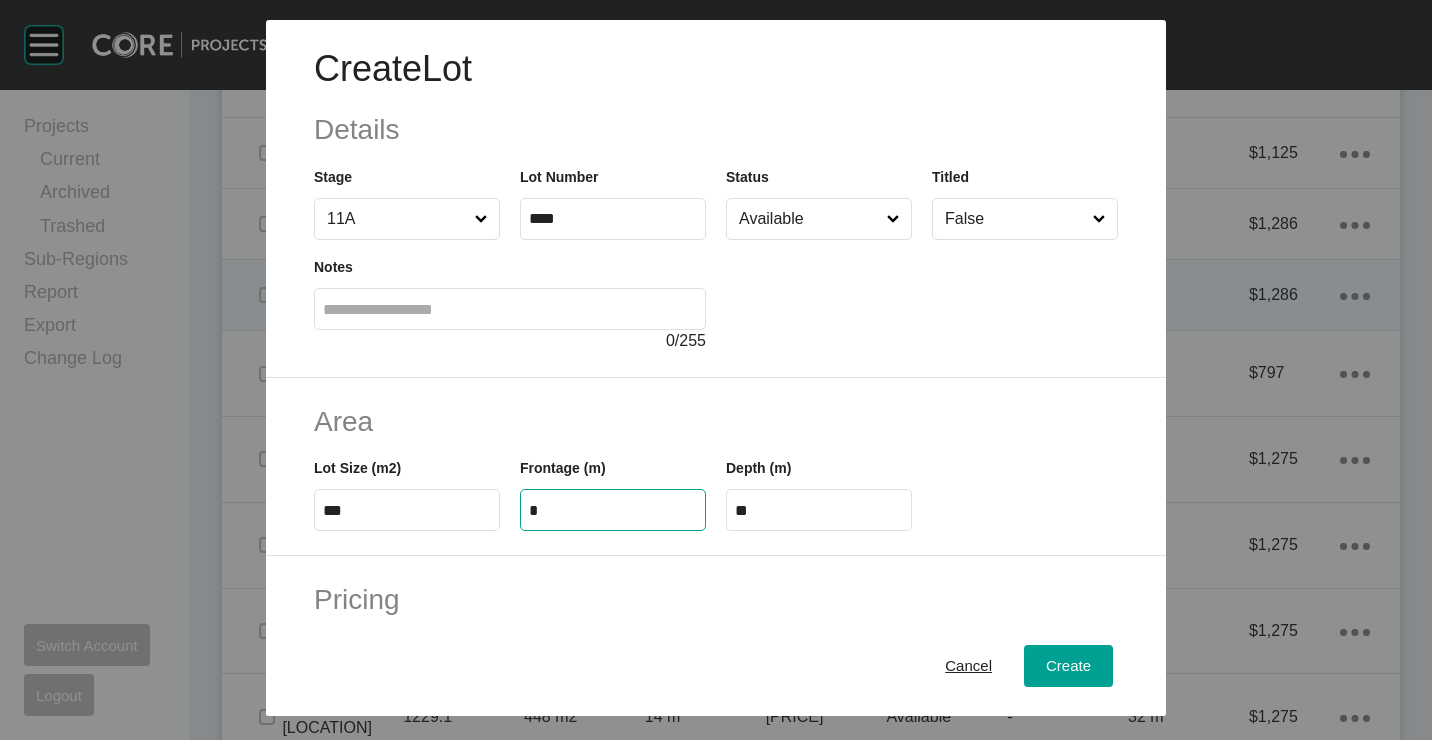 type on "**" 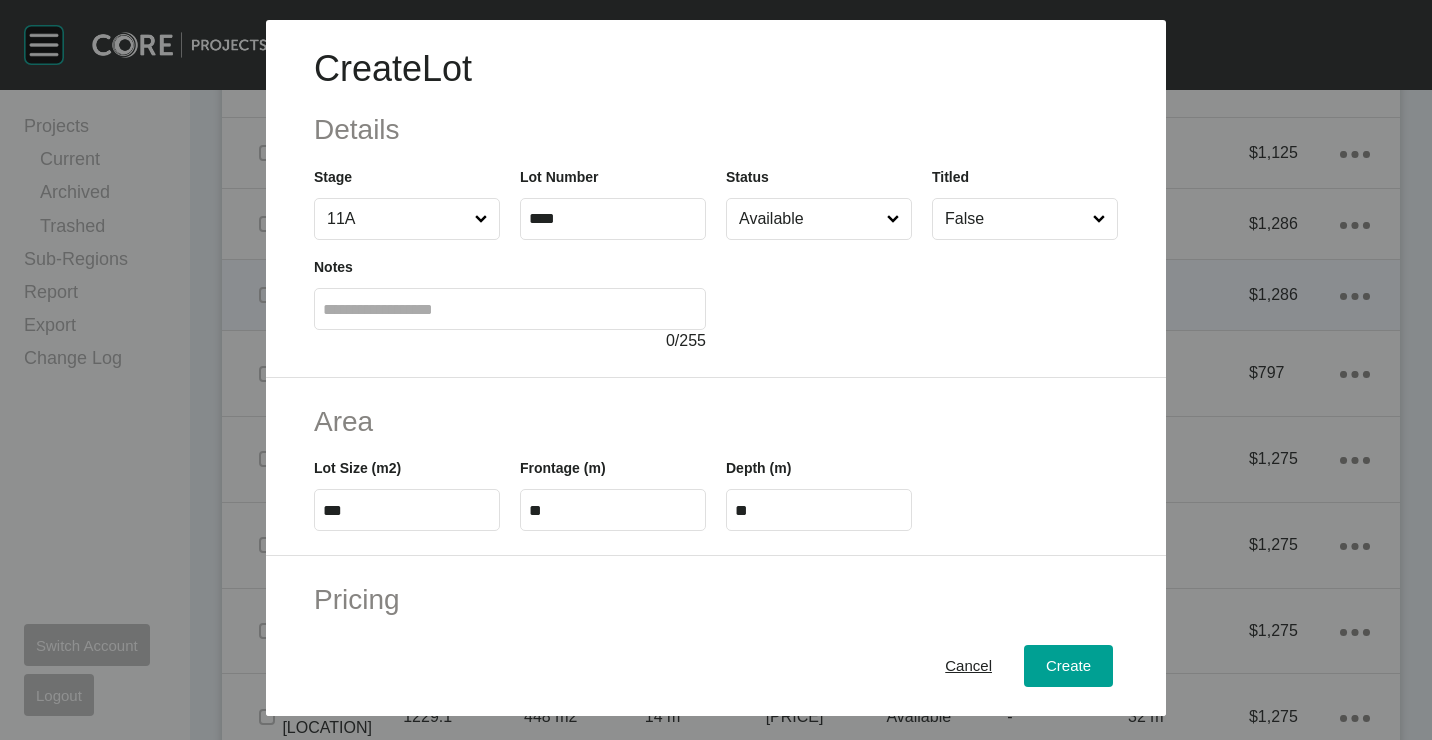 type on "*" 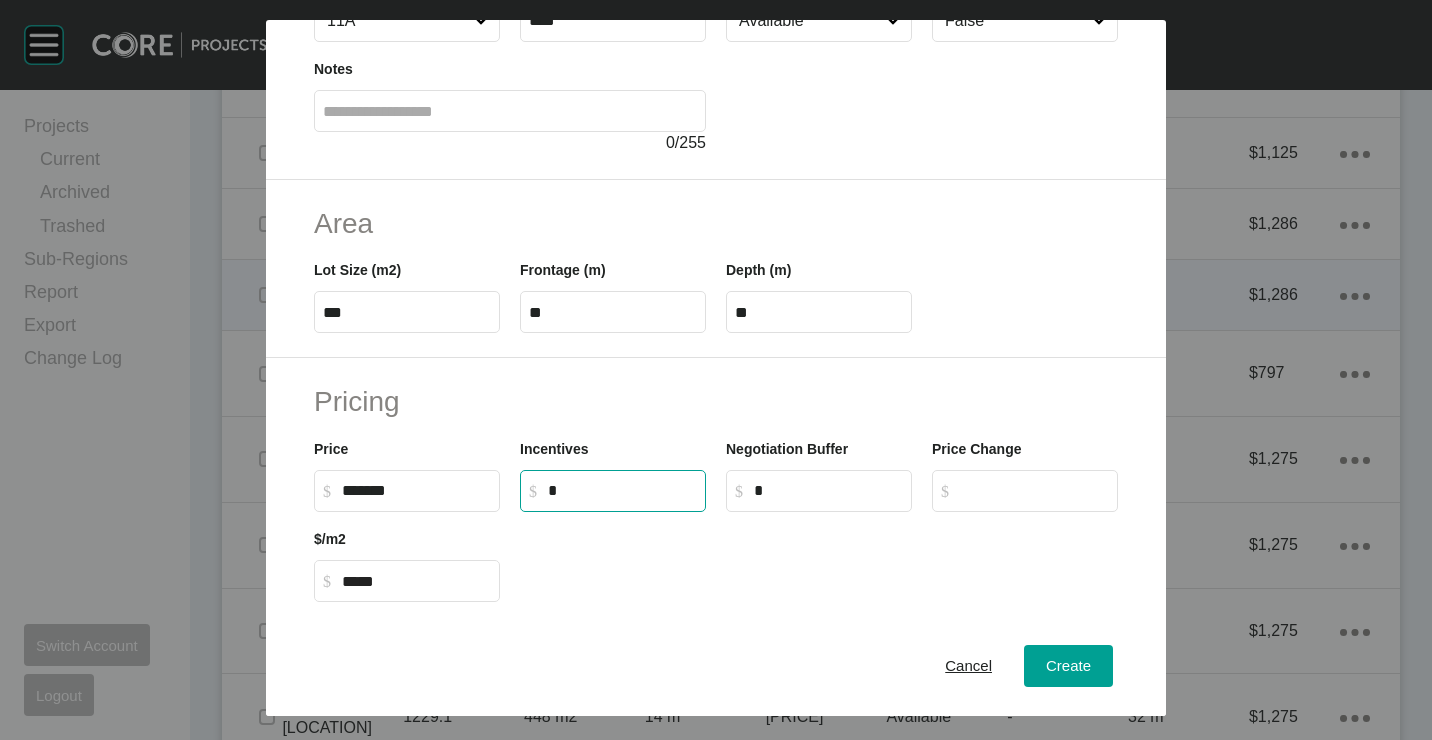 scroll, scrollTop: 300, scrollLeft: 0, axis: vertical 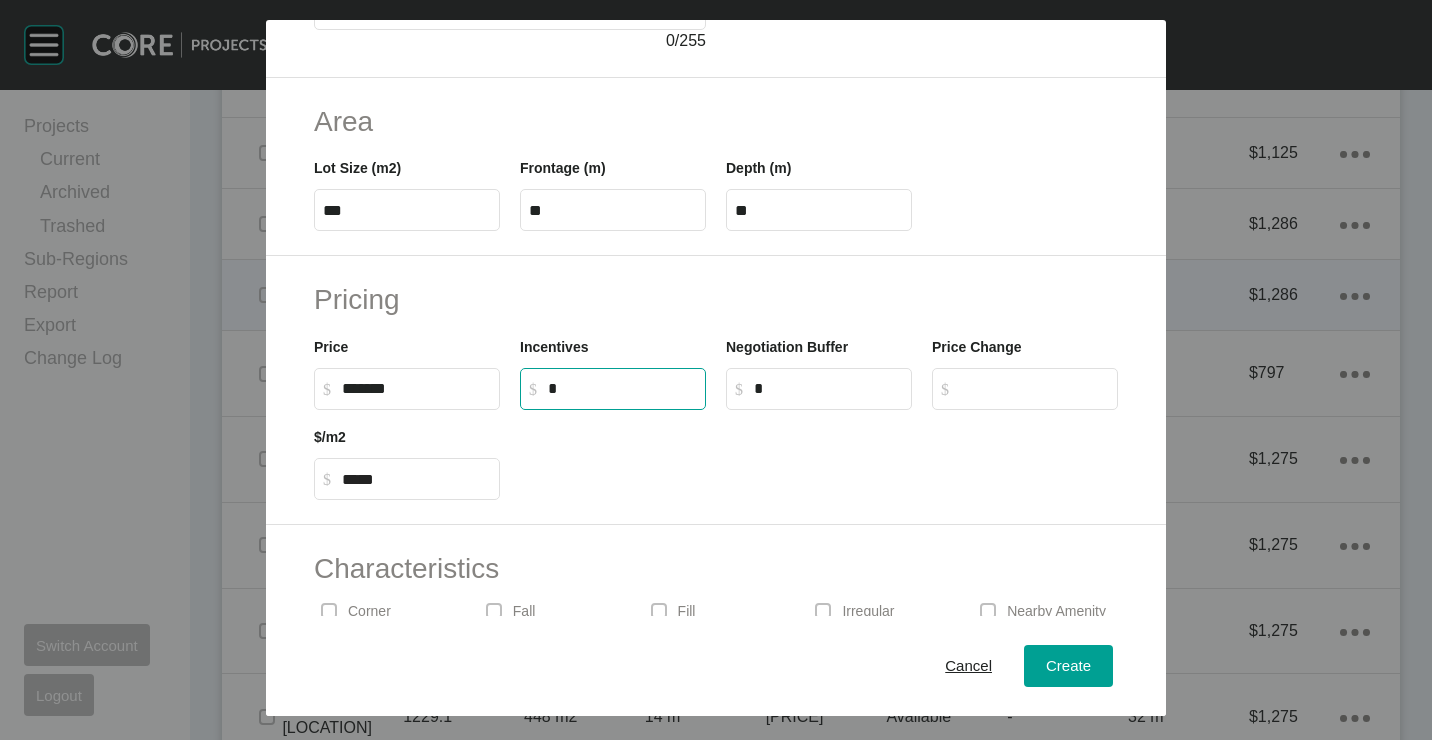 drag, startPoint x: 1048, startPoint y: 657, endPoint x: 1038, endPoint y: 620, distance: 38.327538 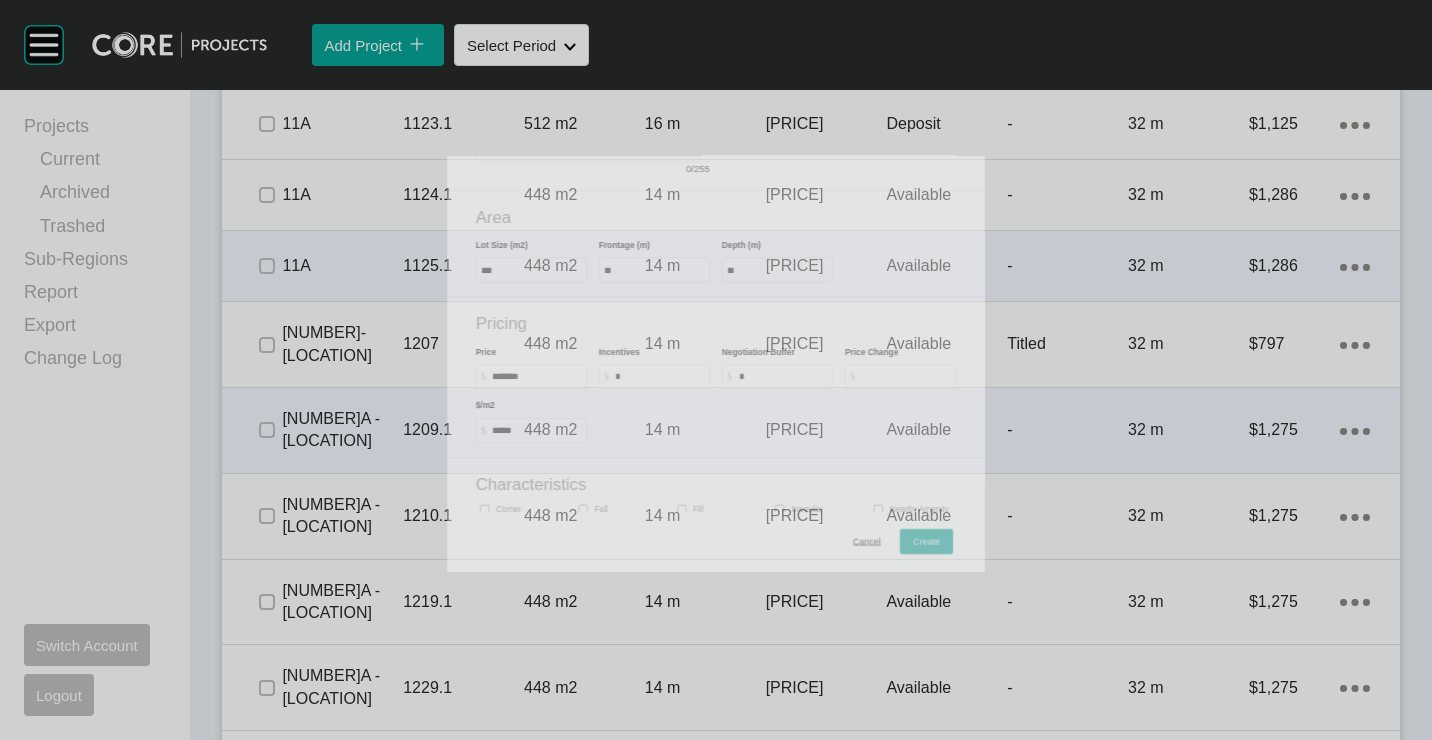 scroll, scrollTop: 2089, scrollLeft: 0, axis: vertical 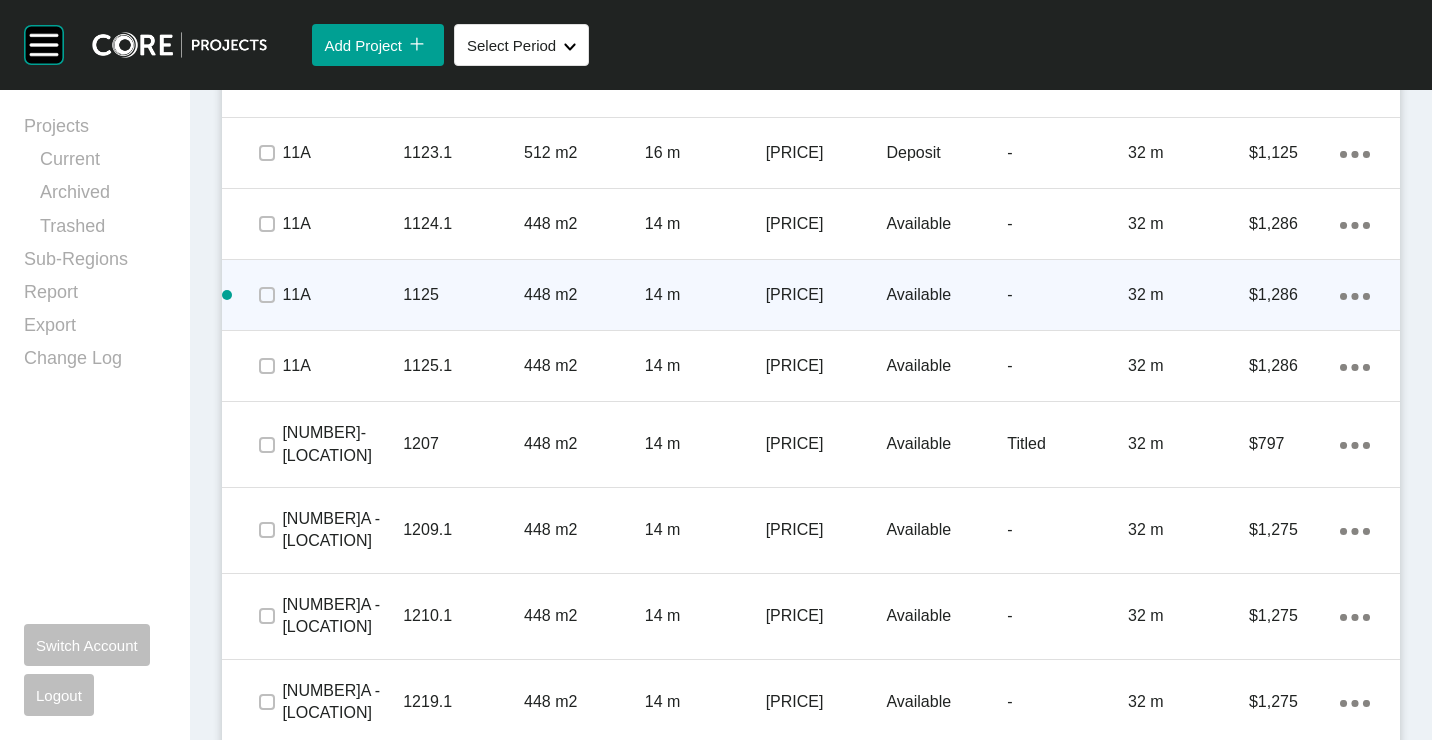 click on "Action Menu Dots Copy 6 Created with Sketch." 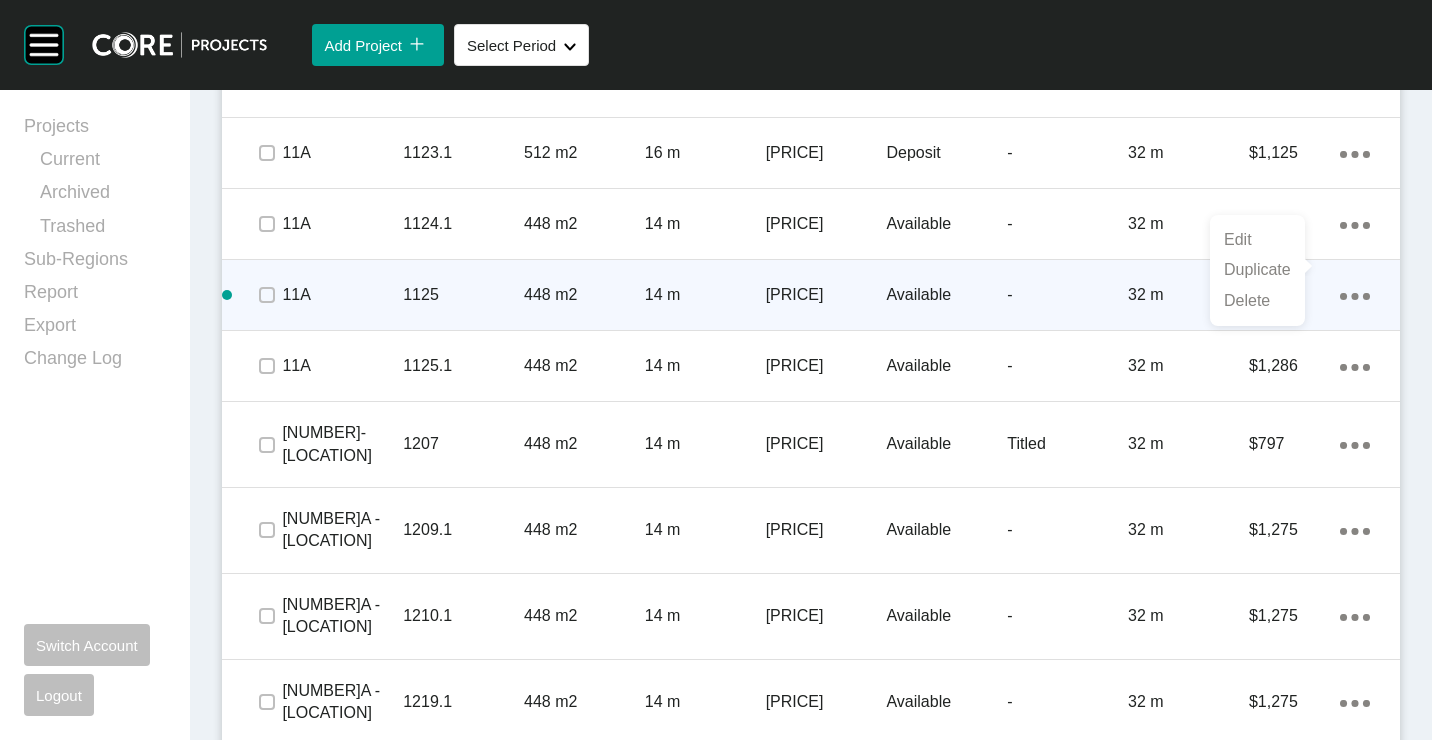 click on "Duplicate" at bounding box center (1257, 270) 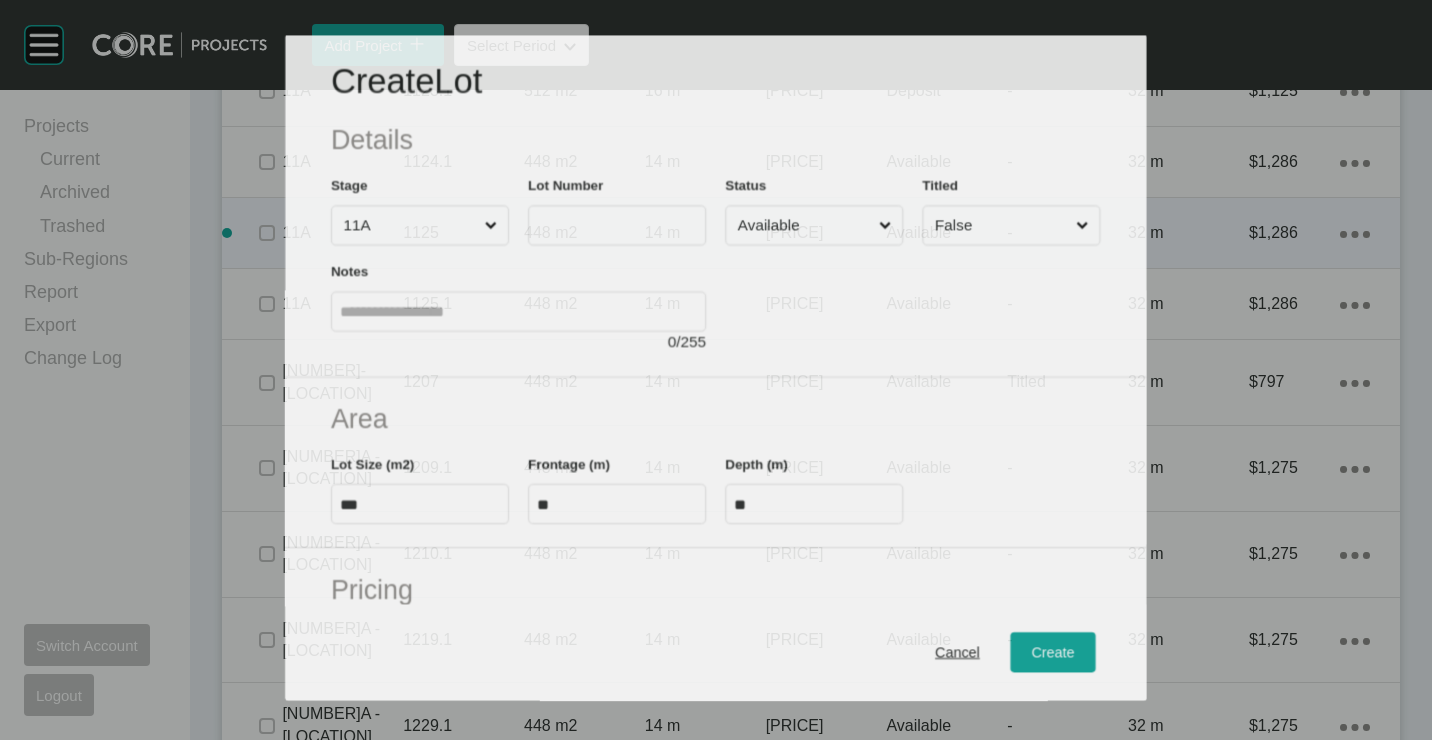 scroll, scrollTop: 2027, scrollLeft: 0, axis: vertical 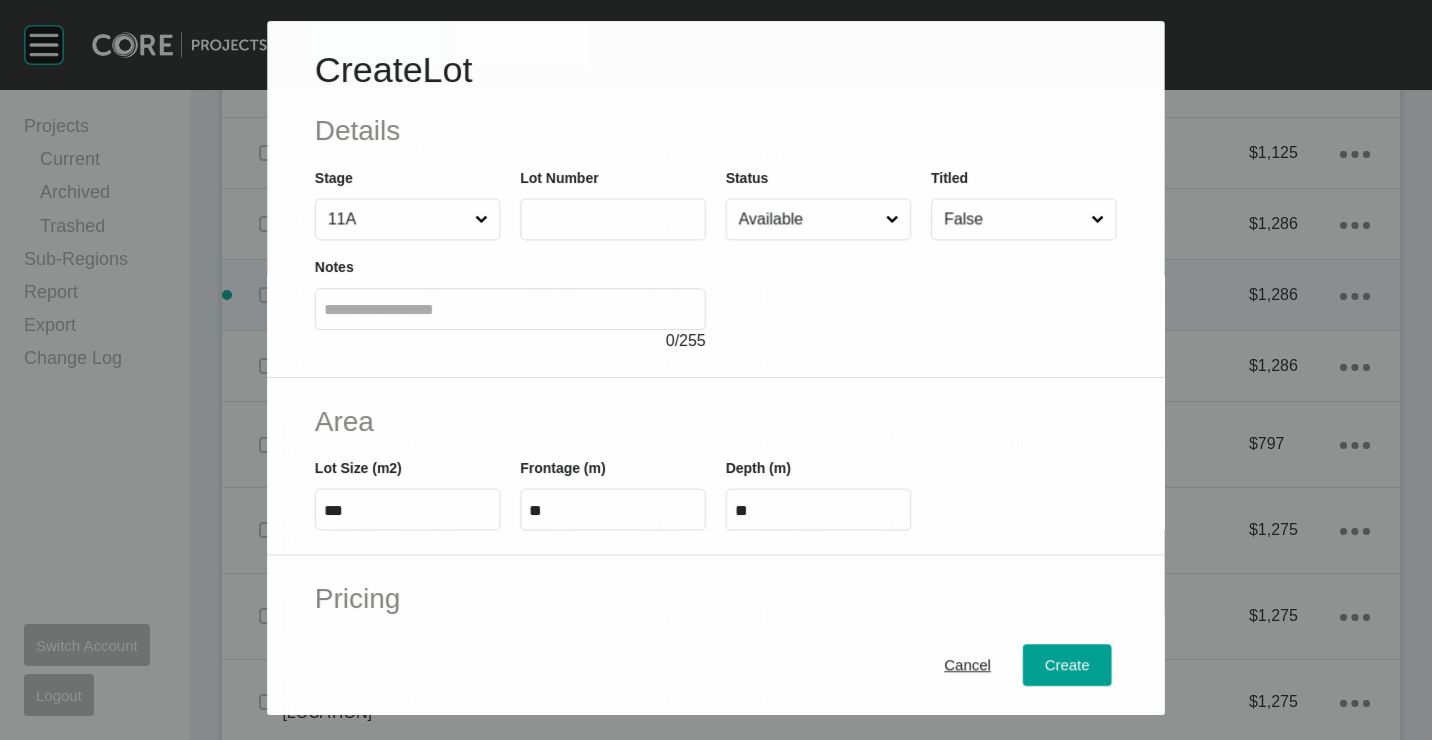 click at bounding box center (614, 219) 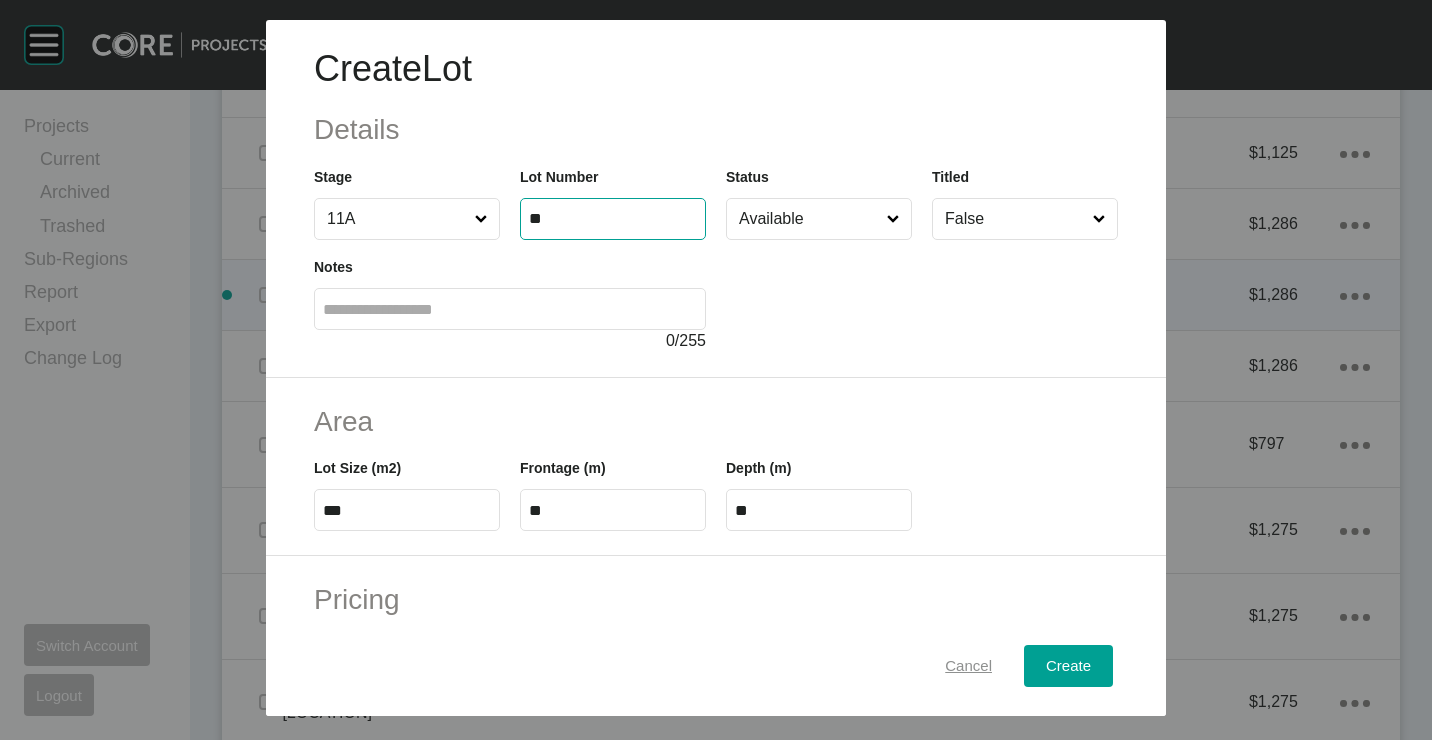 type on "**" 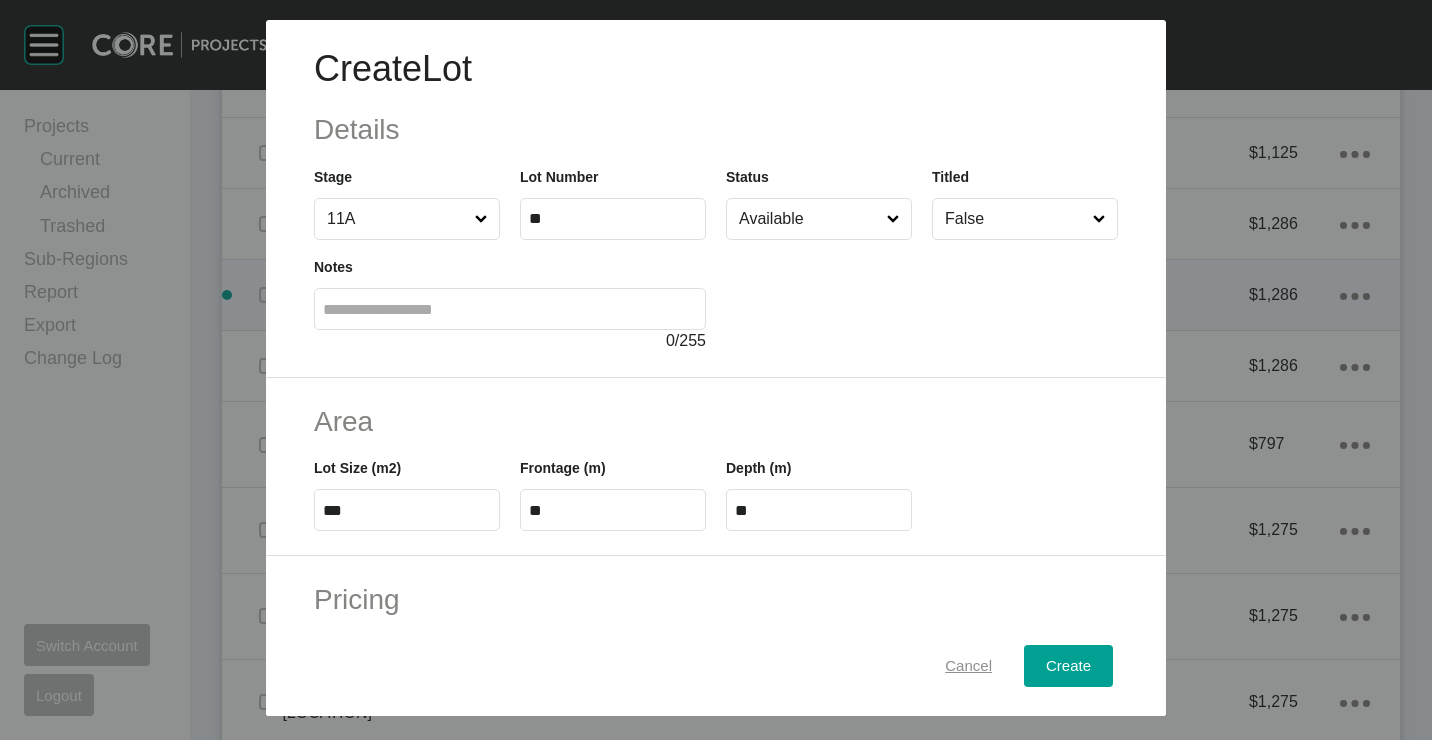 click on "Cancel" at bounding box center [968, 665] 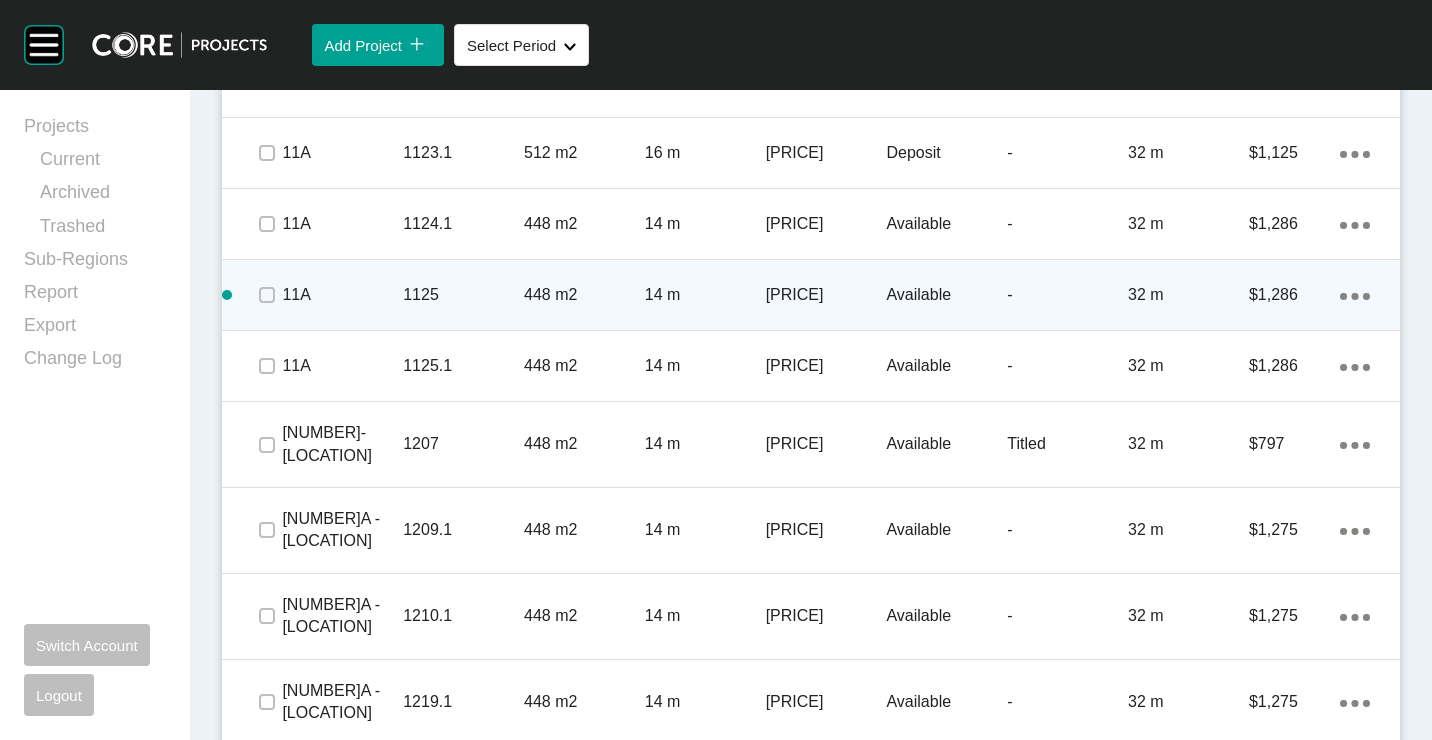 click 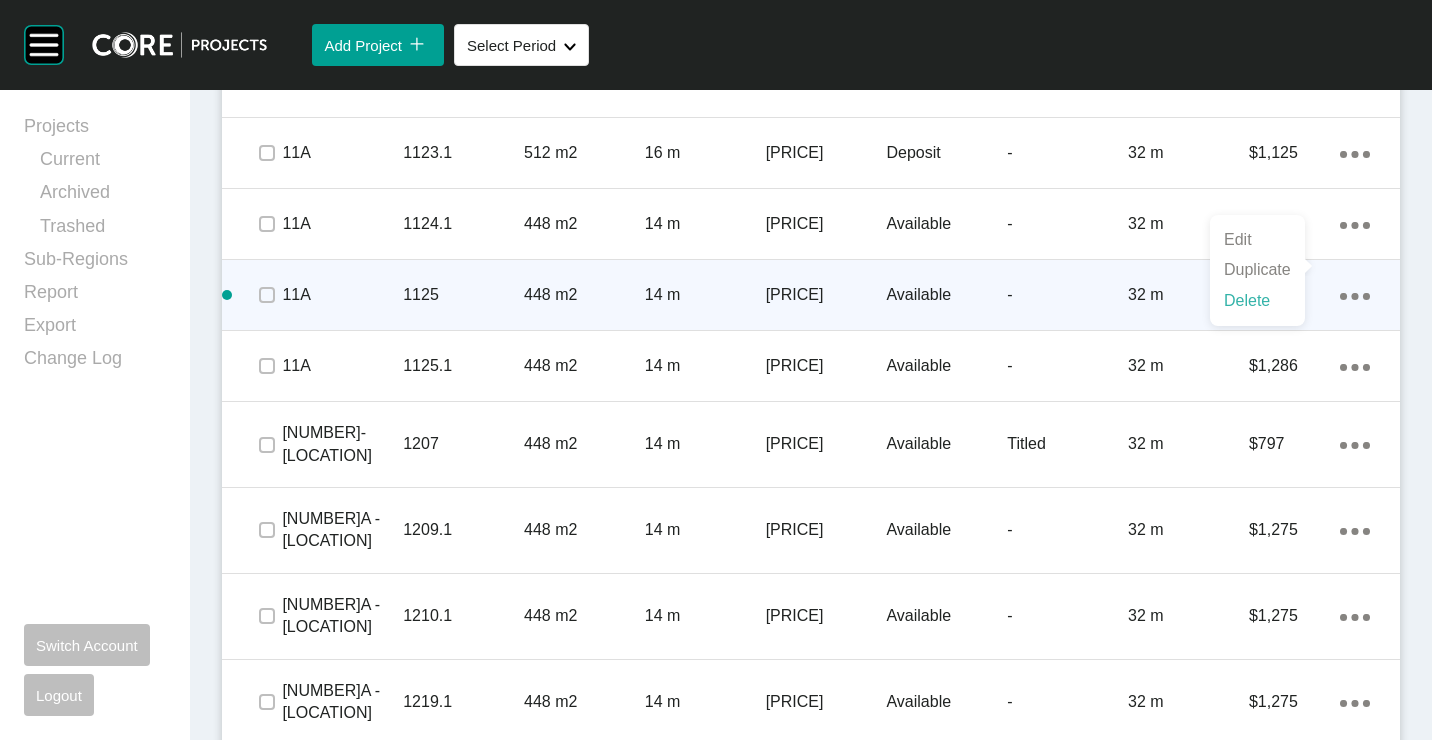 click on "Delete" at bounding box center [1257, 301] 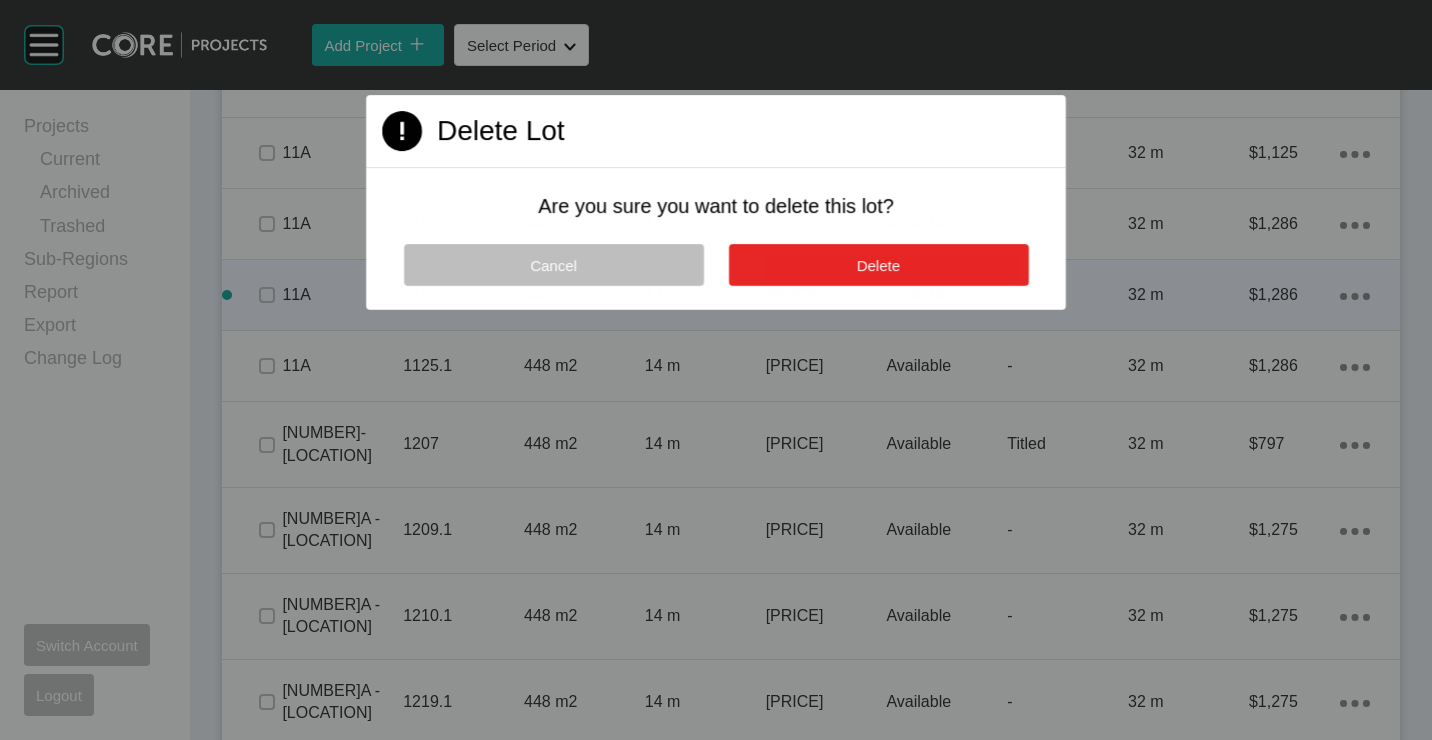 click on "Delete" at bounding box center [878, 265] 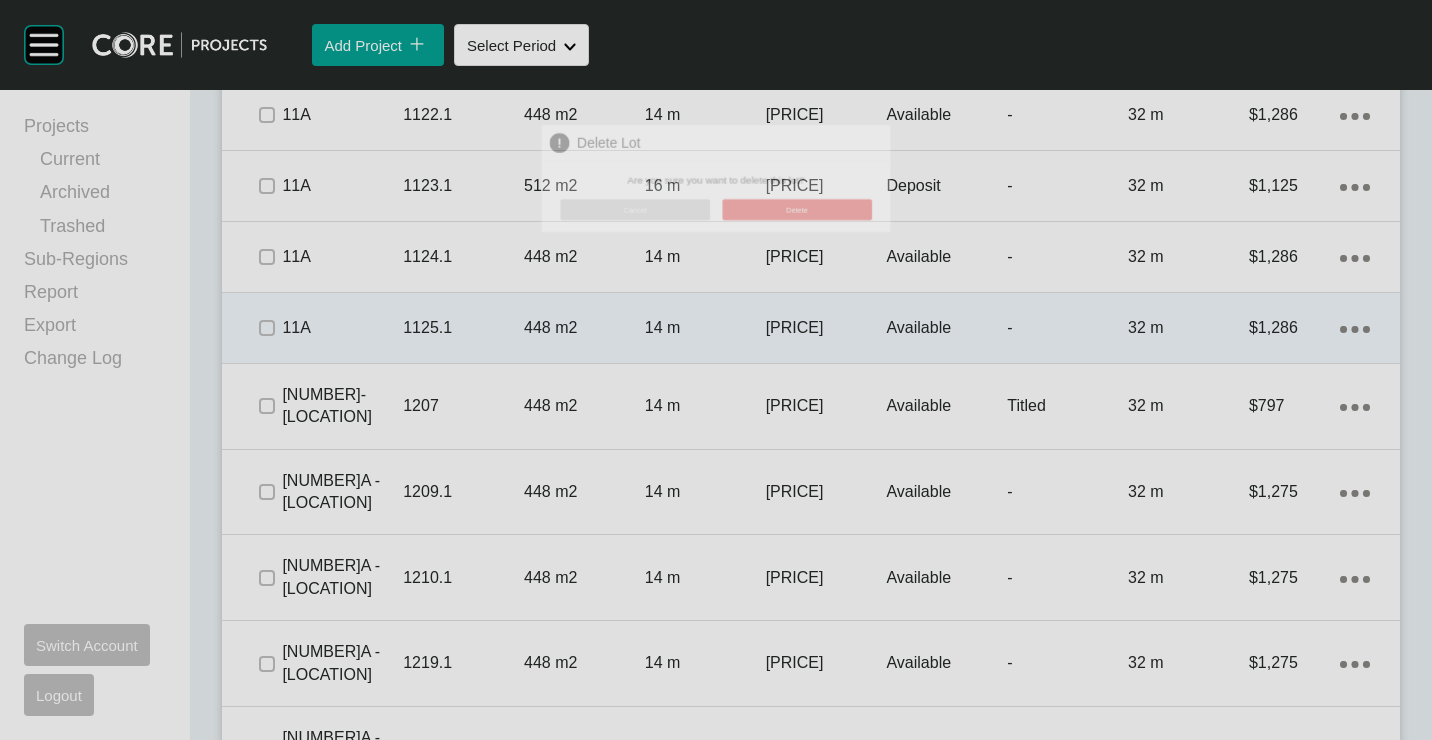 scroll, scrollTop: 2089, scrollLeft: 0, axis: vertical 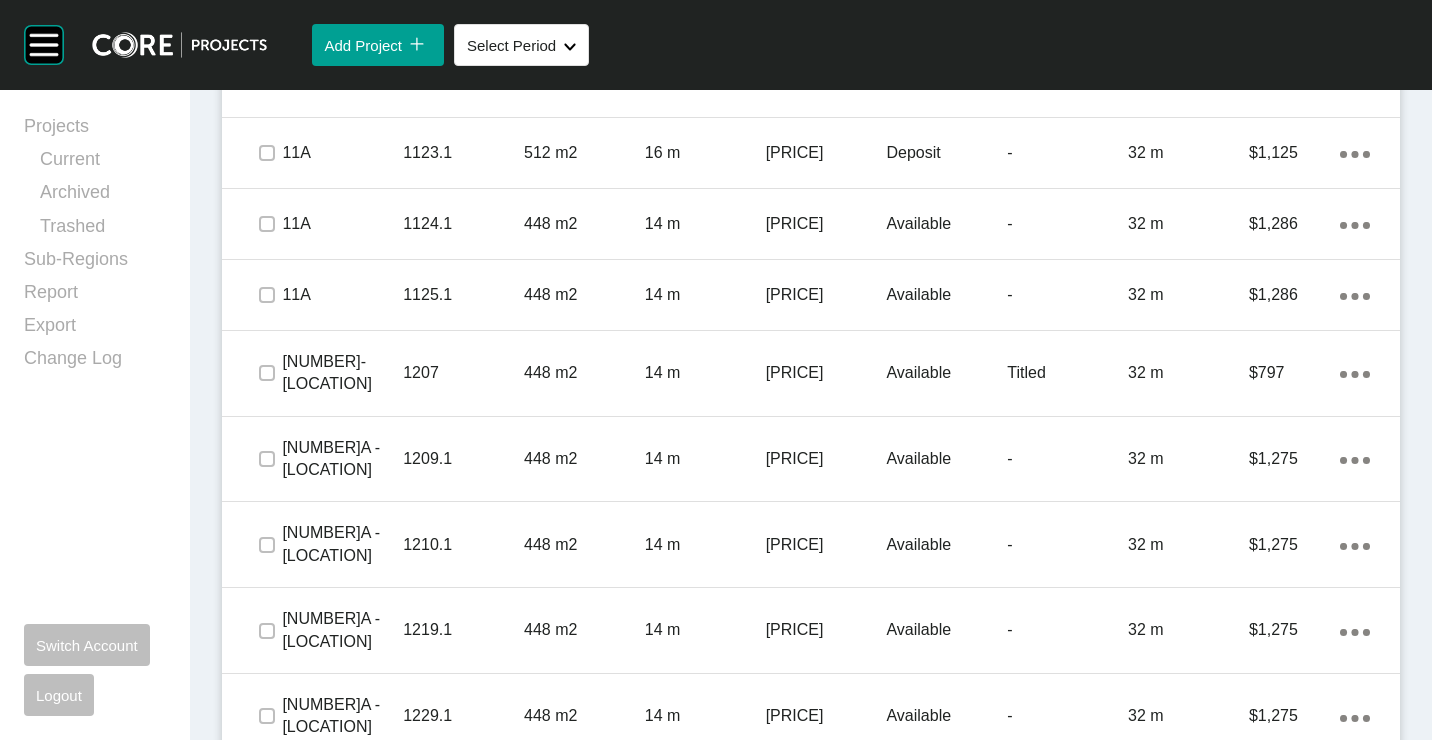 click on "Action Menu Dots Copy 6 Created with Sketch." at bounding box center (1370, 295) 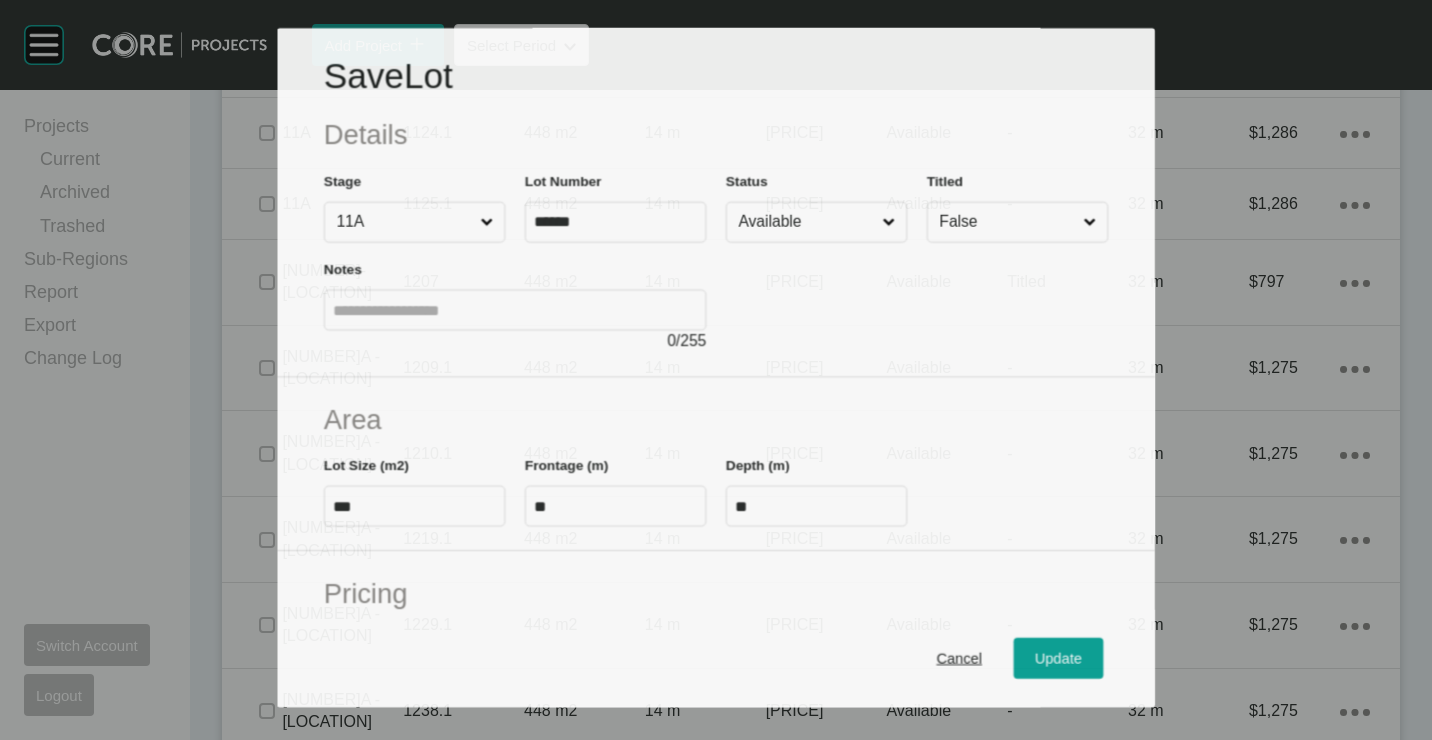 scroll, scrollTop: 2027, scrollLeft: 0, axis: vertical 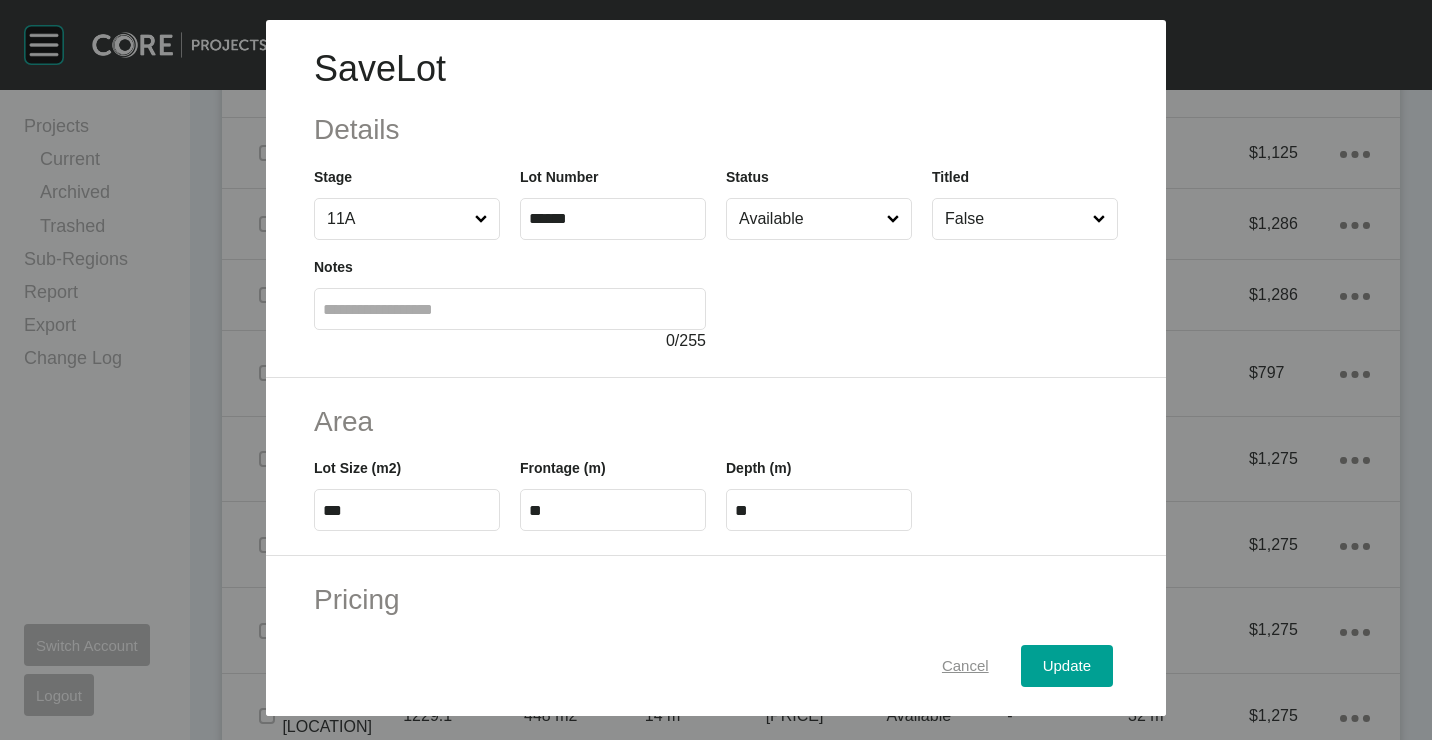 click on "Cancel" at bounding box center (965, 665) 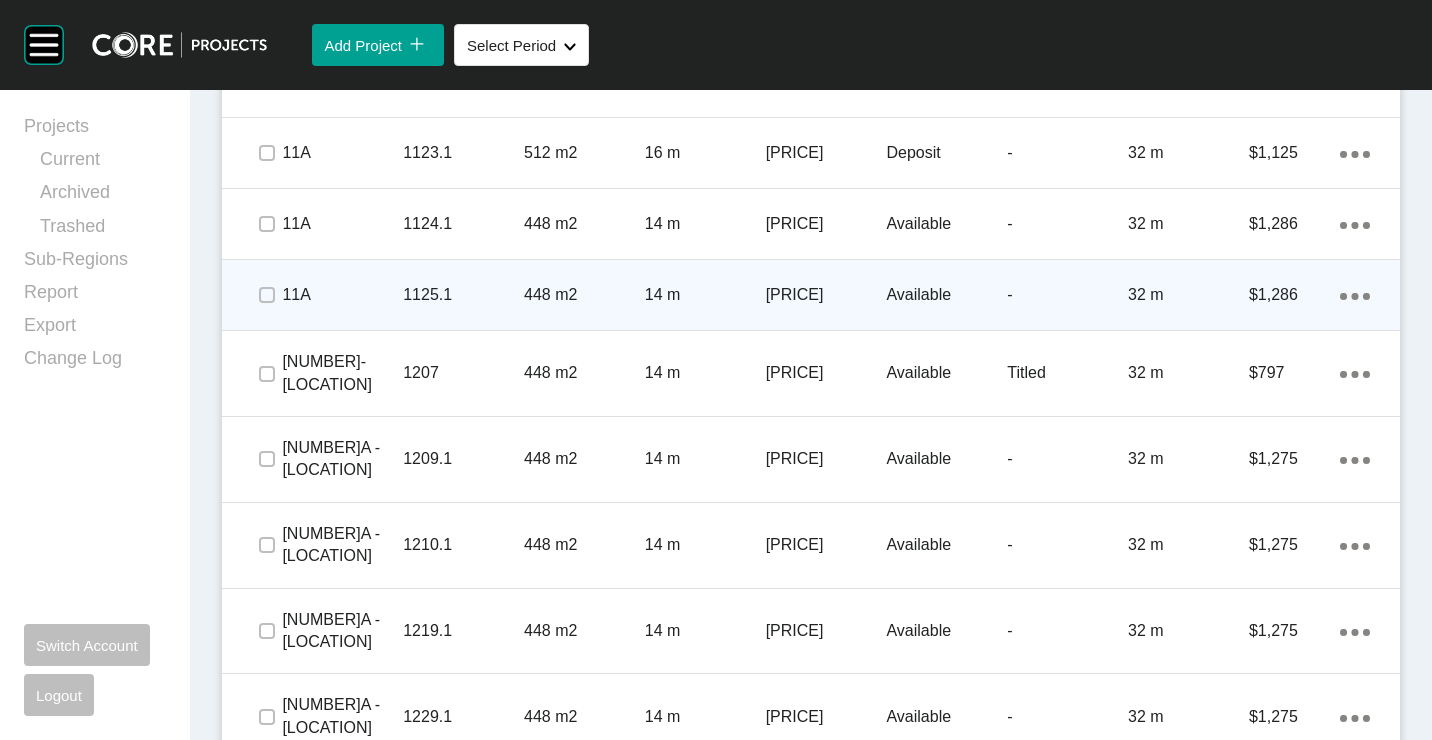 click on "Action Menu Dots Copy 6 Created with Sketch." at bounding box center [1355, 295] 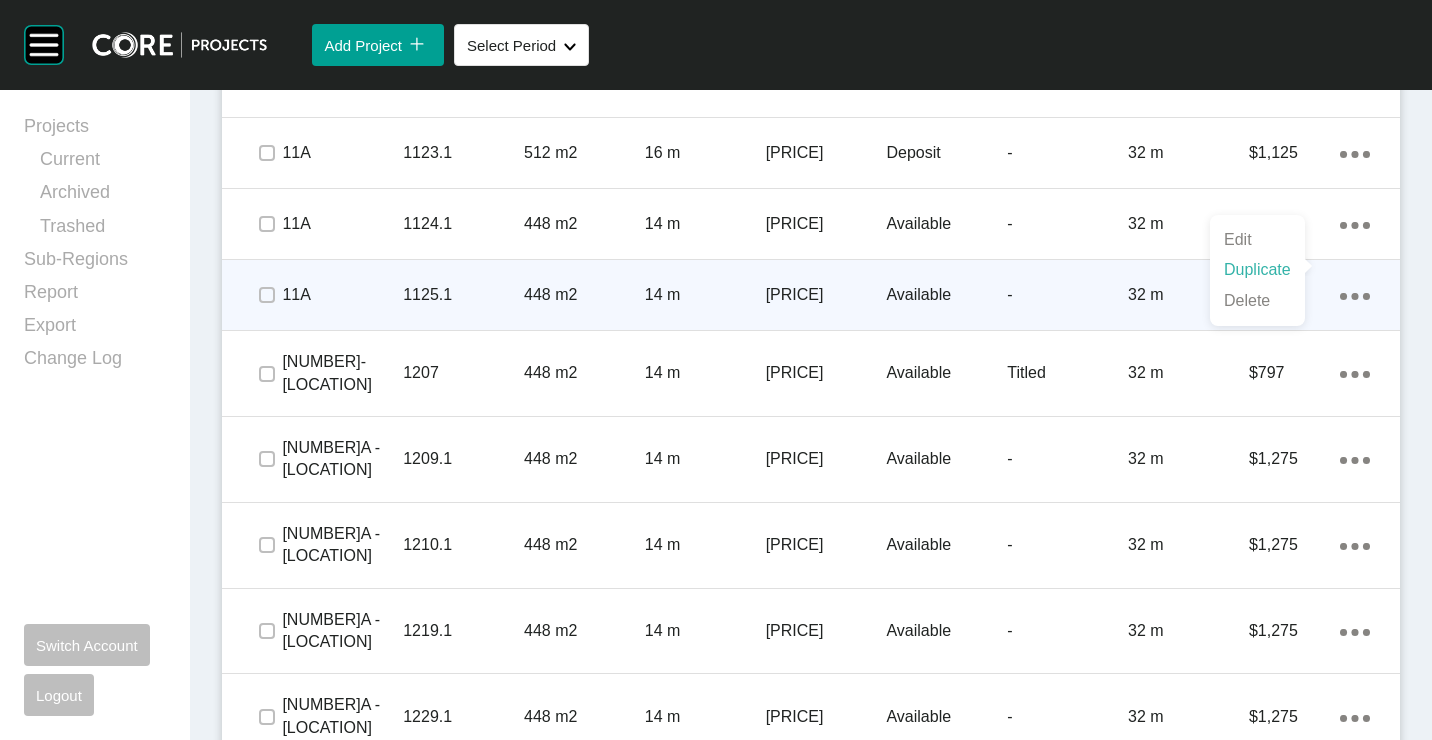 click on "Duplicate" at bounding box center (1257, 270) 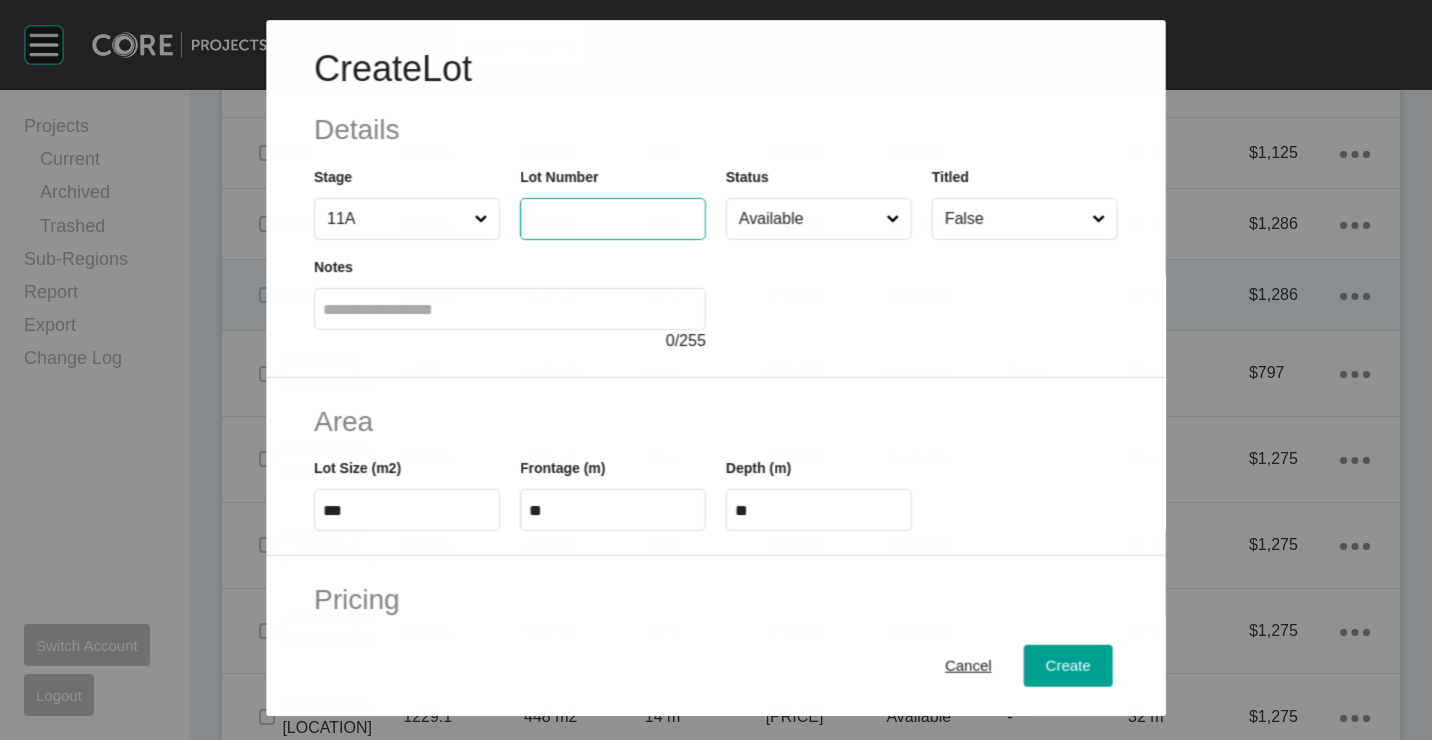 click at bounding box center [613, 219] 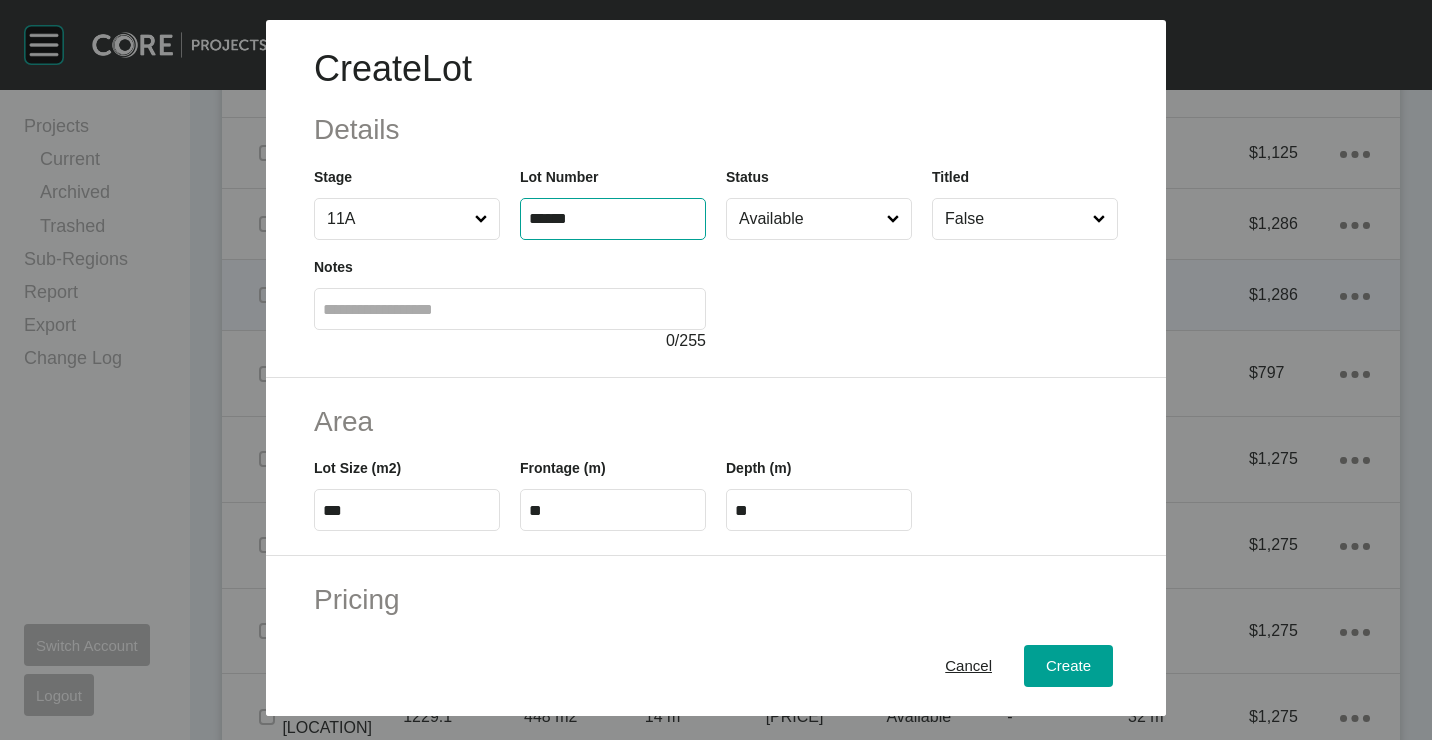 type on "******" 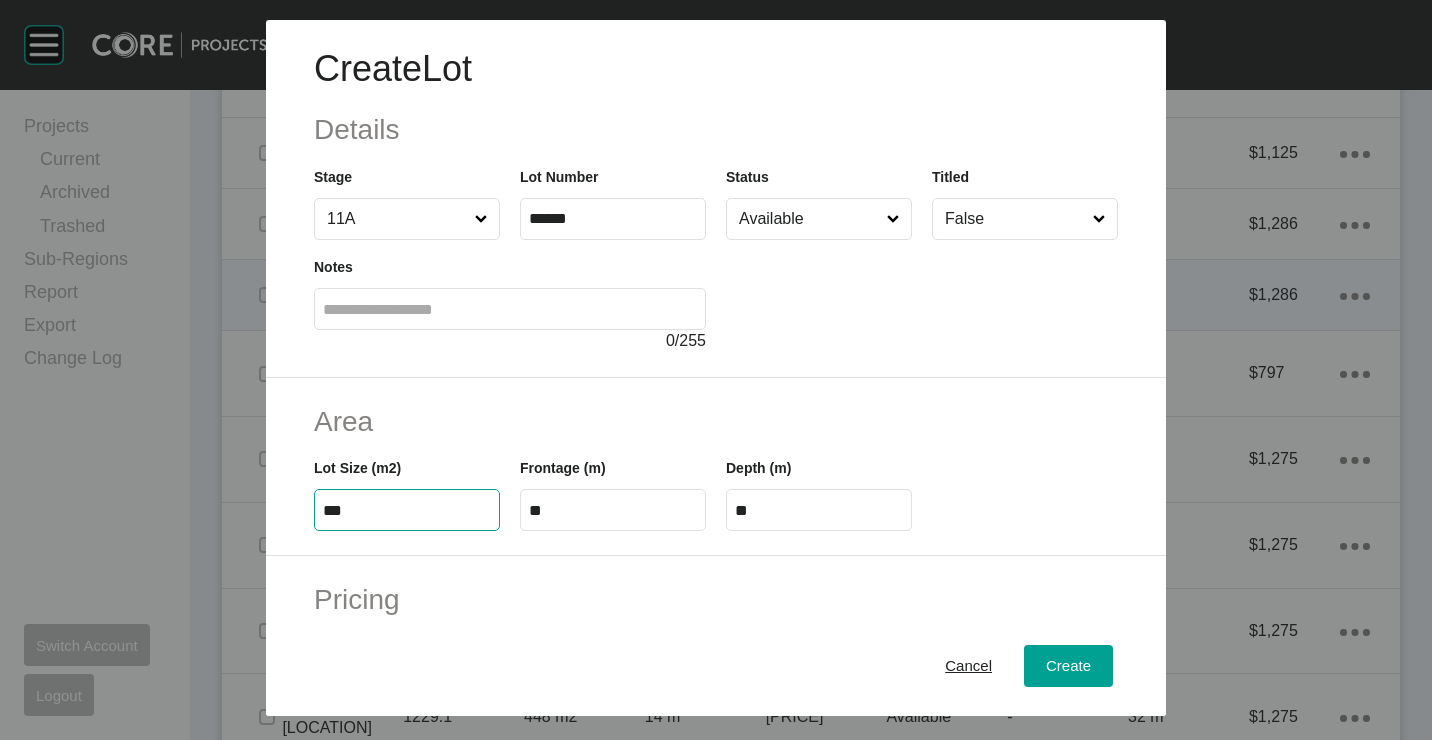 type on "***" 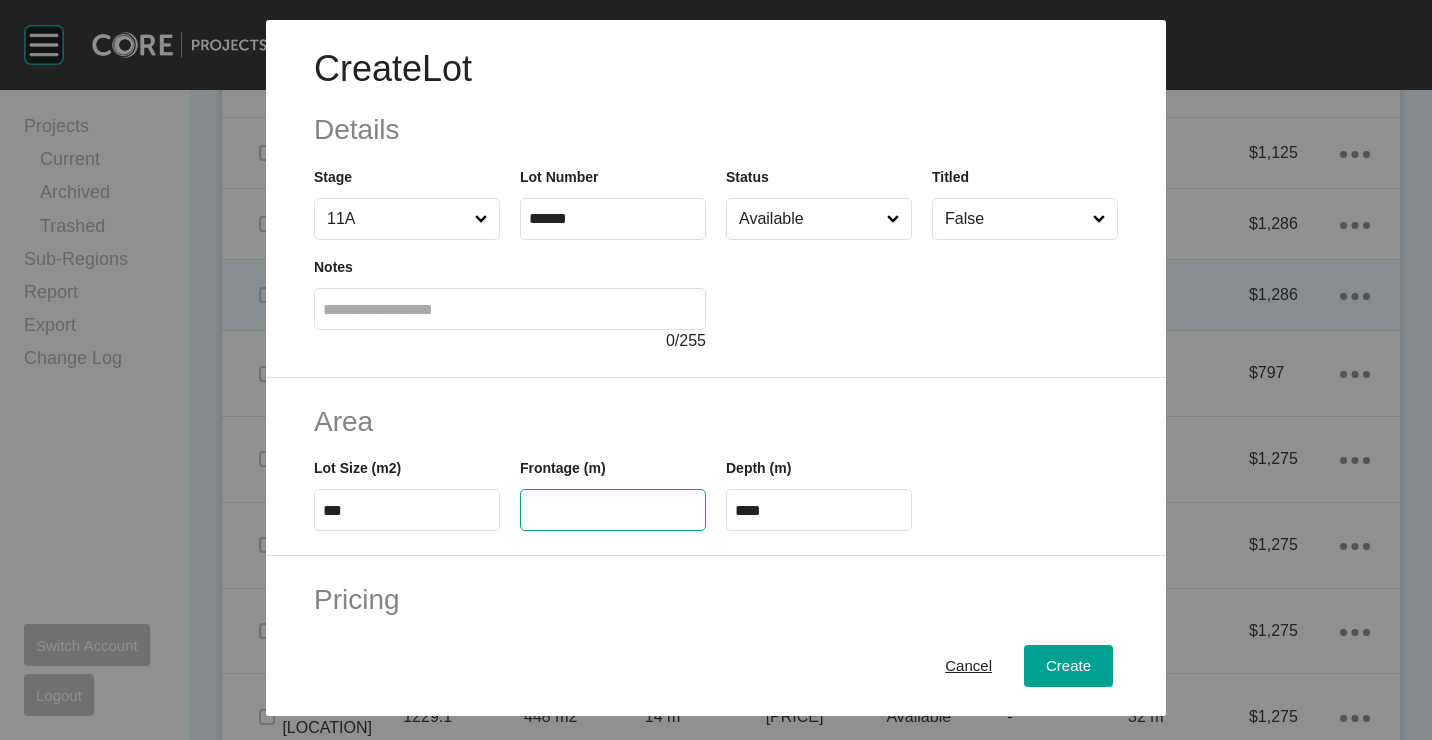 type 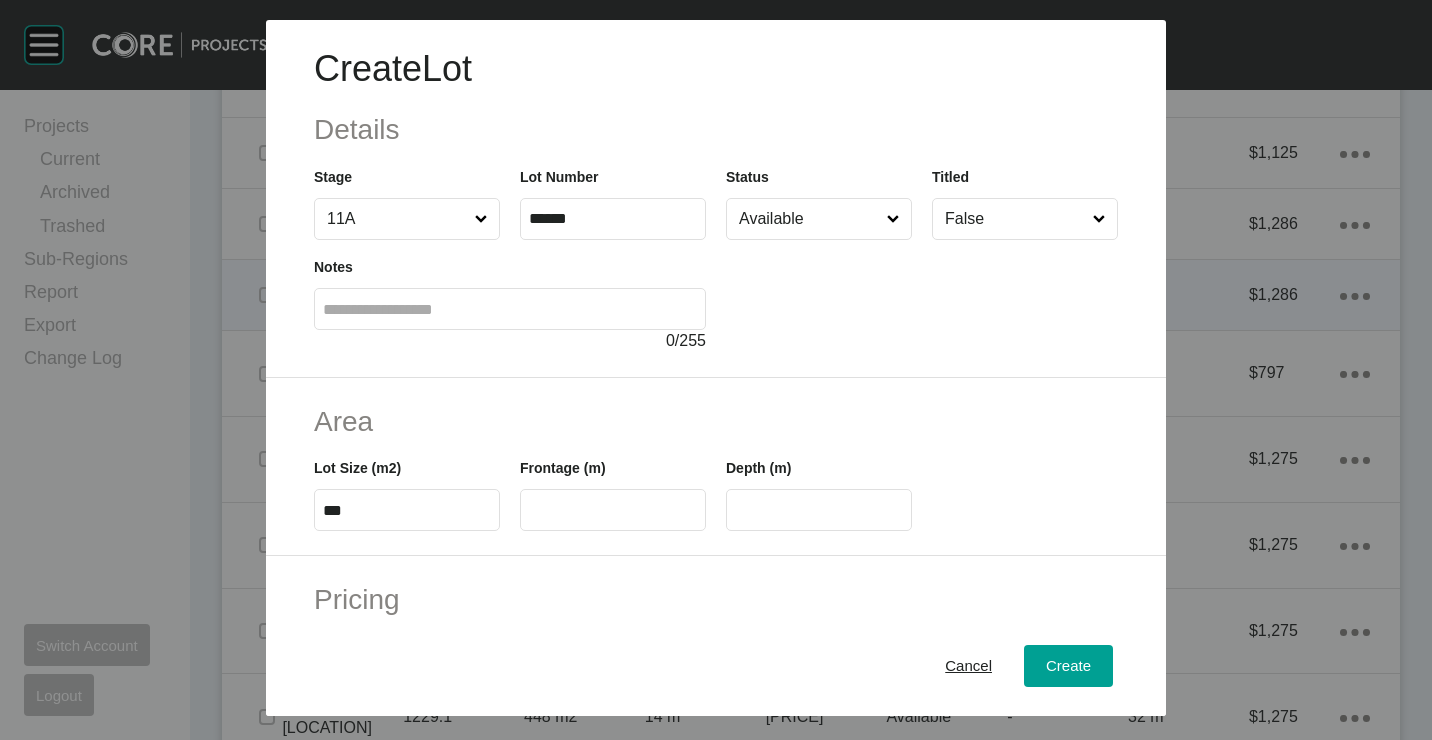 type on "*" 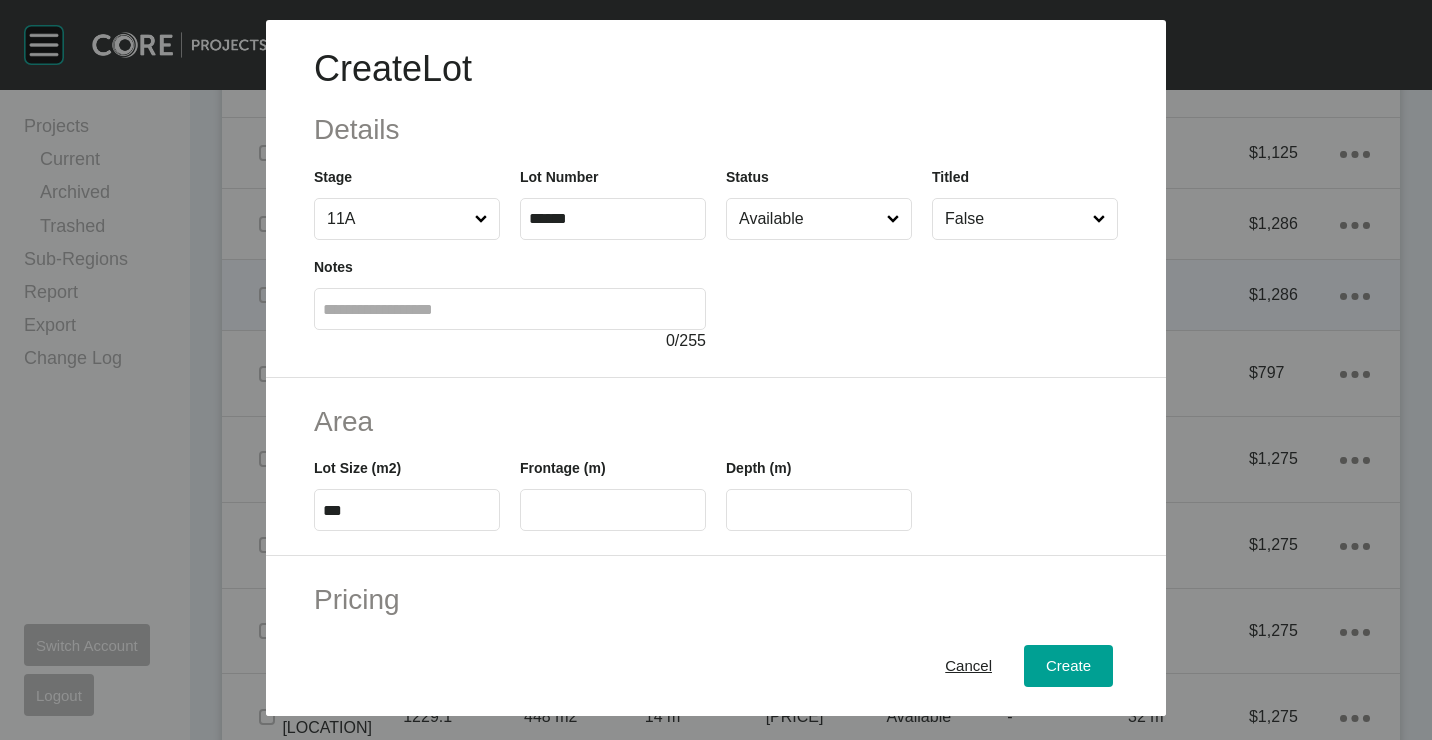 type on "******" 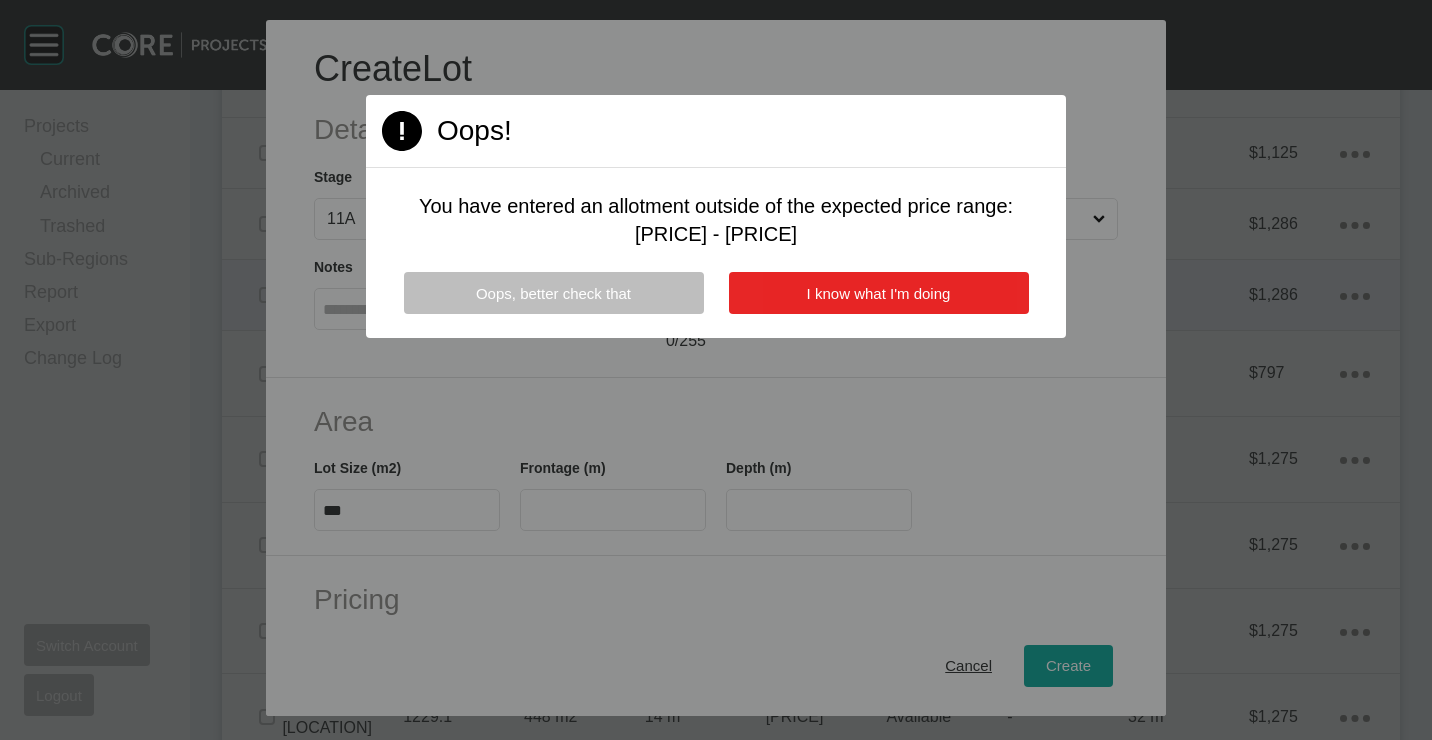 click on "I know what I'm doing" at bounding box center (879, 293) 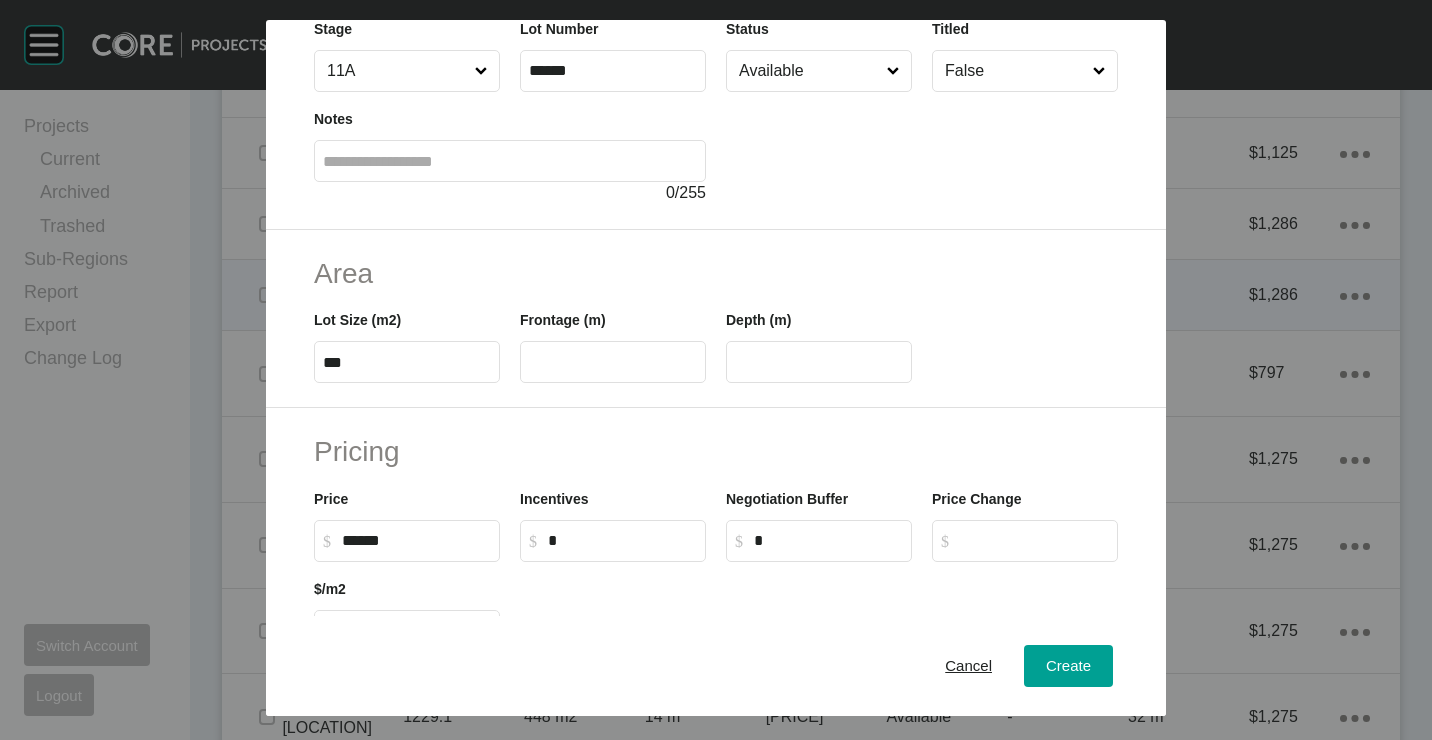 scroll, scrollTop: 300, scrollLeft: 0, axis: vertical 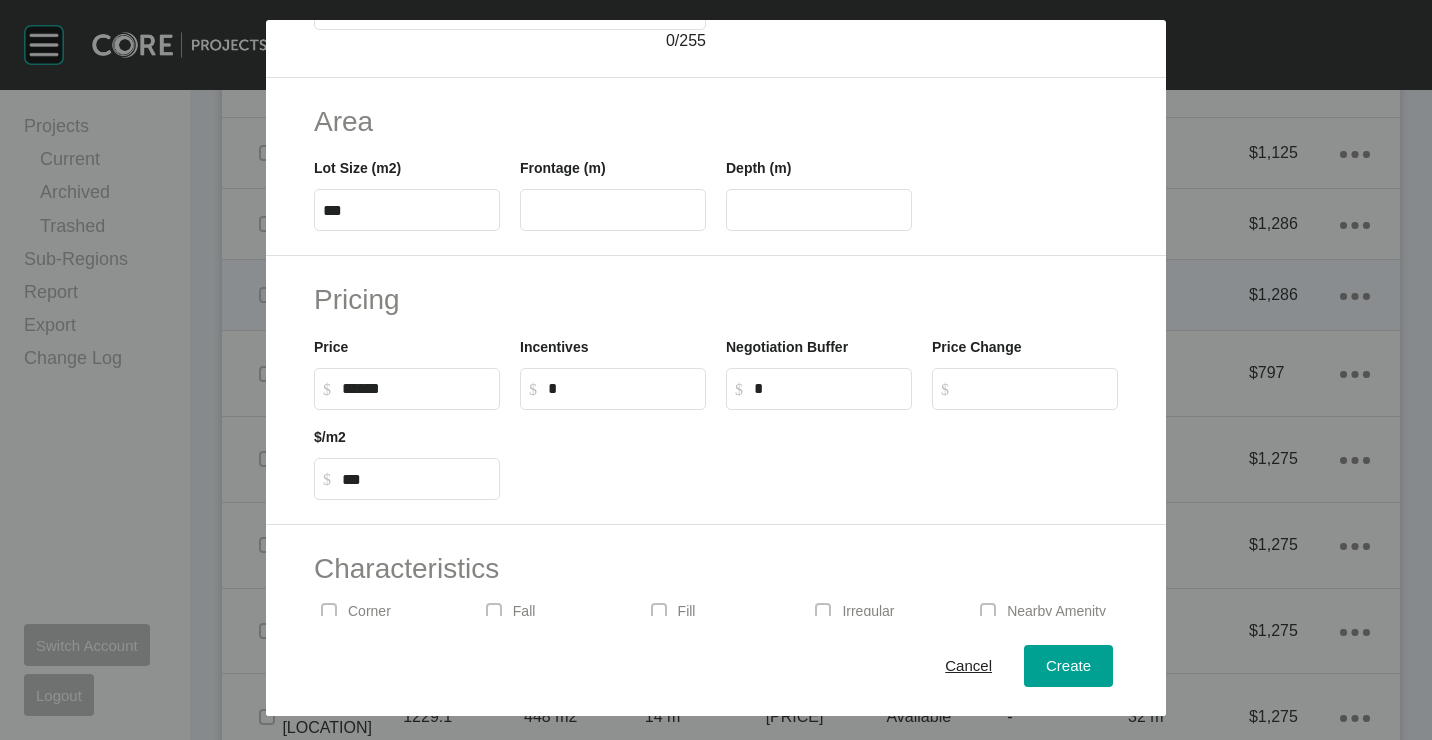 click on "Irregular" at bounding box center [880, 611] 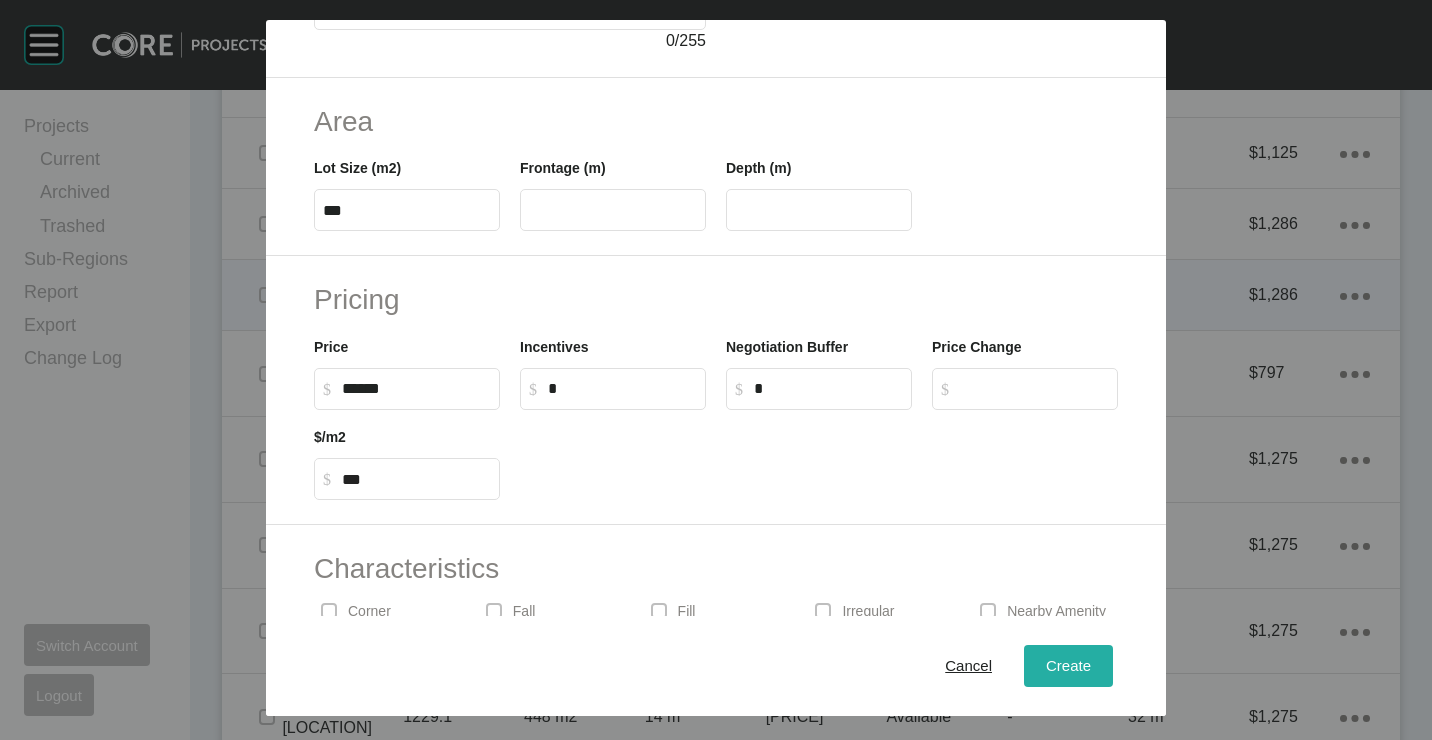 click on "Create" at bounding box center (1068, 666) 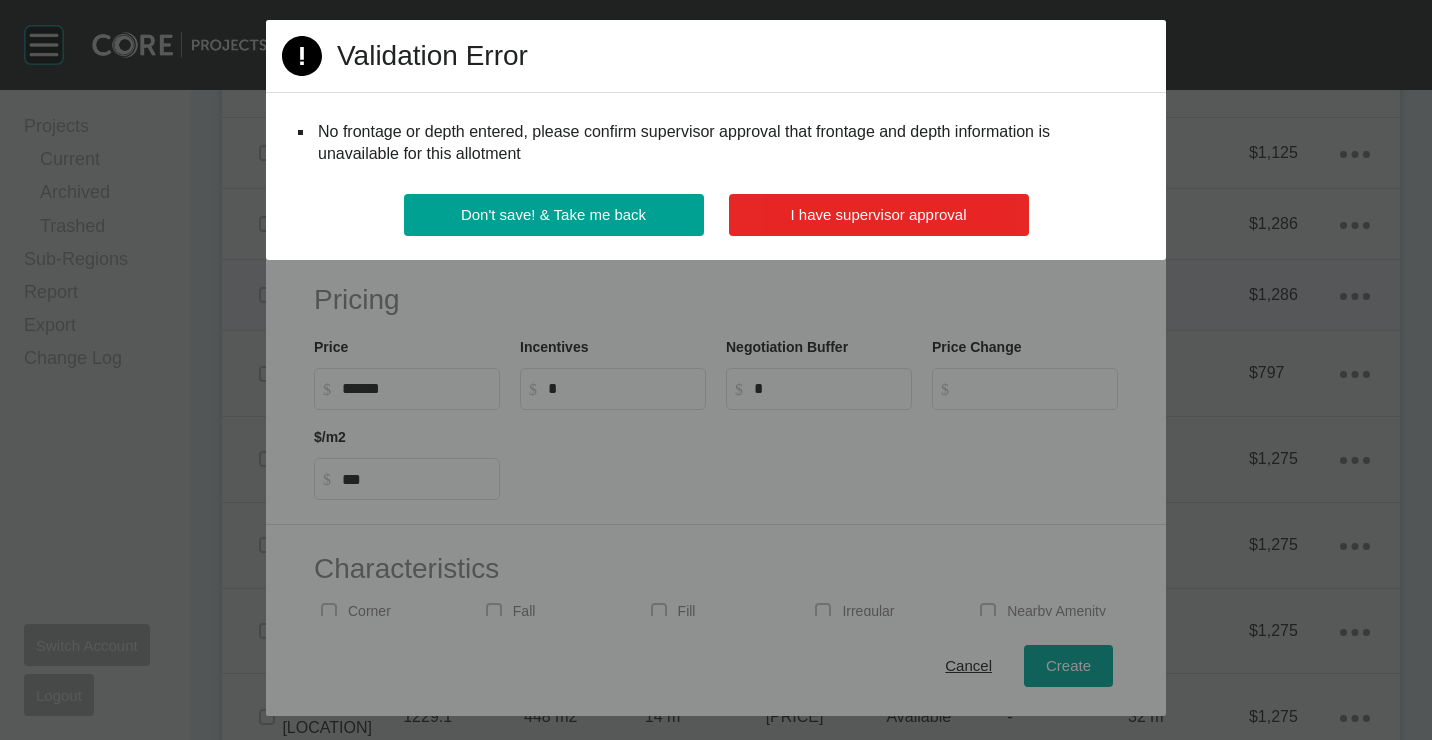 click on "I have supervisor approval" at bounding box center (879, 215) 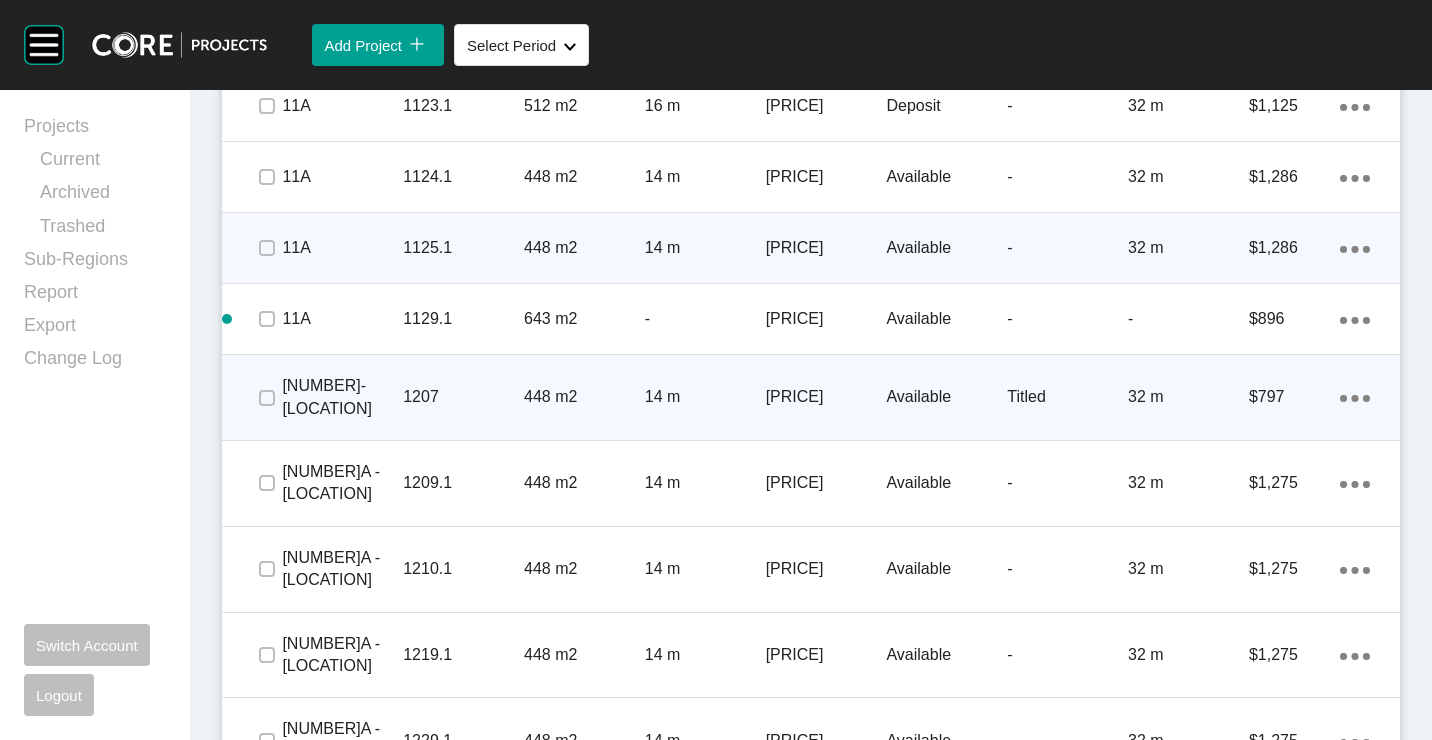 scroll, scrollTop: 2189, scrollLeft: 0, axis: vertical 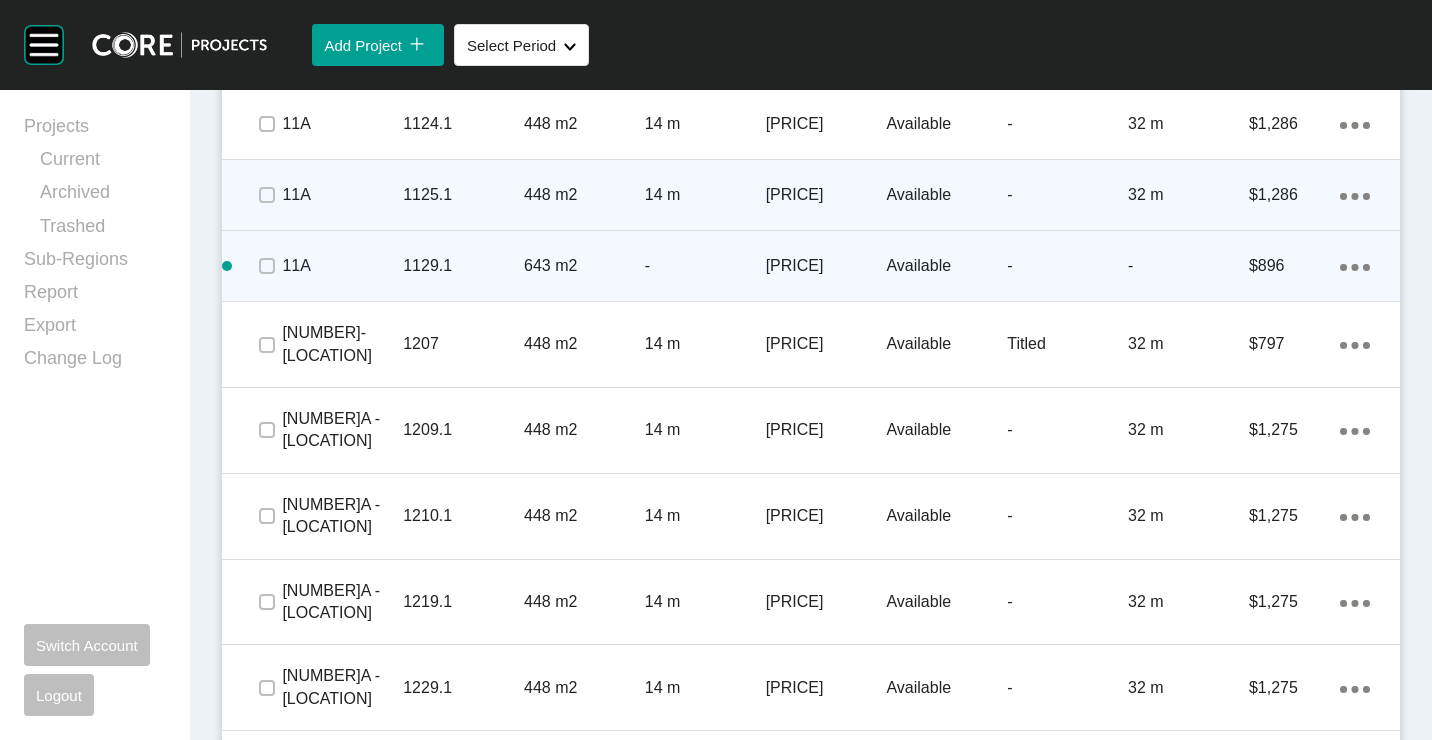click on "Action Menu Dots Copy 6 Created with Sketch." 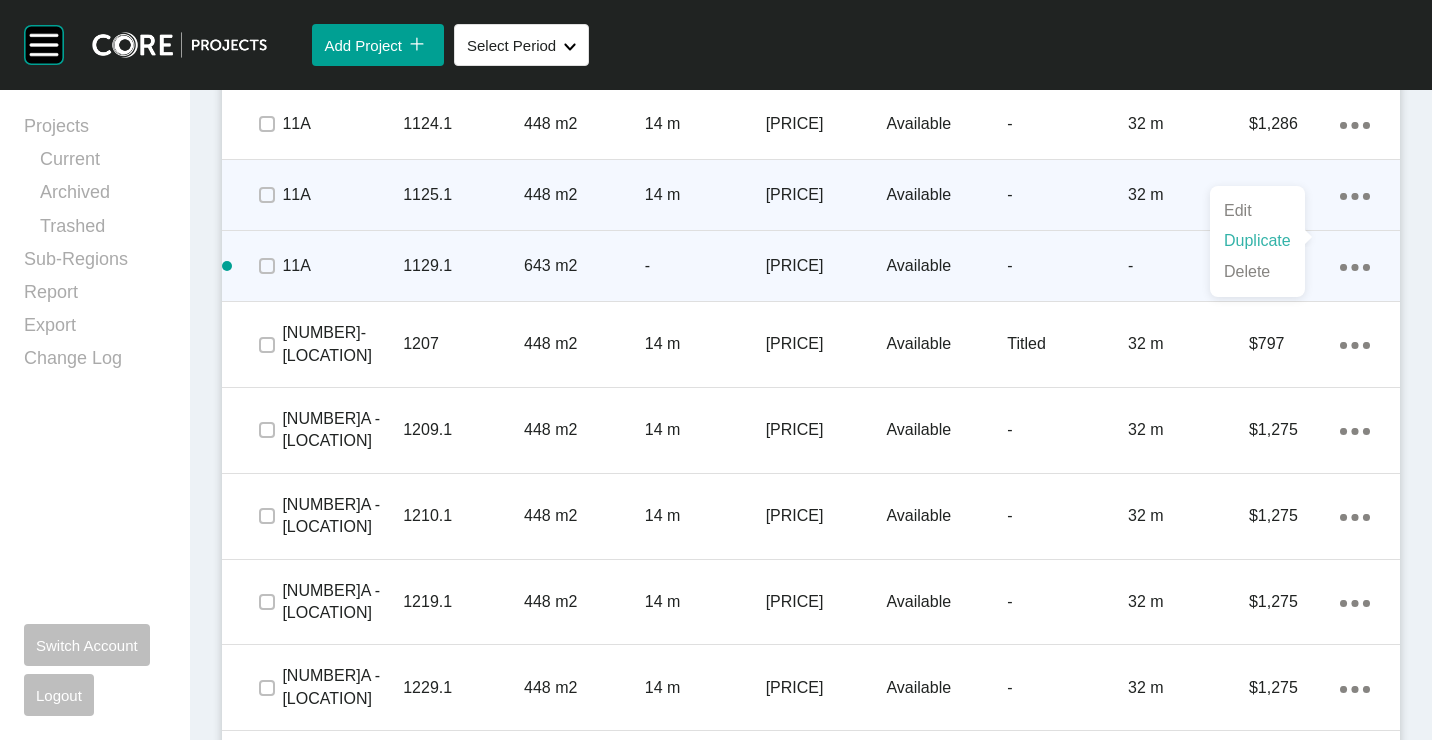 click on "Duplicate" at bounding box center [1257, 241] 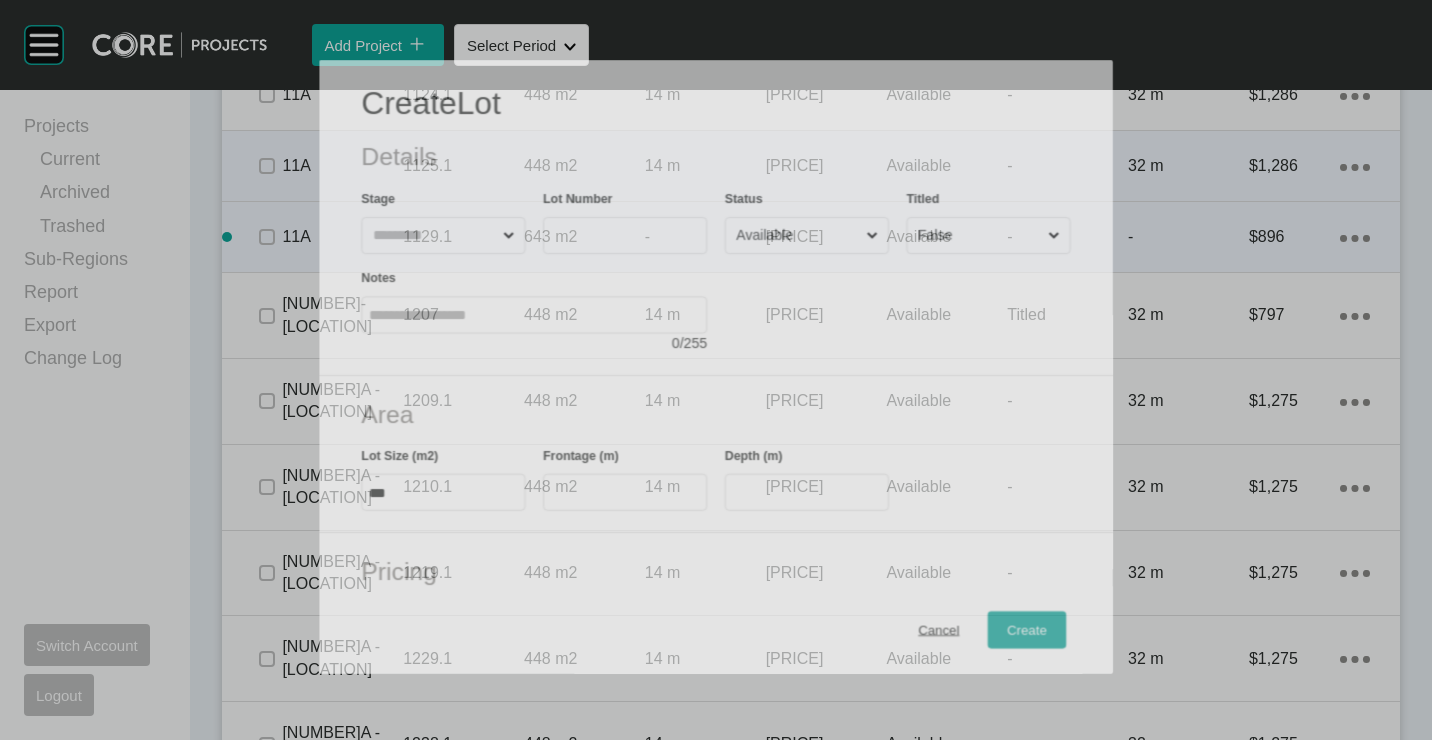 scroll, scrollTop: 2127, scrollLeft: 0, axis: vertical 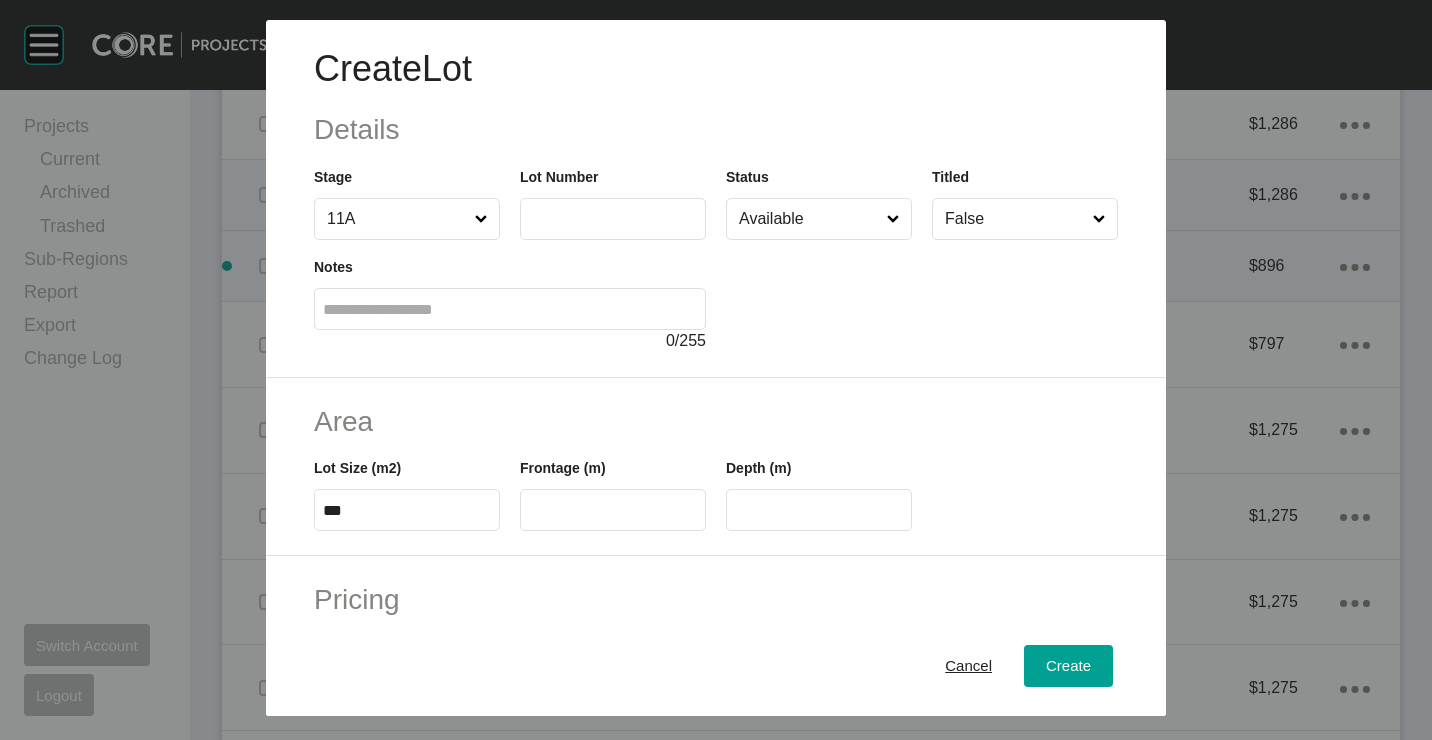 click at bounding box center (613, 218) 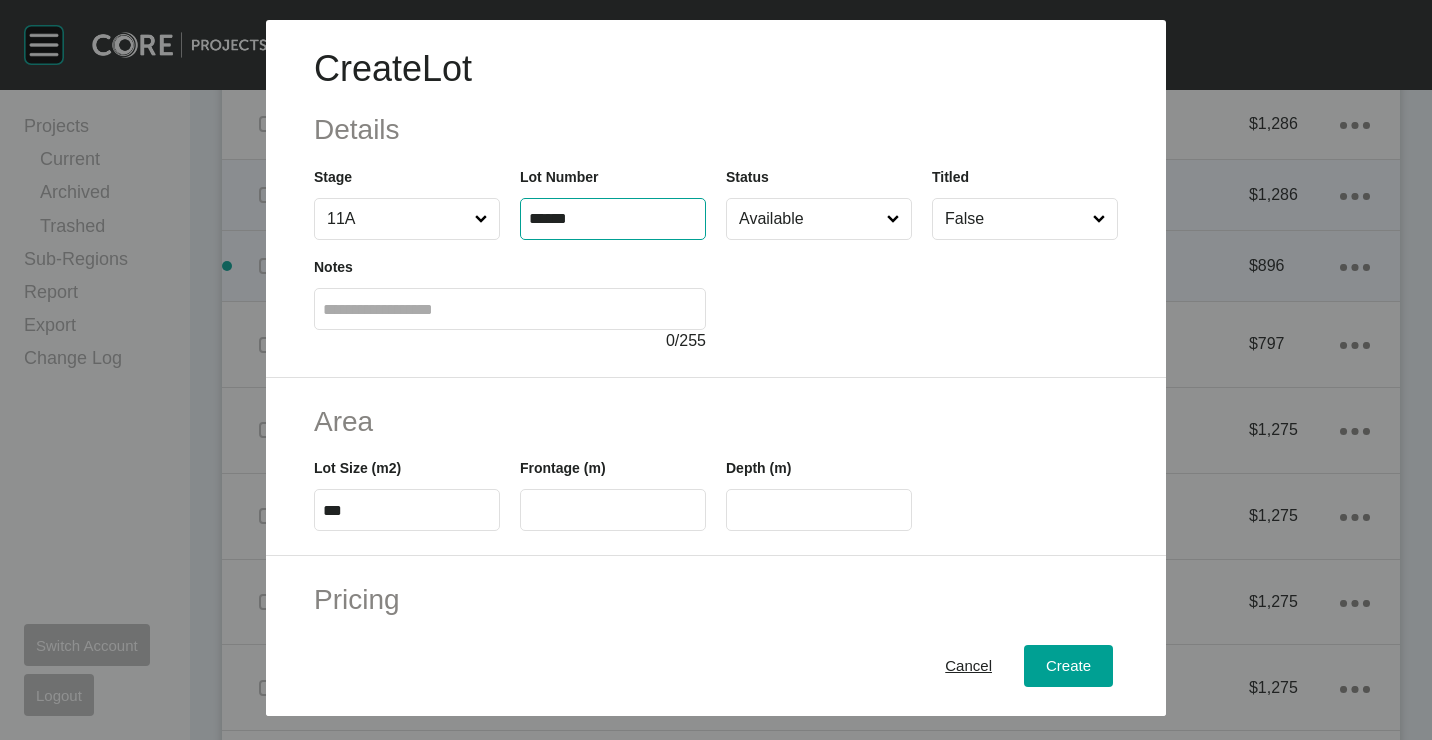 type on "******" 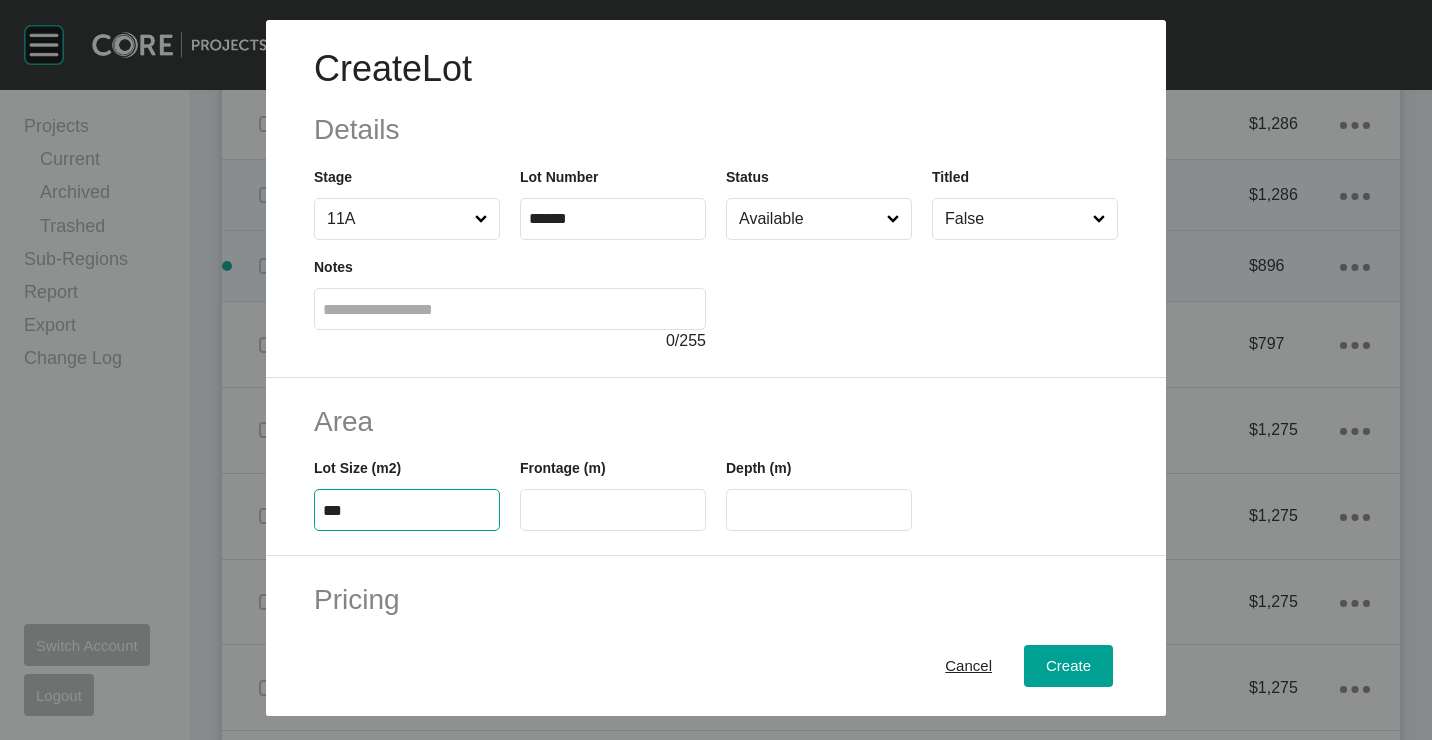 type on "***" 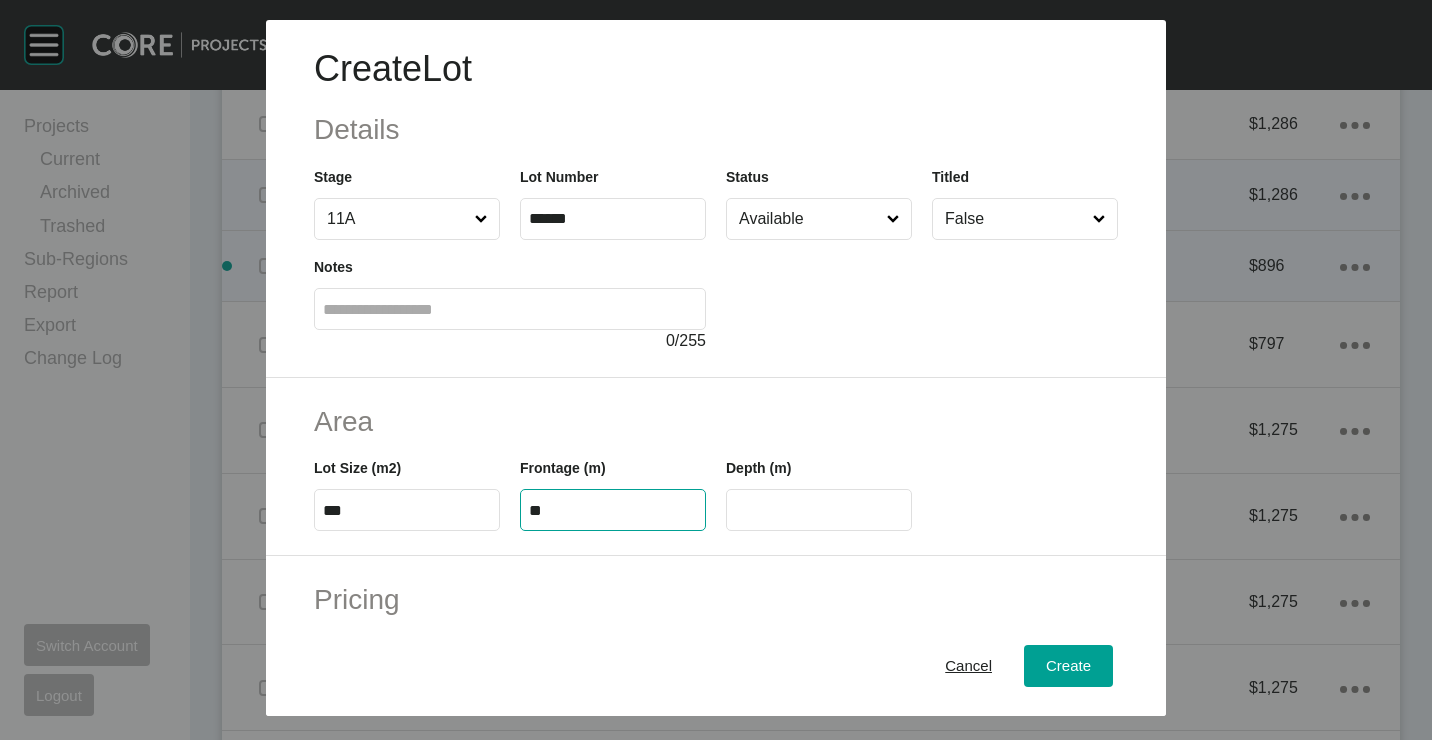 type on "**" 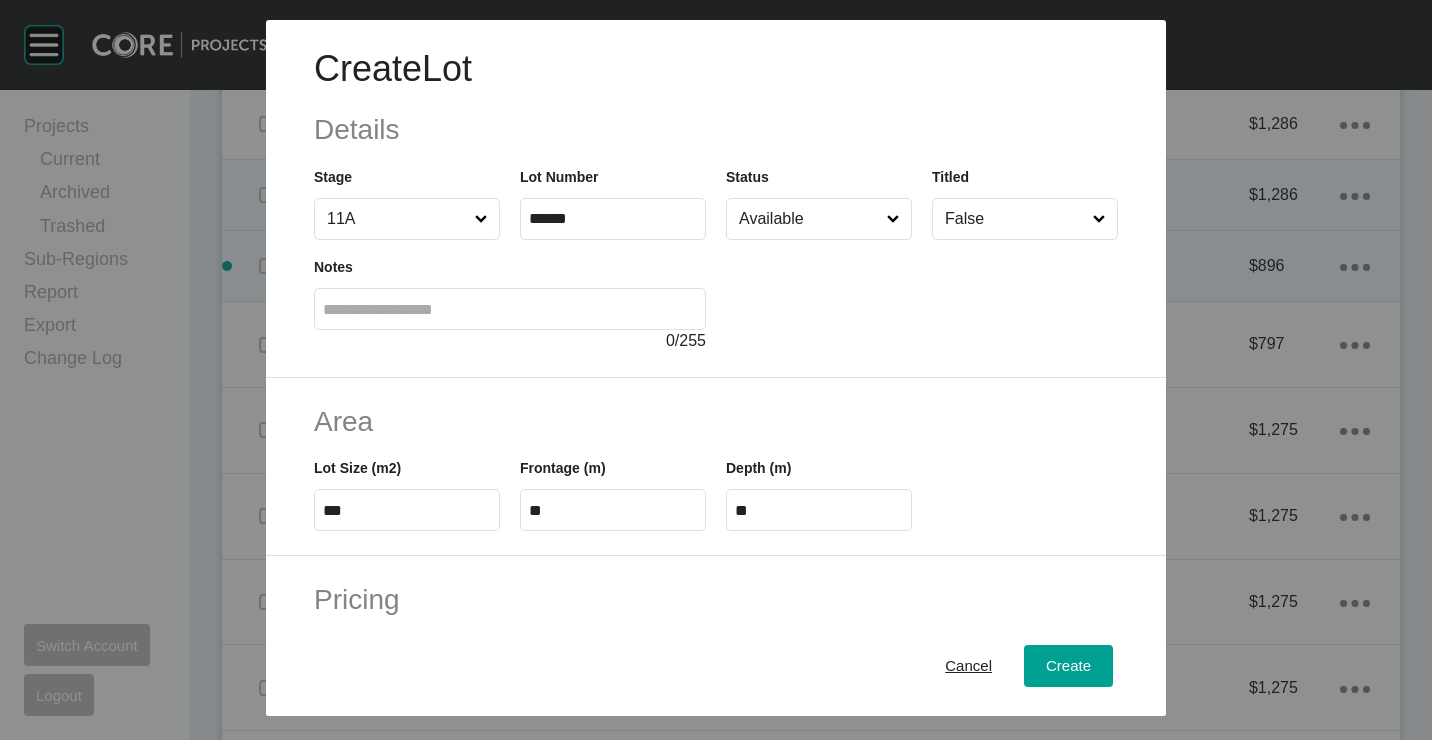 type on "*" 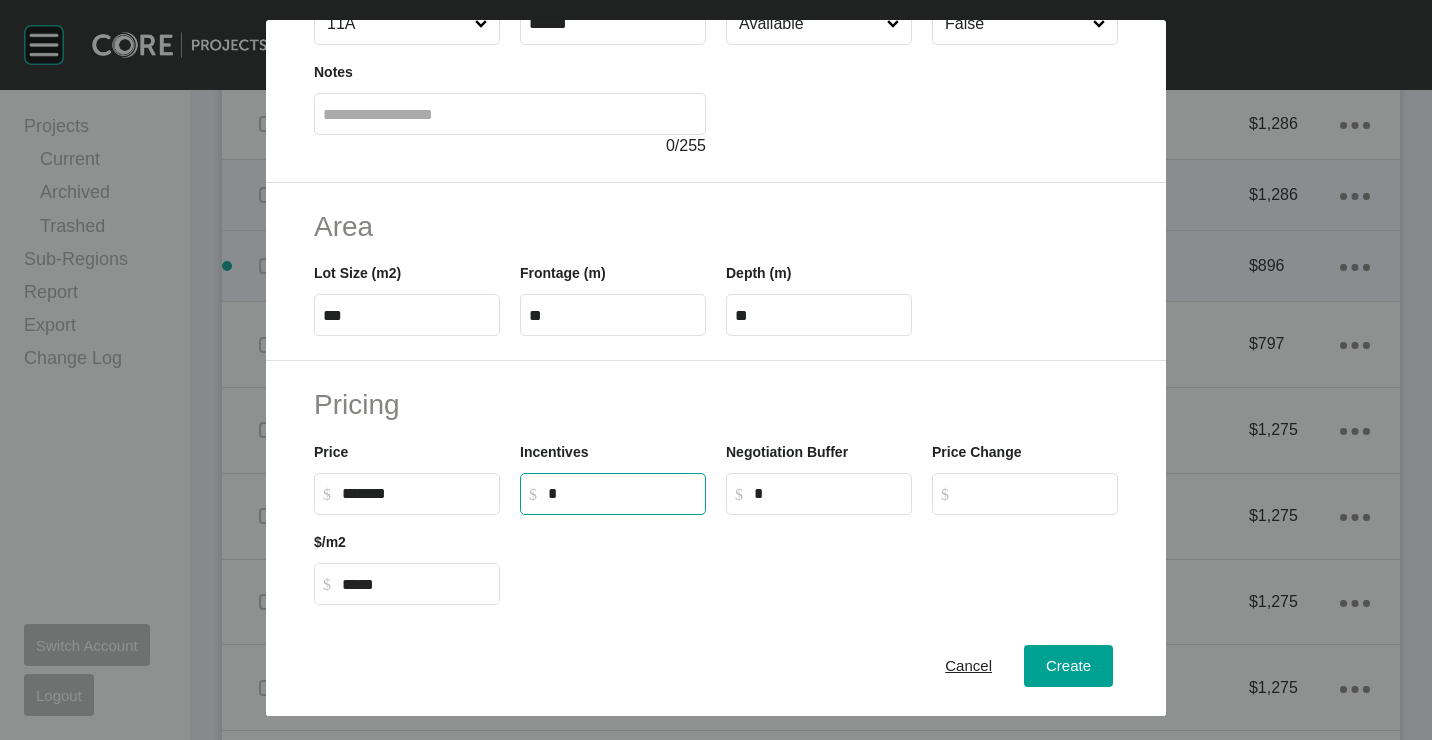 scroll, scrollTop: 400, scrollLeft: 0, axis: vertical 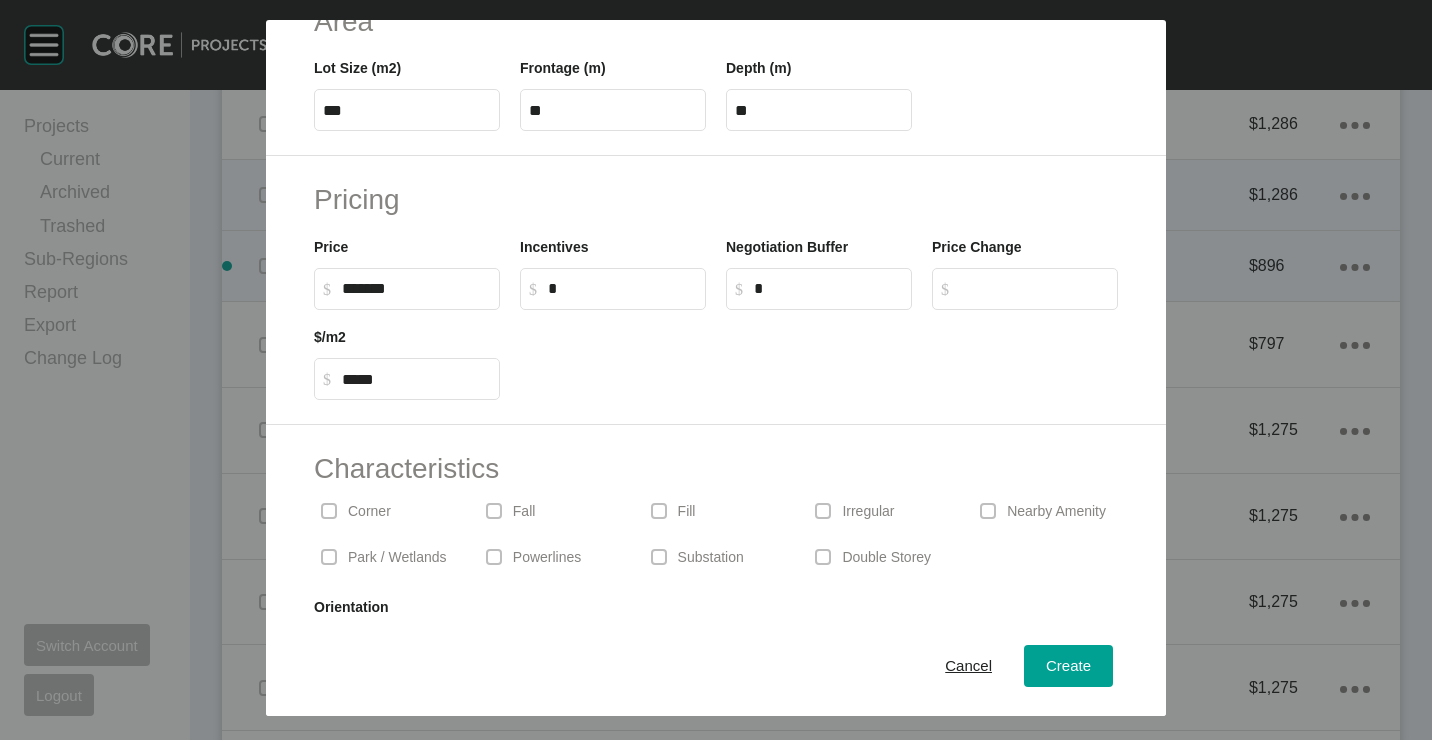 click on "Irregular" at bounding box center (880, 511) 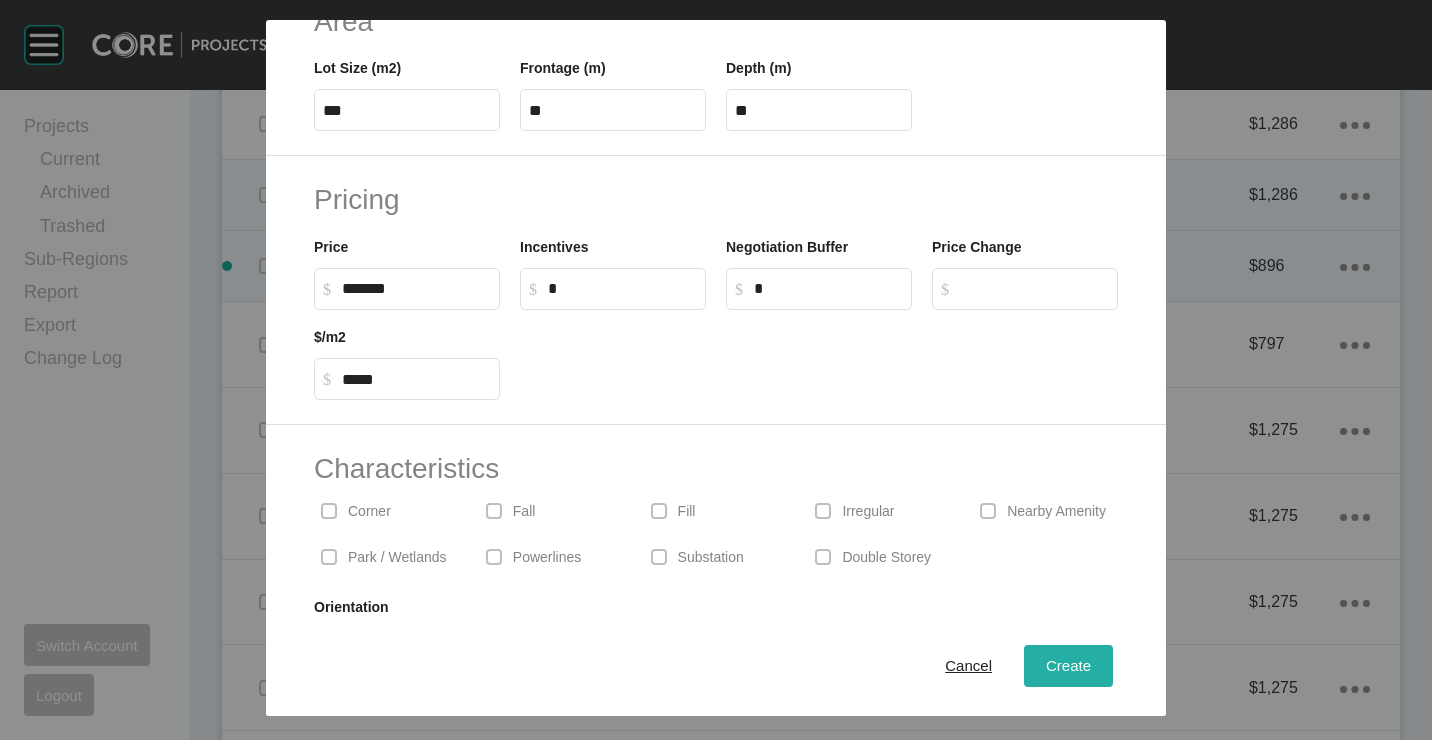 click on "Create" at bounding box center (1068, 665) 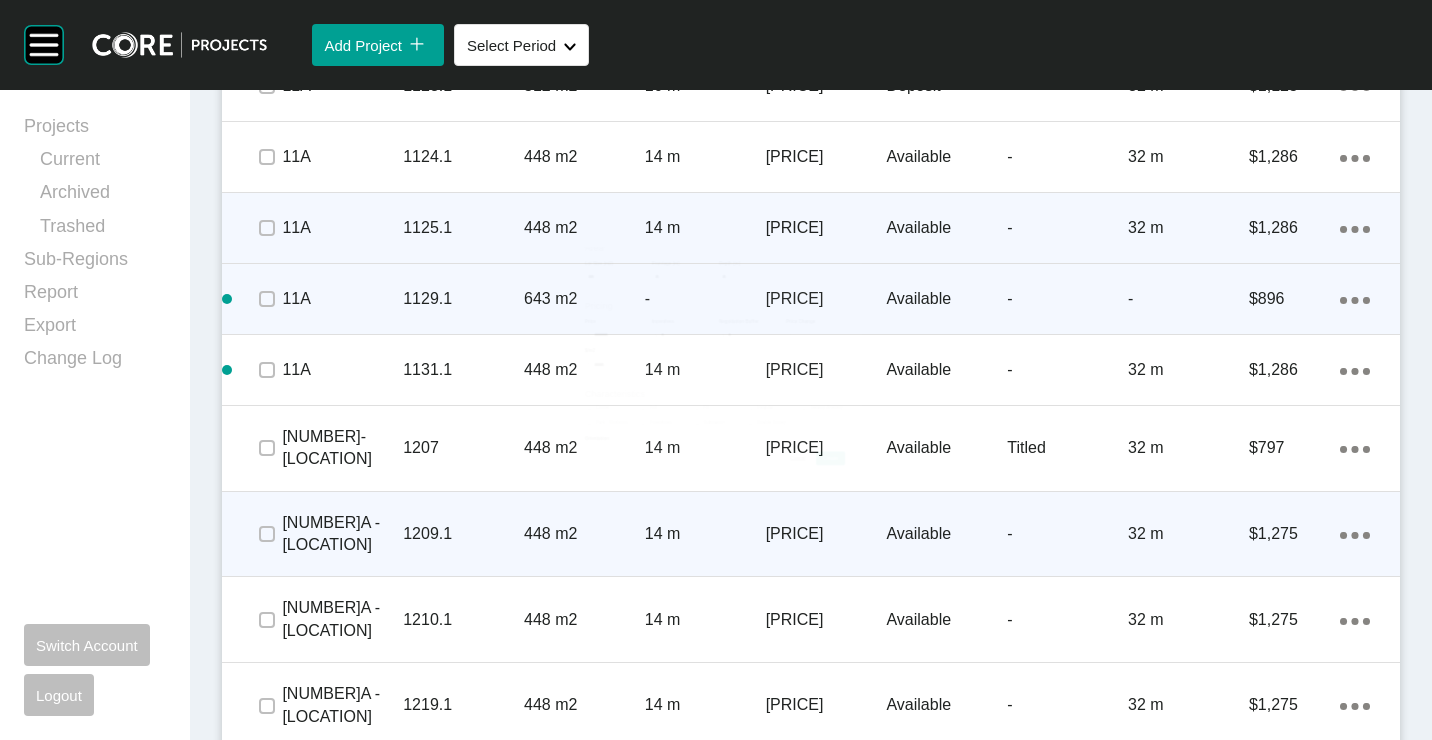 scroll, scrollTop: 2189, scrollLeft: 0, axis: vertical 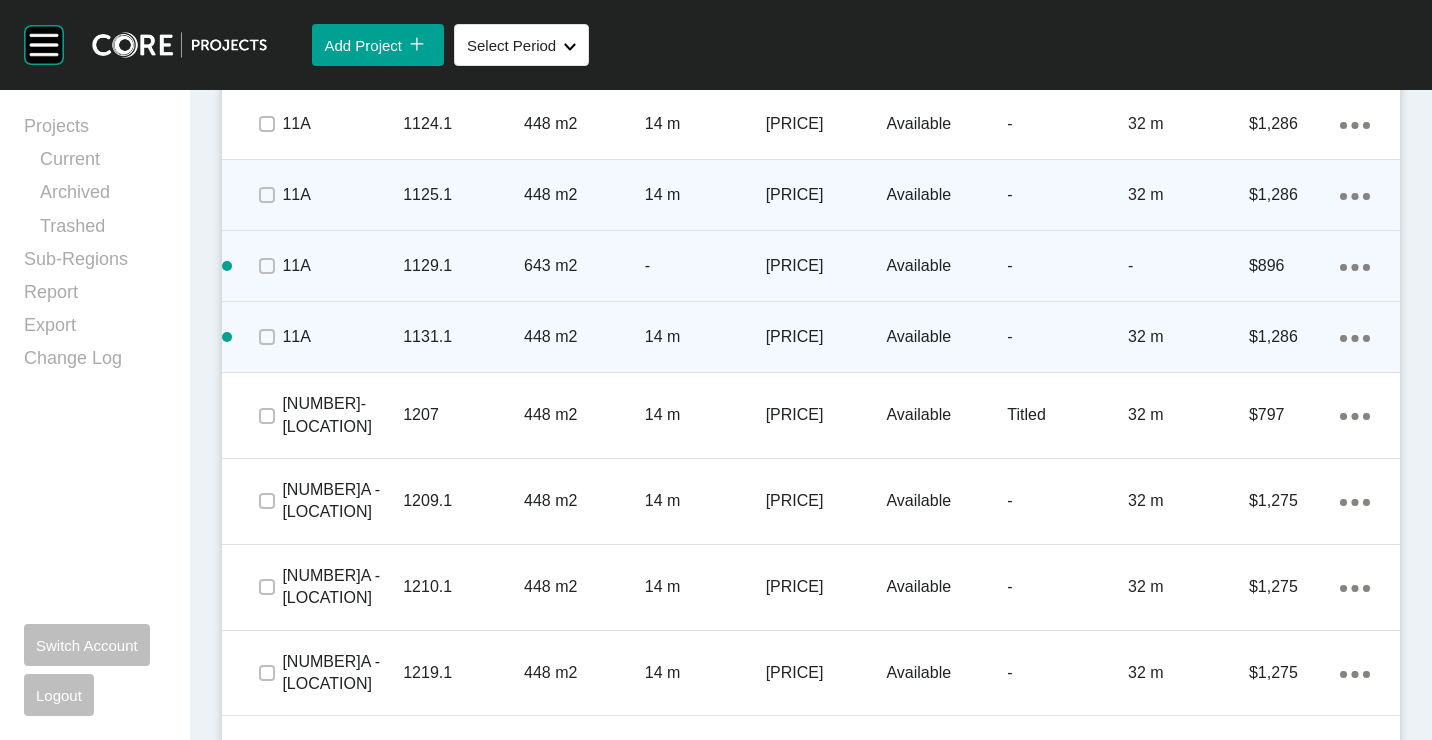 click 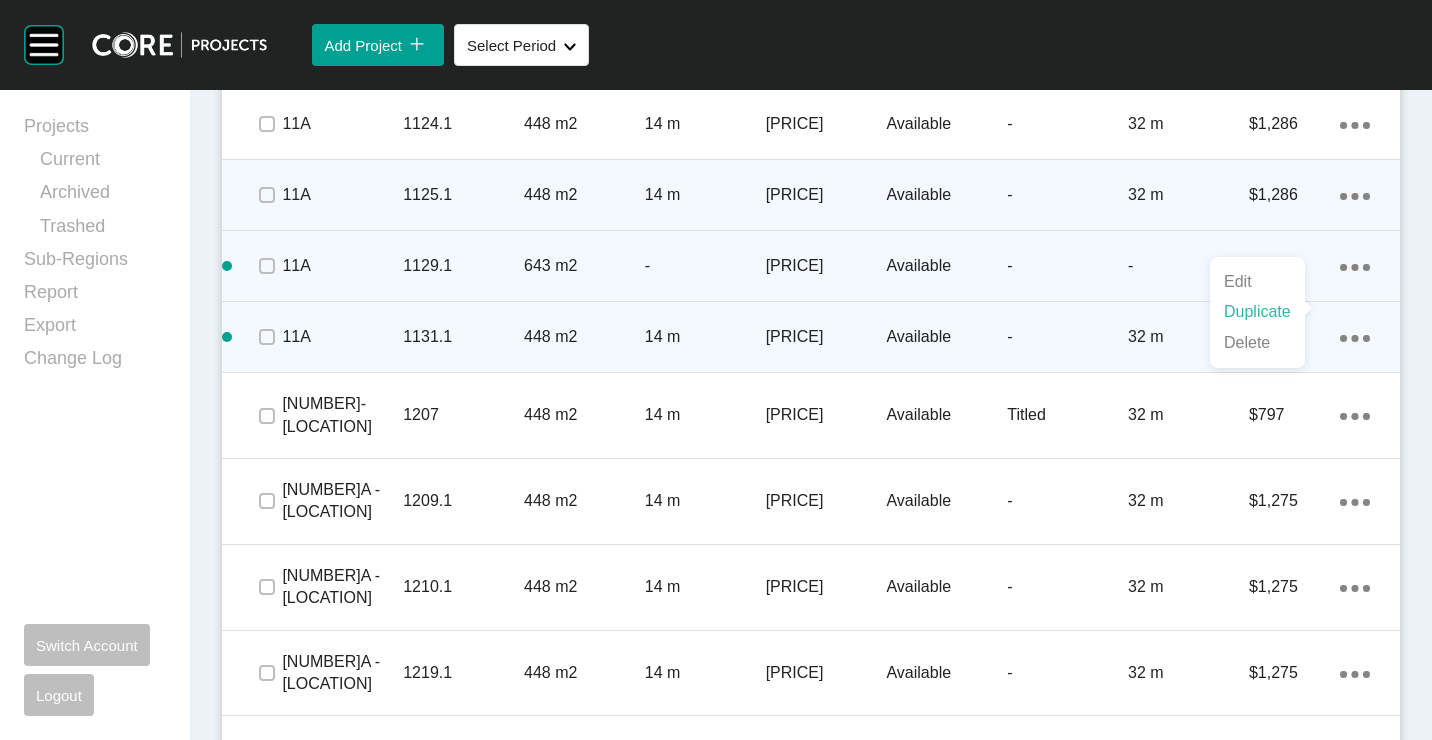 click on "Duplicate" at bounding box center (1257, 312) 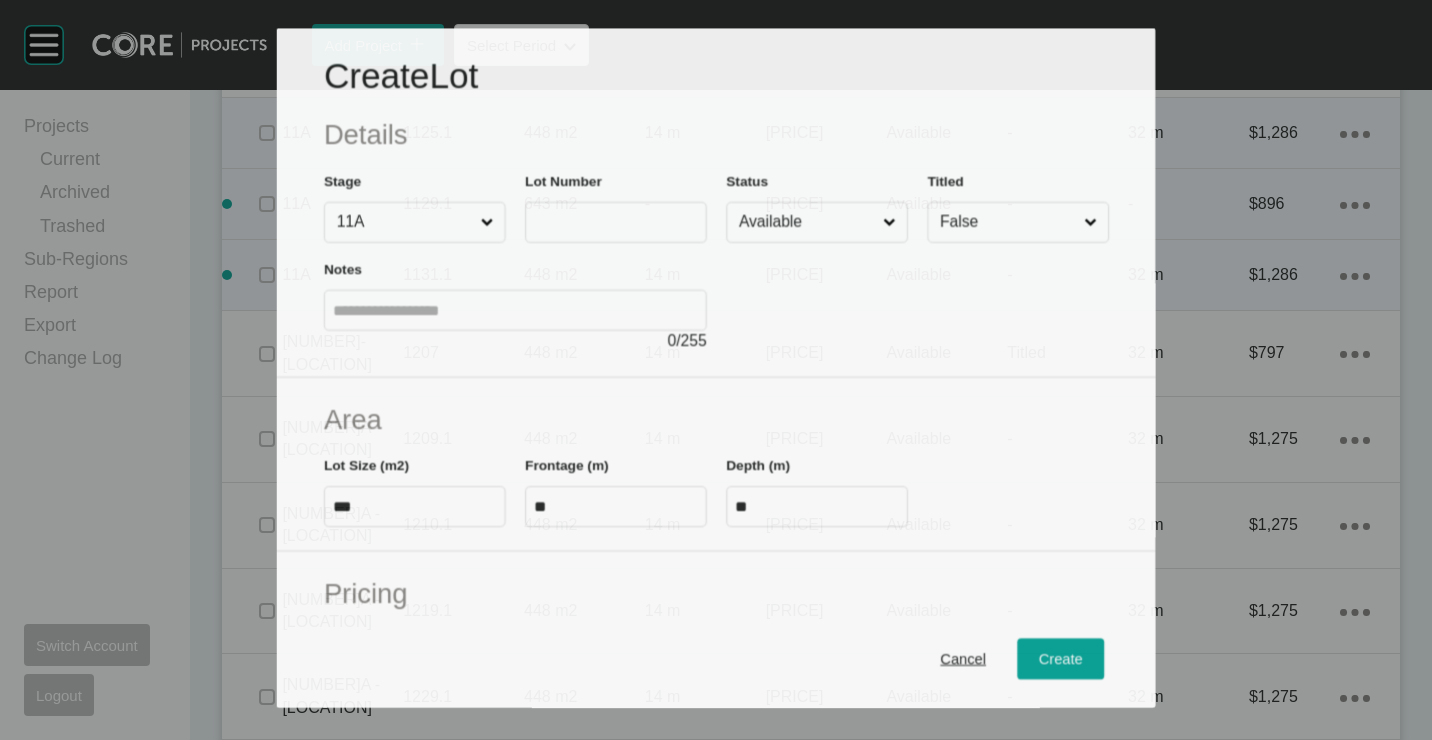 scroll, scrollTop: 2127, scrollLeft: 0, axis: vertical 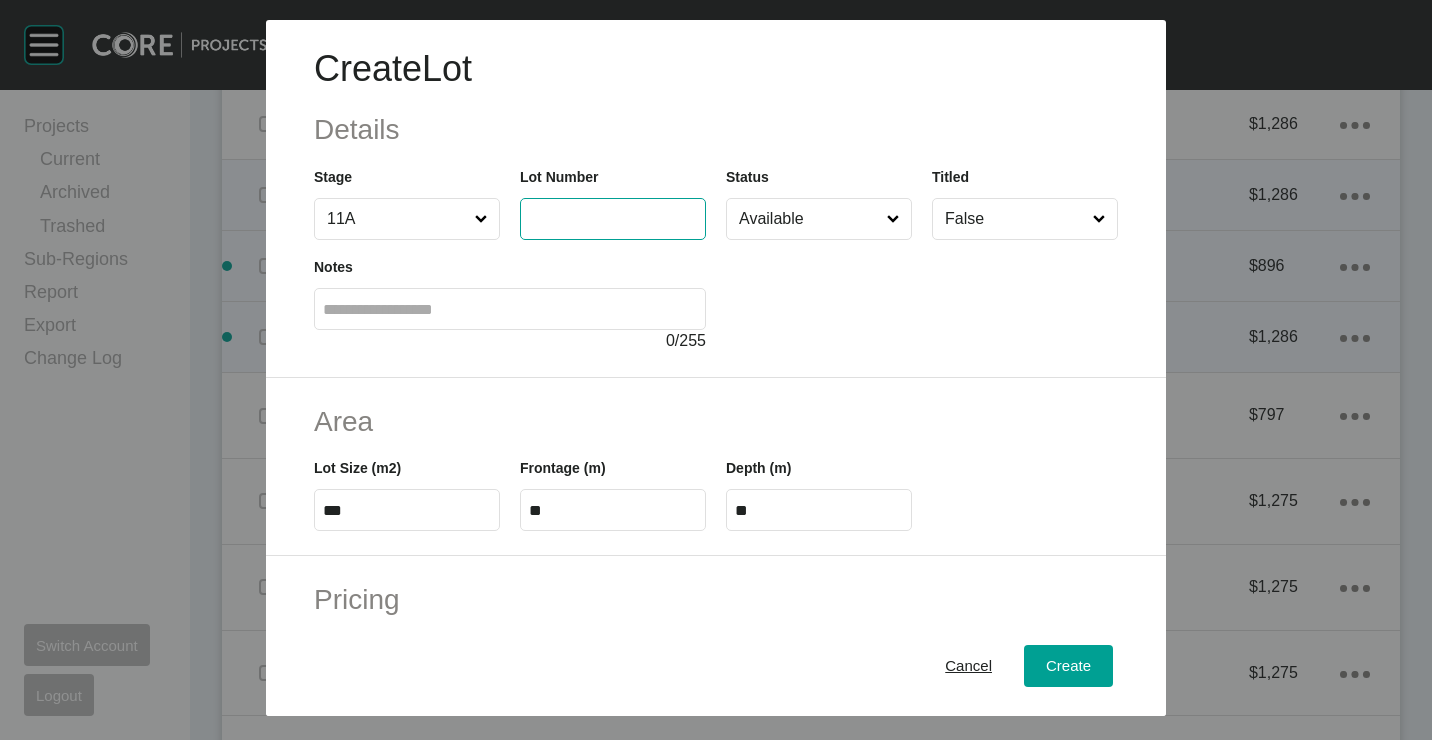 click at bounding box center (613, 218) 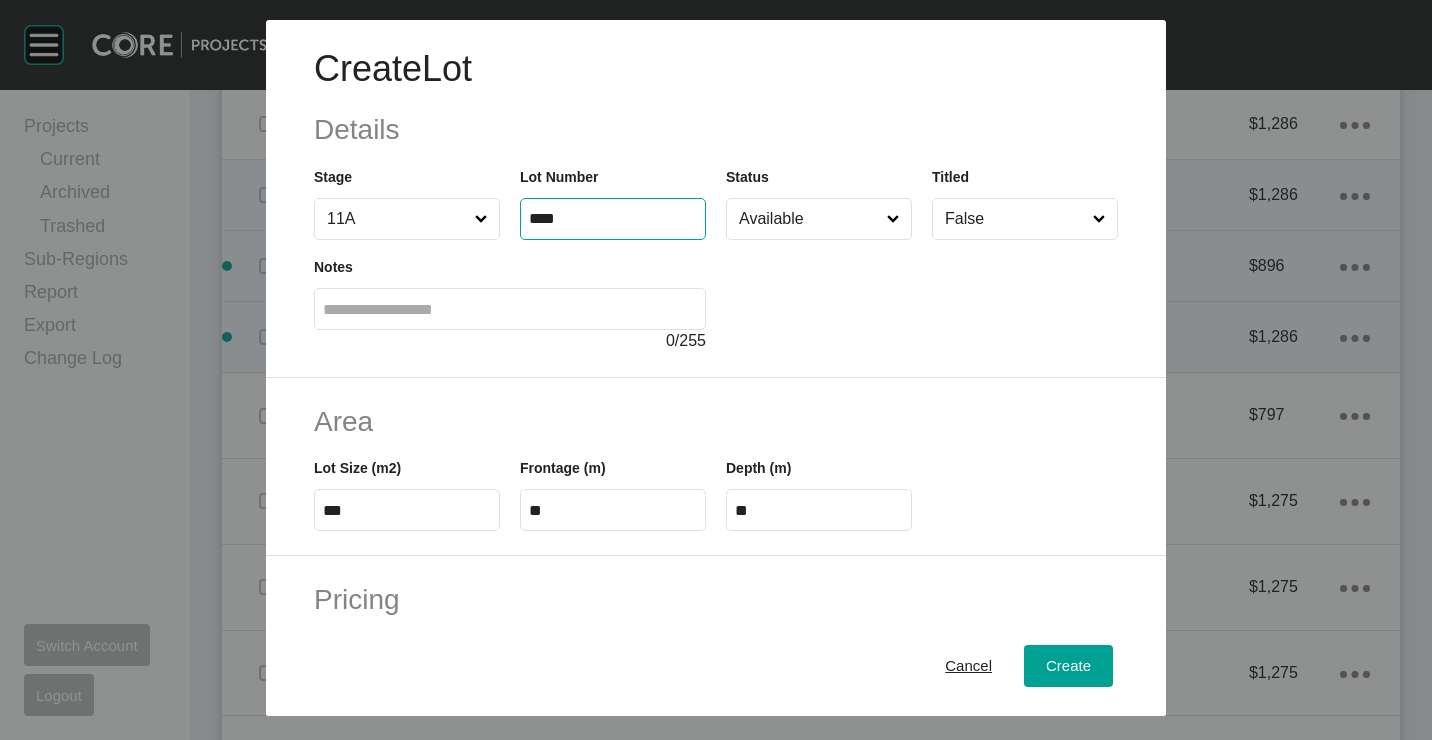 click on "****" at bounding box center [613, 218] 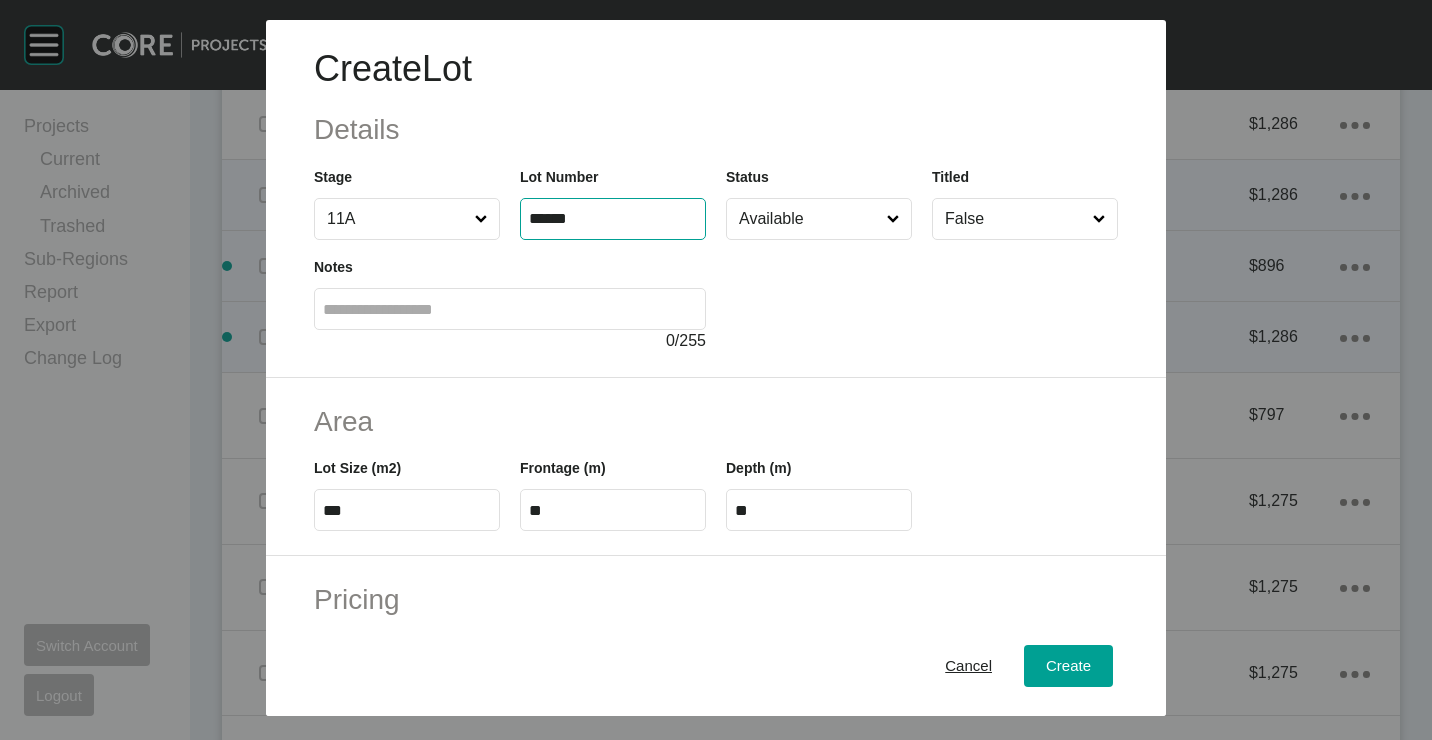 type on "******" 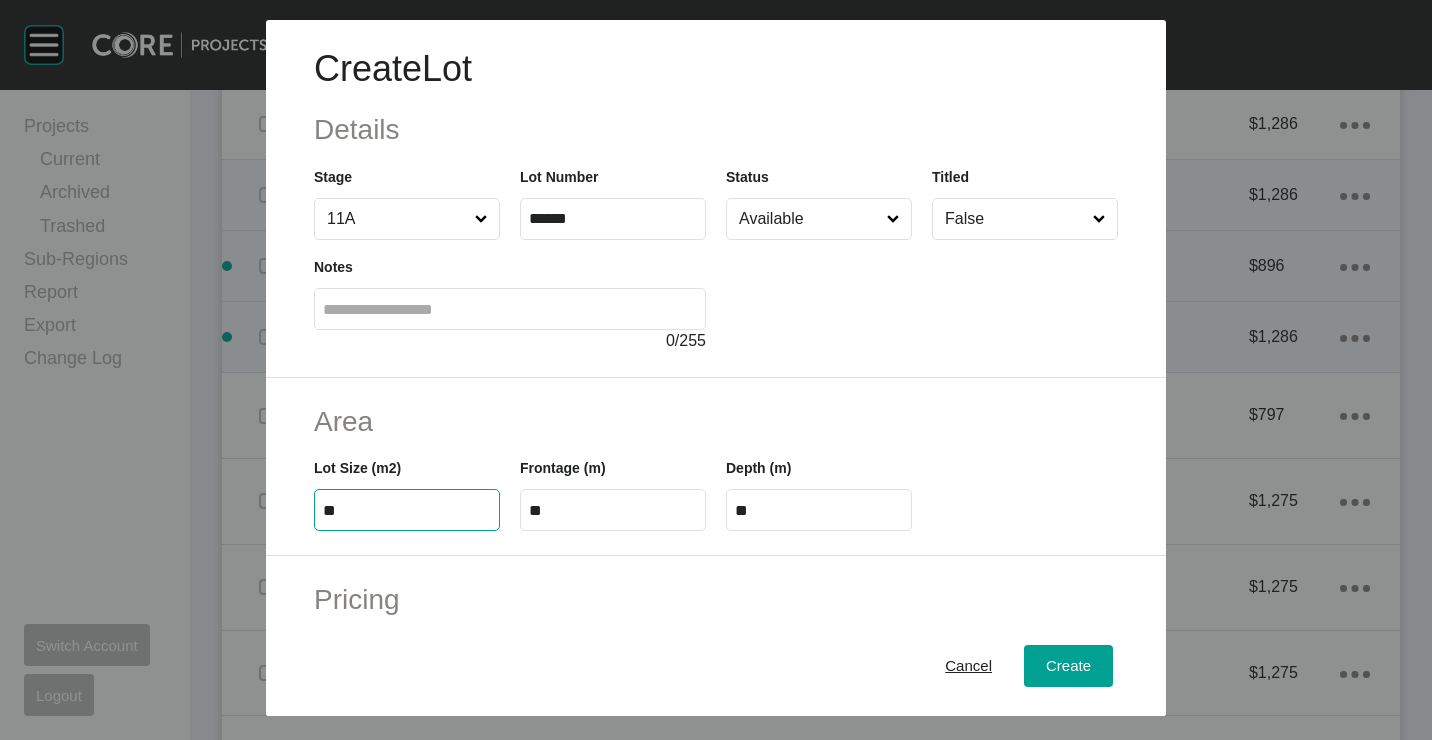 type on "***" 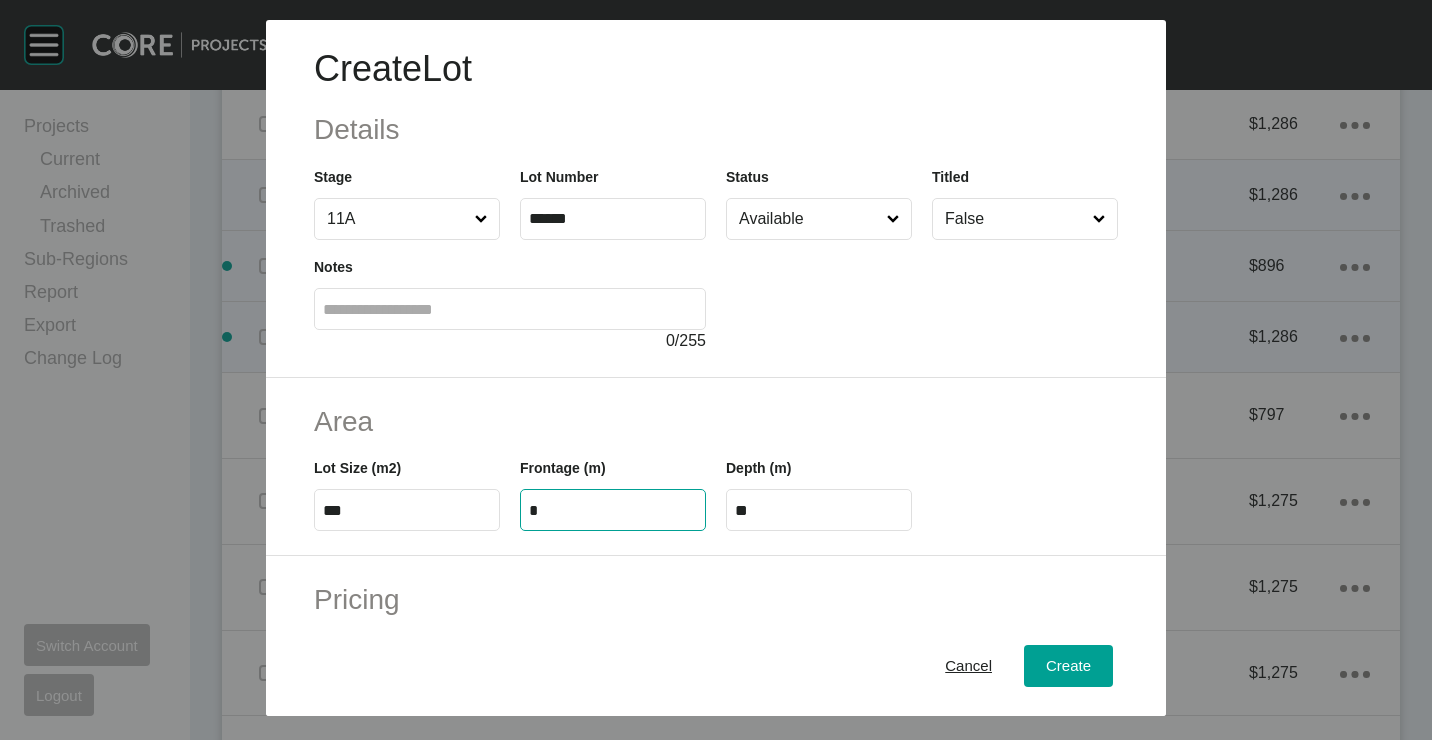 type on "**" 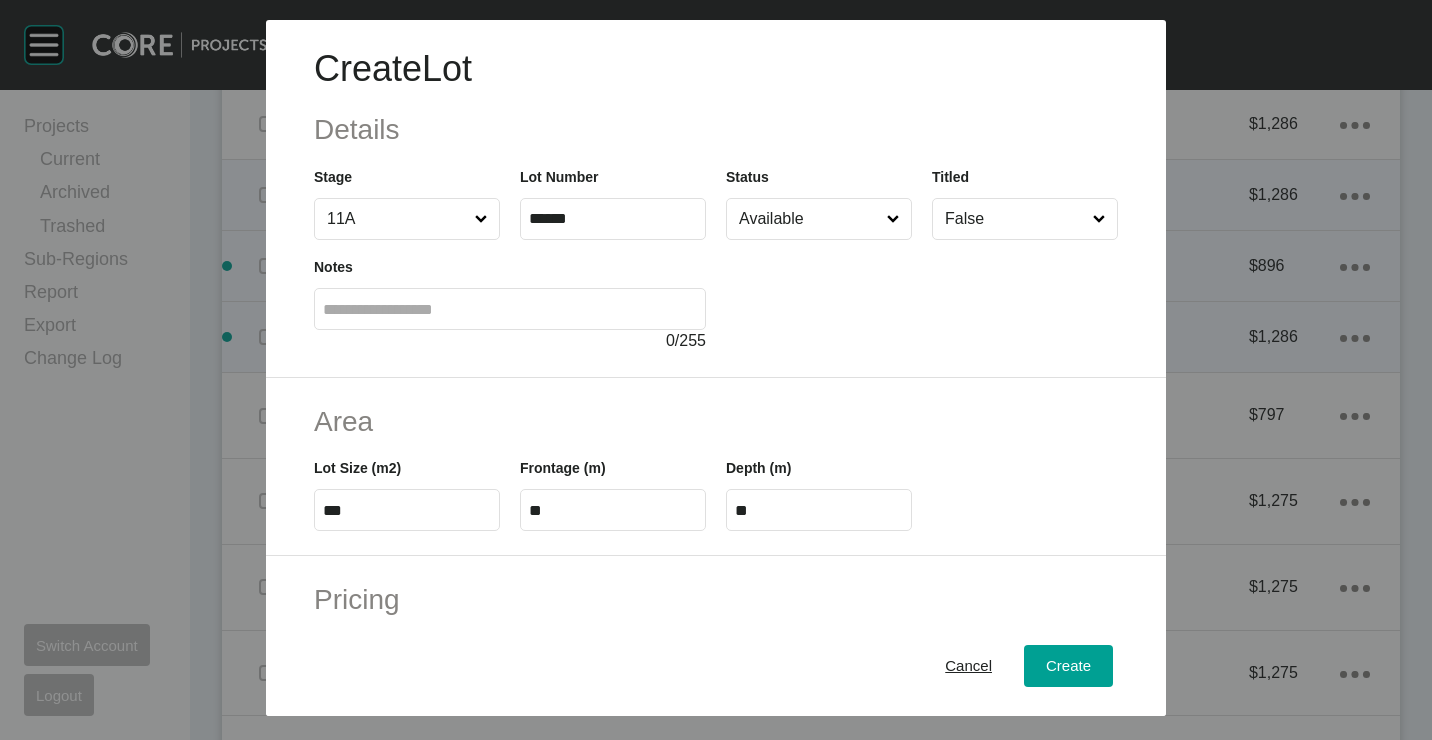 type on "*" 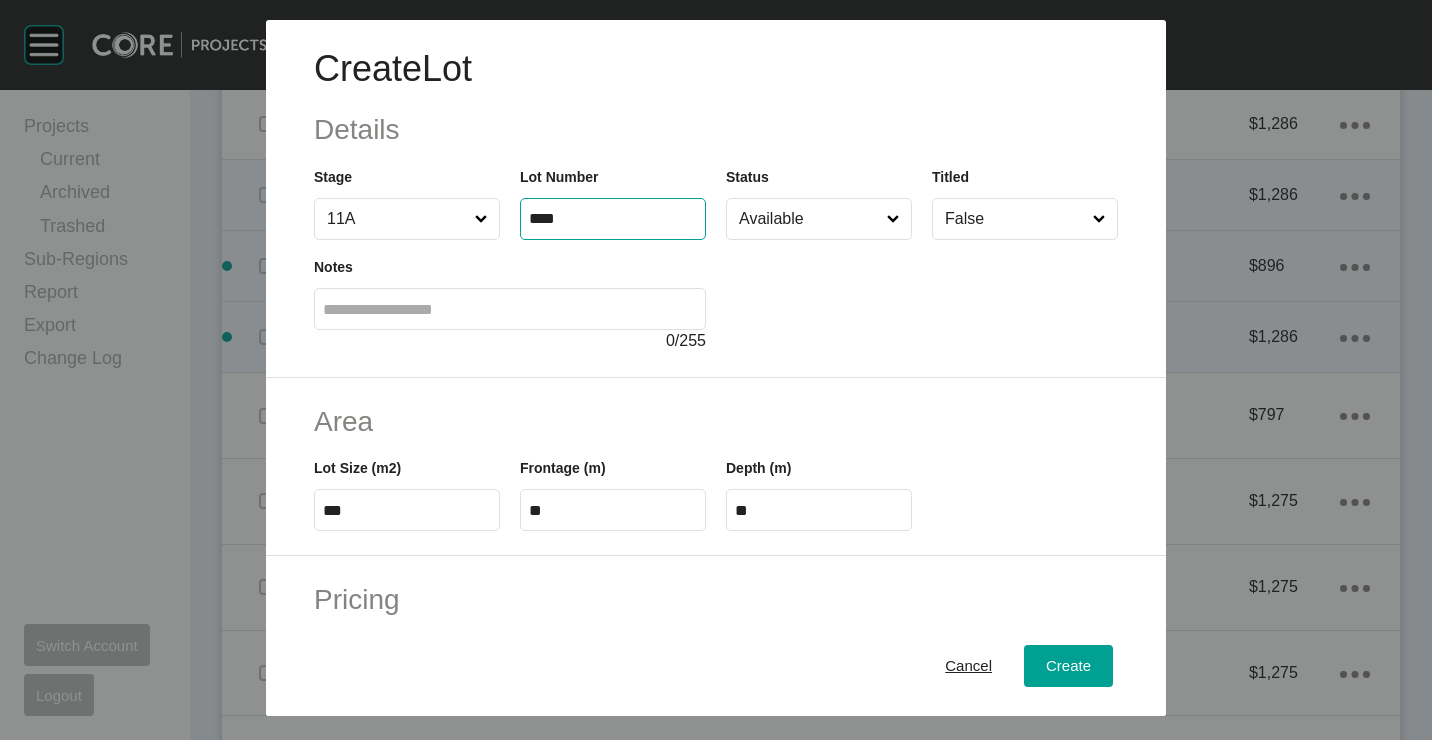 type on "****" 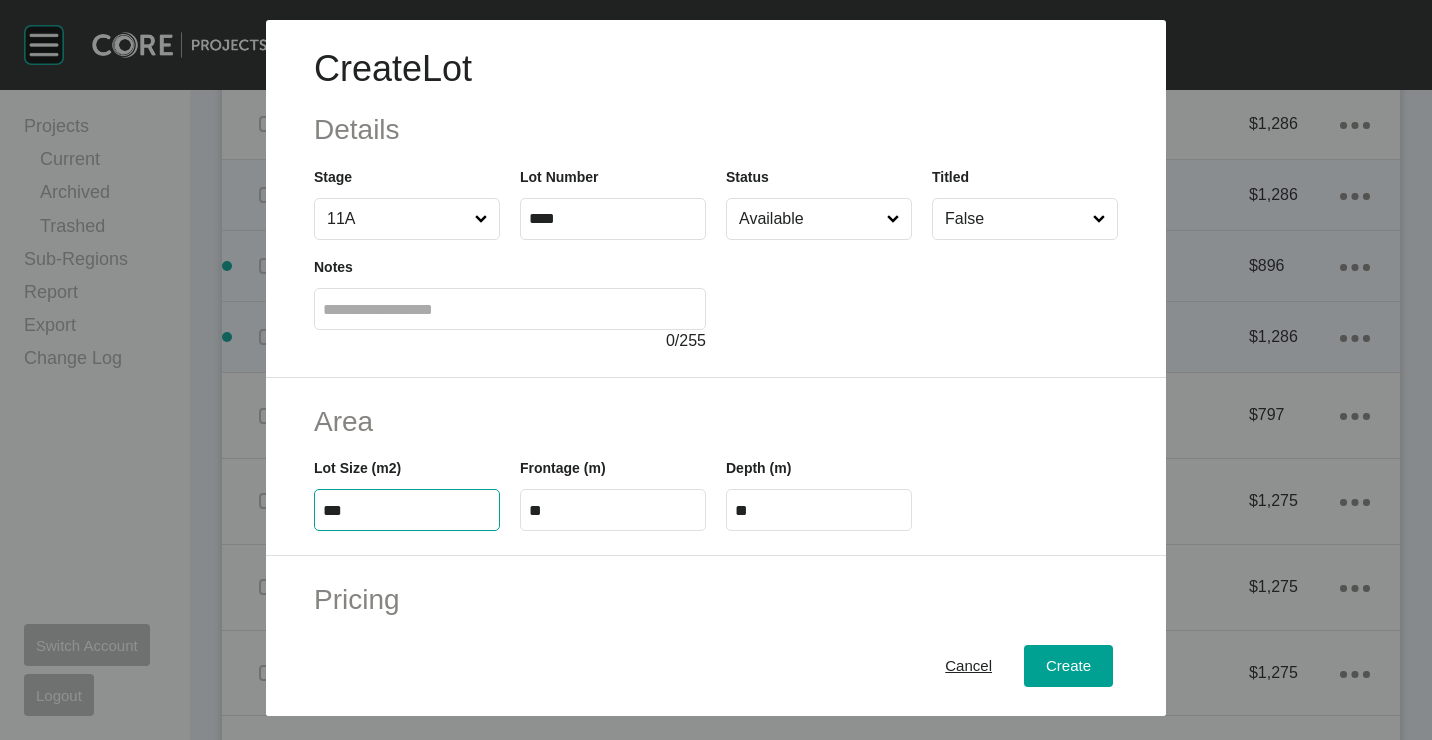 type 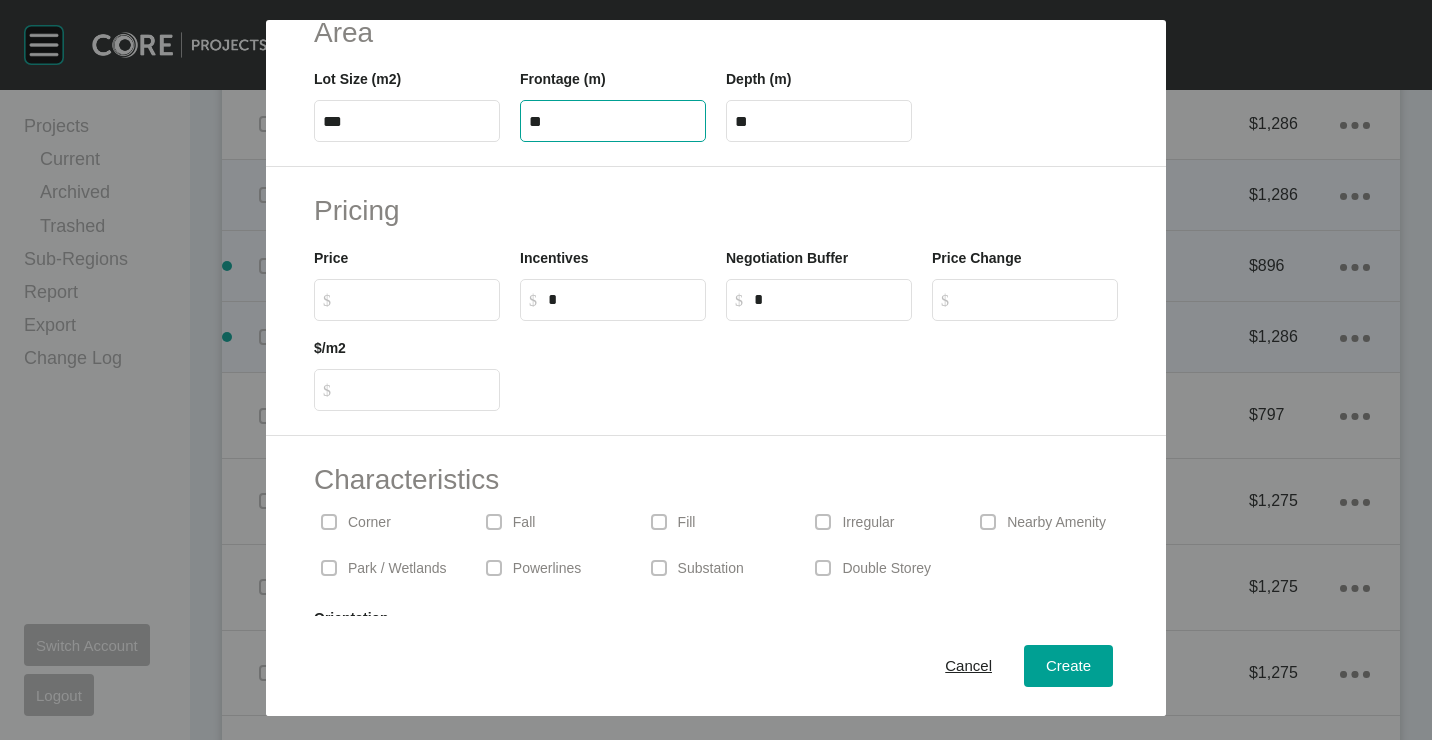 scroll, scrollTop: 480, scrollLeft: 0, axis: vertical 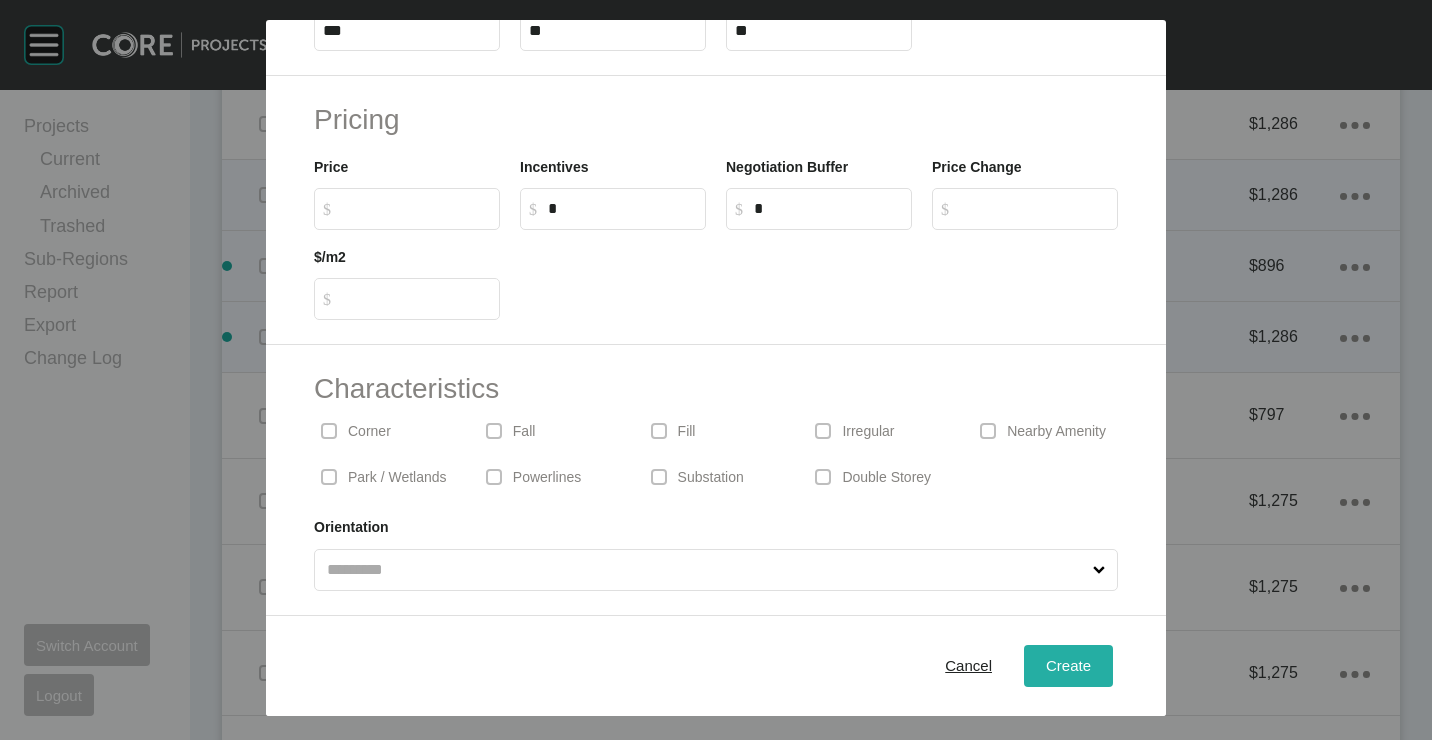 click on "Create" at bounding box center (1068, 666) 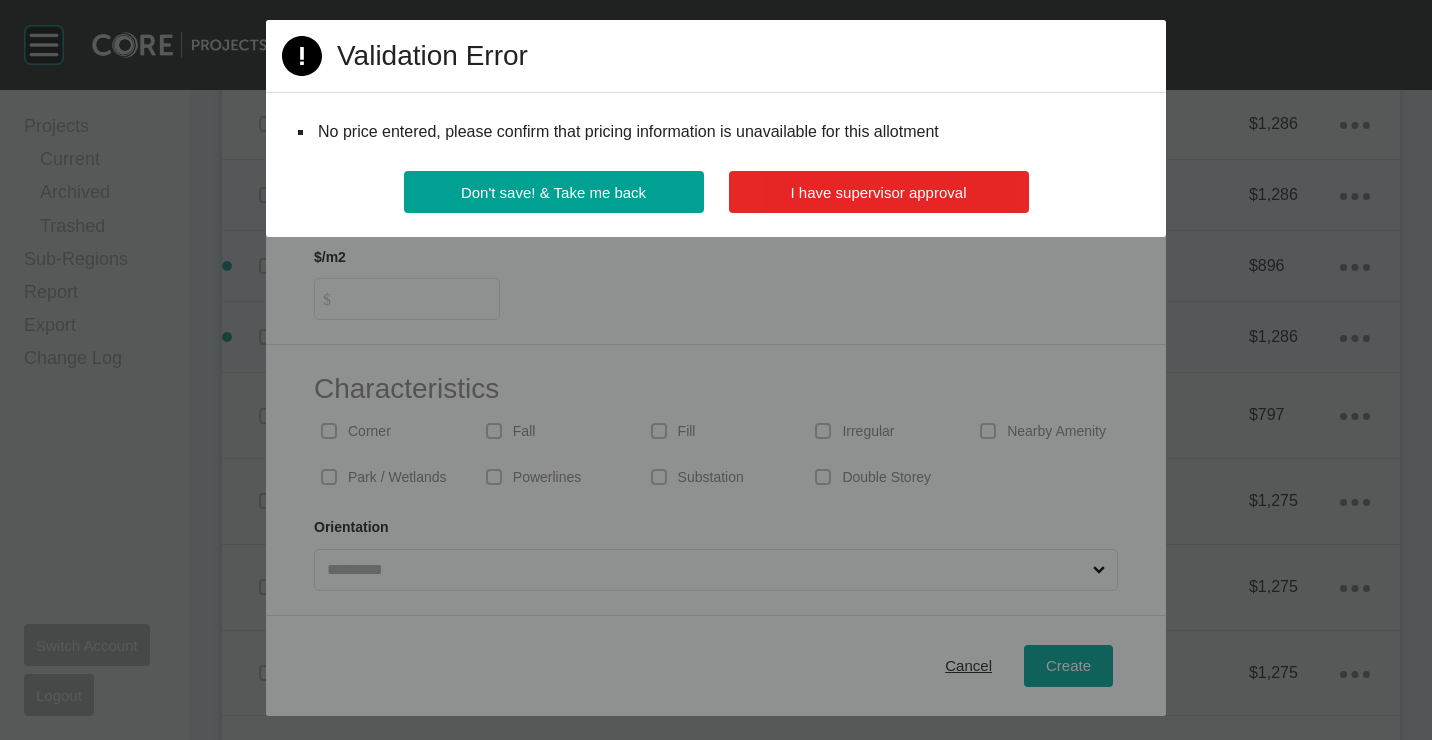 click on "I have supervisor approval" at bounding box center [879, 192] 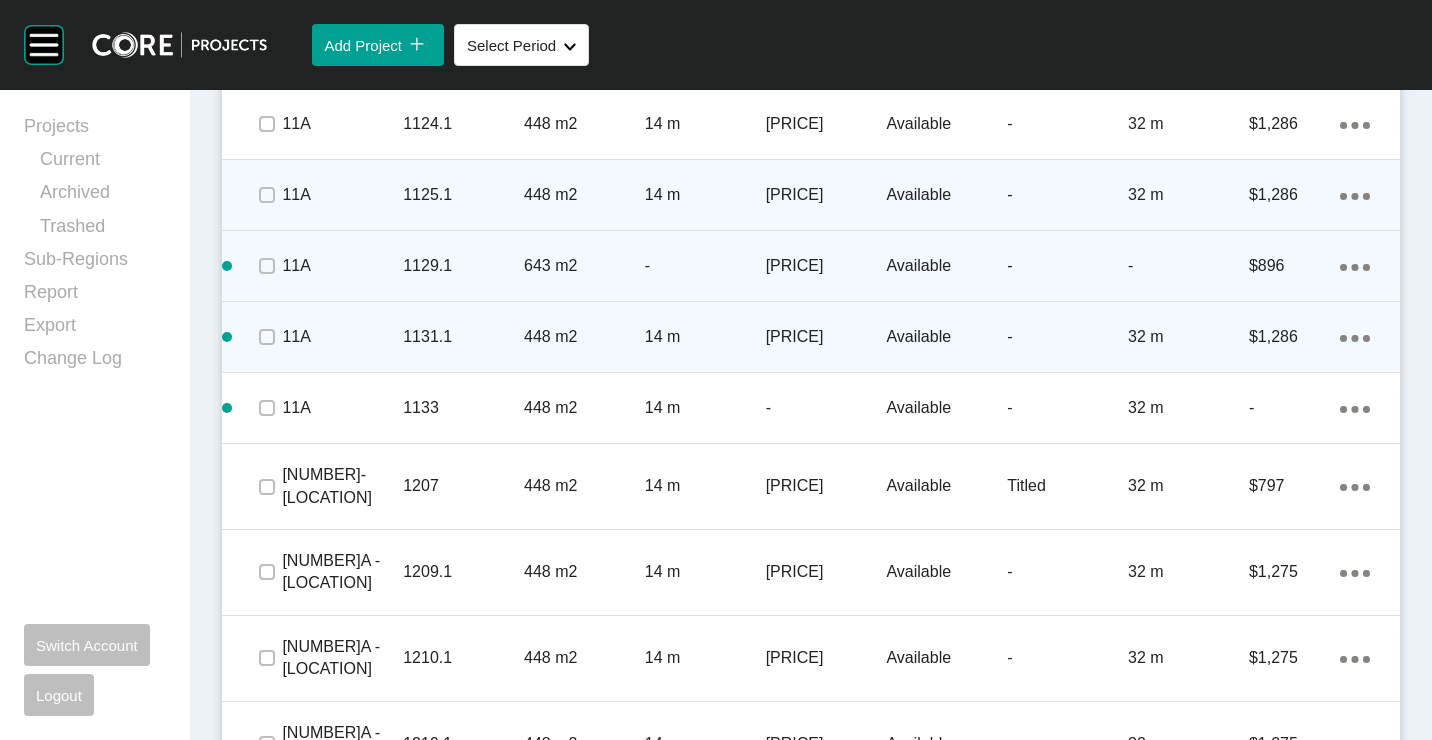 click on "1131.1" at bounding box center [463, 337] 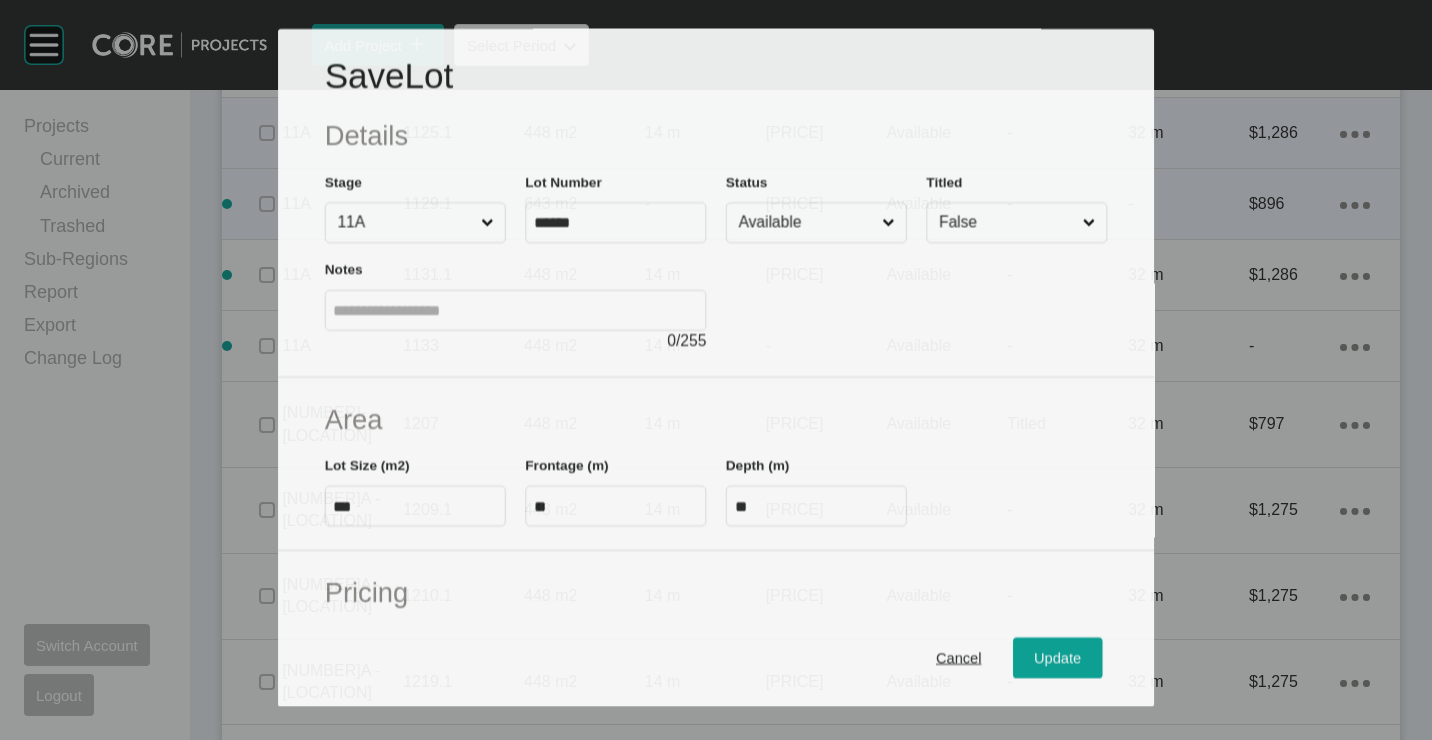 scroll, scrollTop: 2127, scrollLeft: 0, axis: vertical 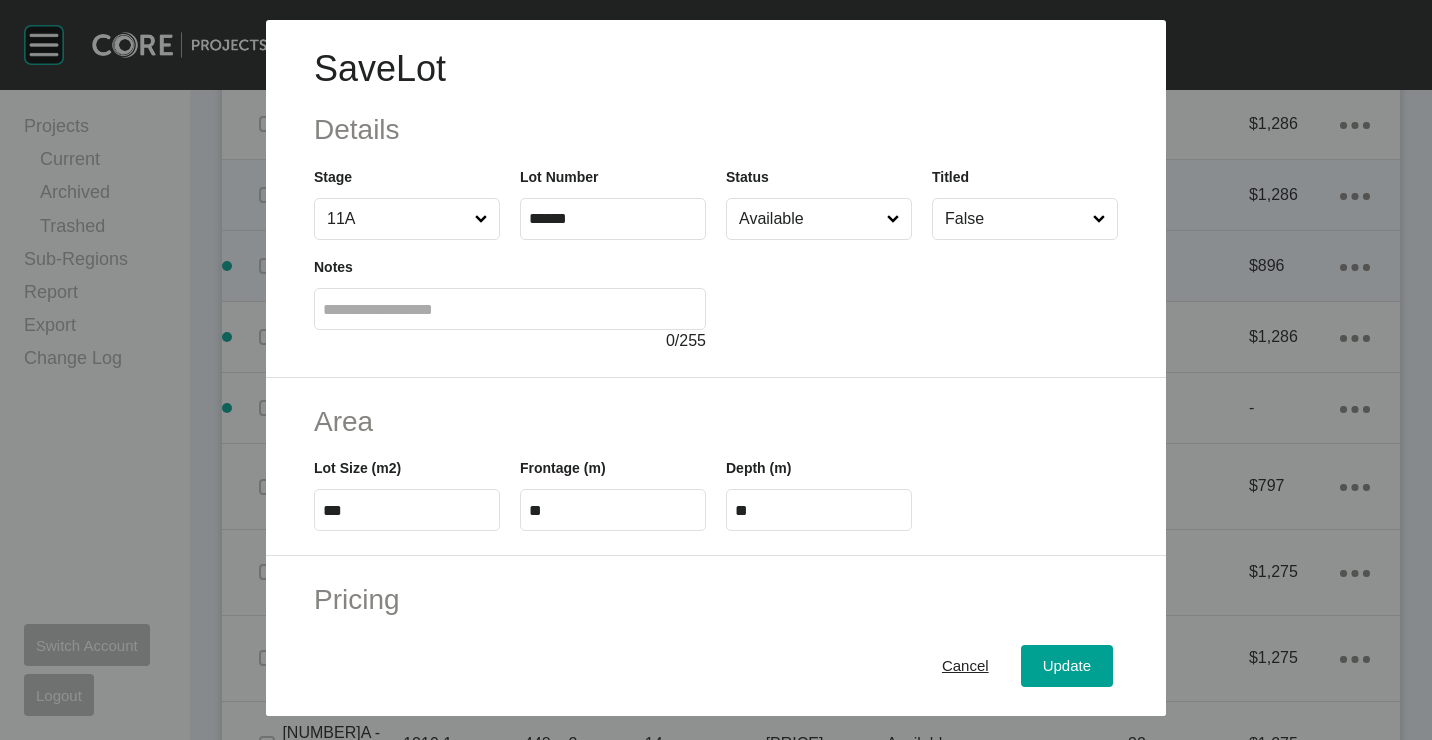 click on "******" at bounding box center [613, 218] 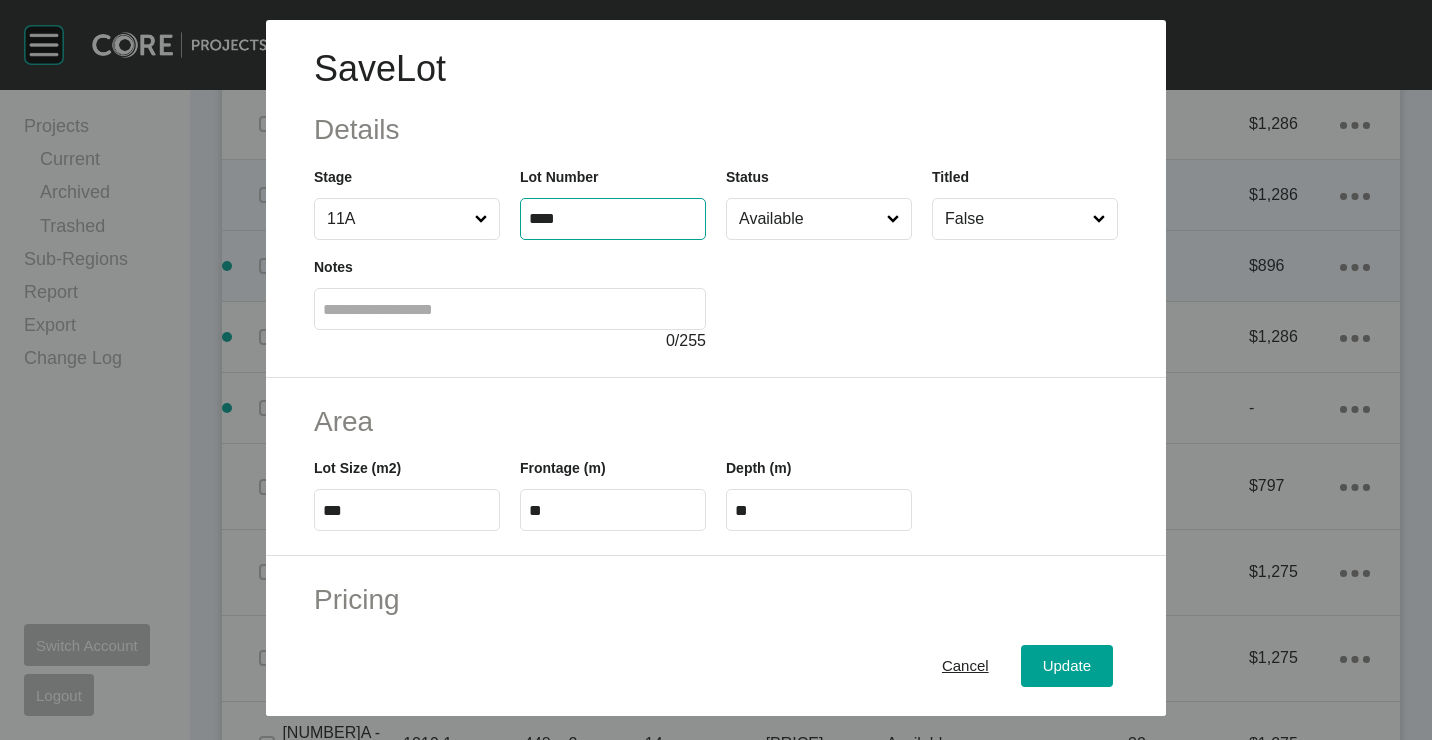 type on "****" 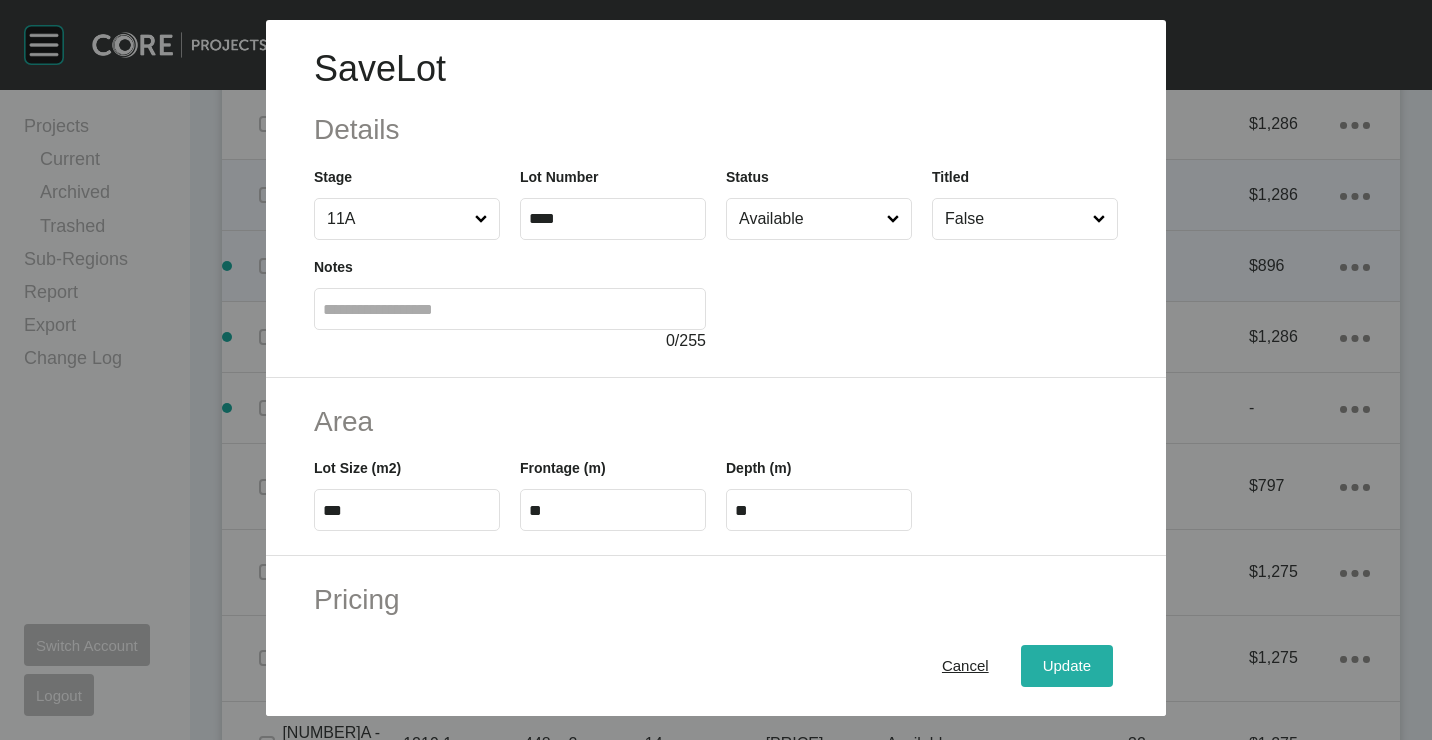 click on "Update" at bounding box center (1067, 665) 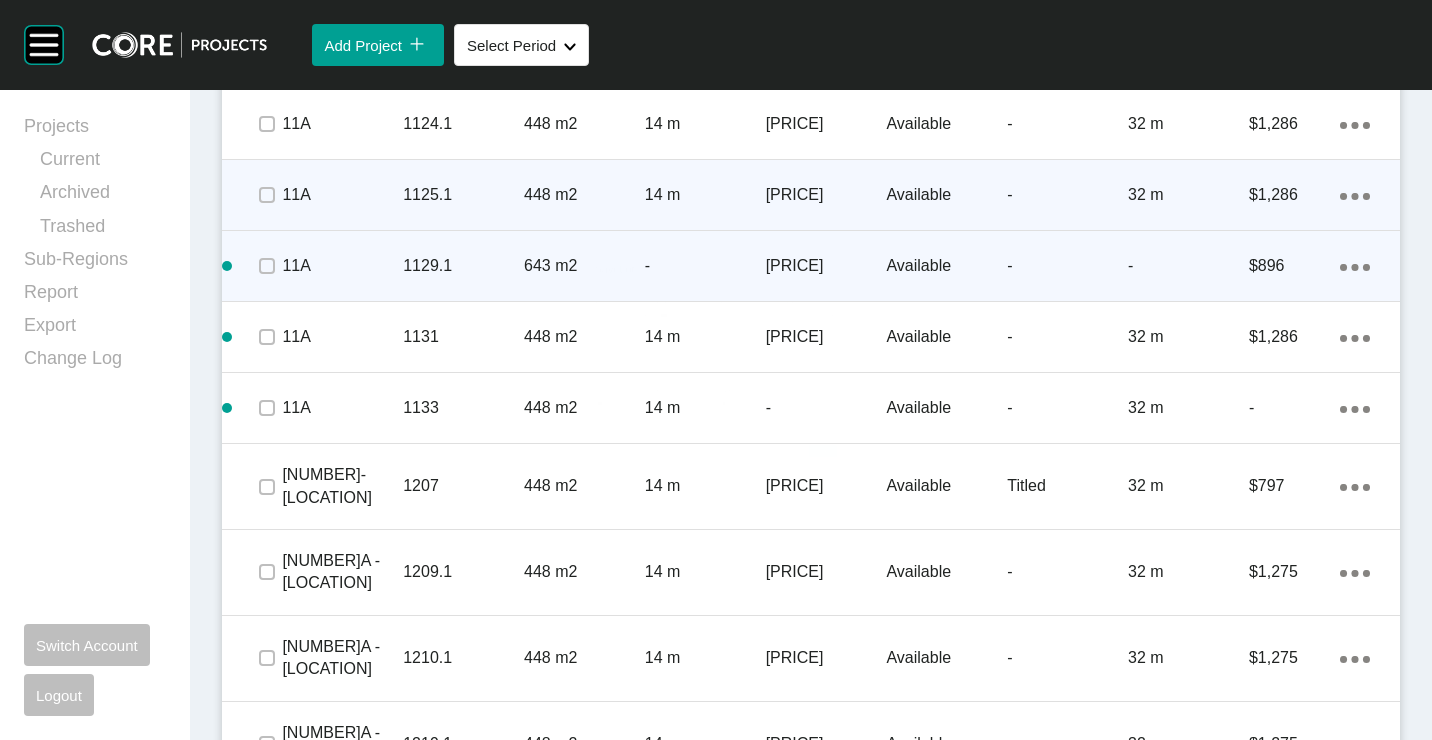 click on "1129.1" at bounding box center [463, 266] 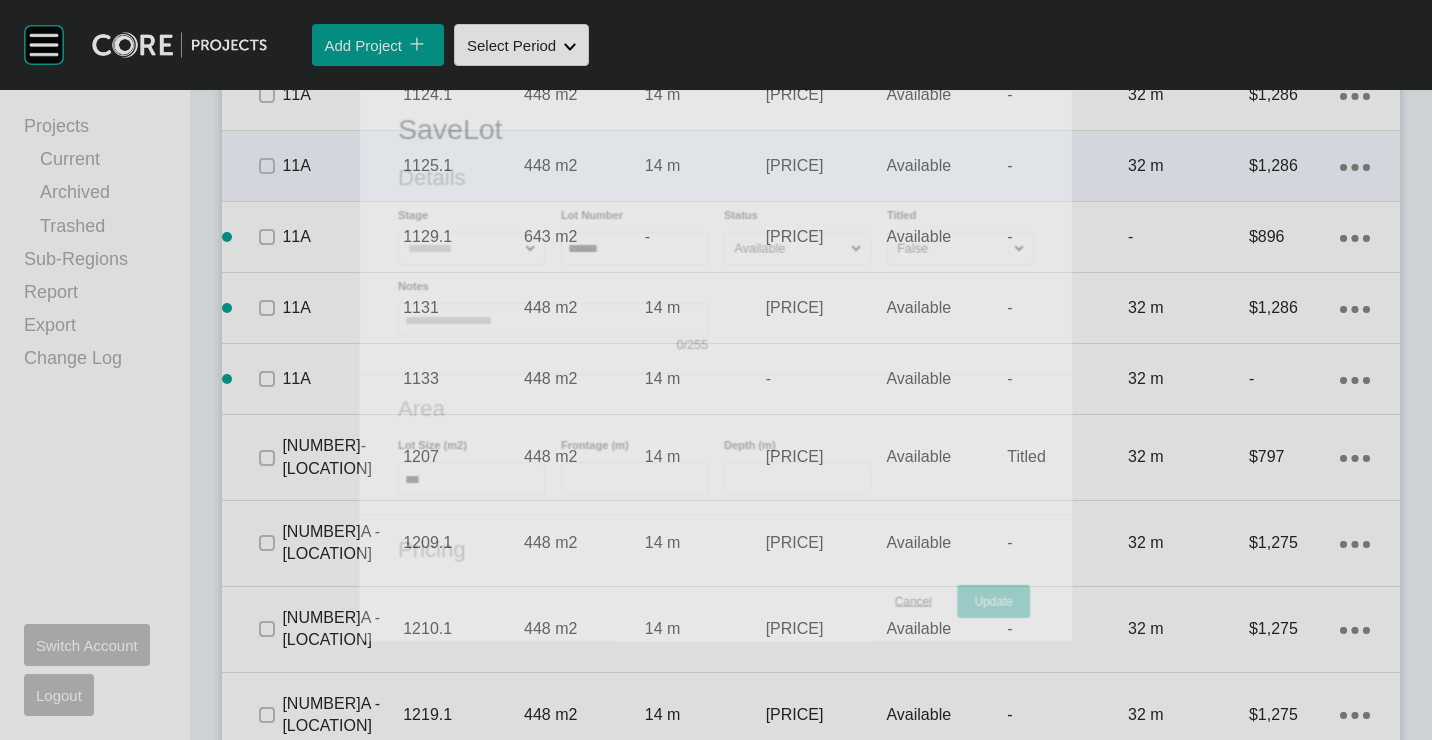 scroll, scrollTop: 2127, scrollLeft: 0, axis: vertical 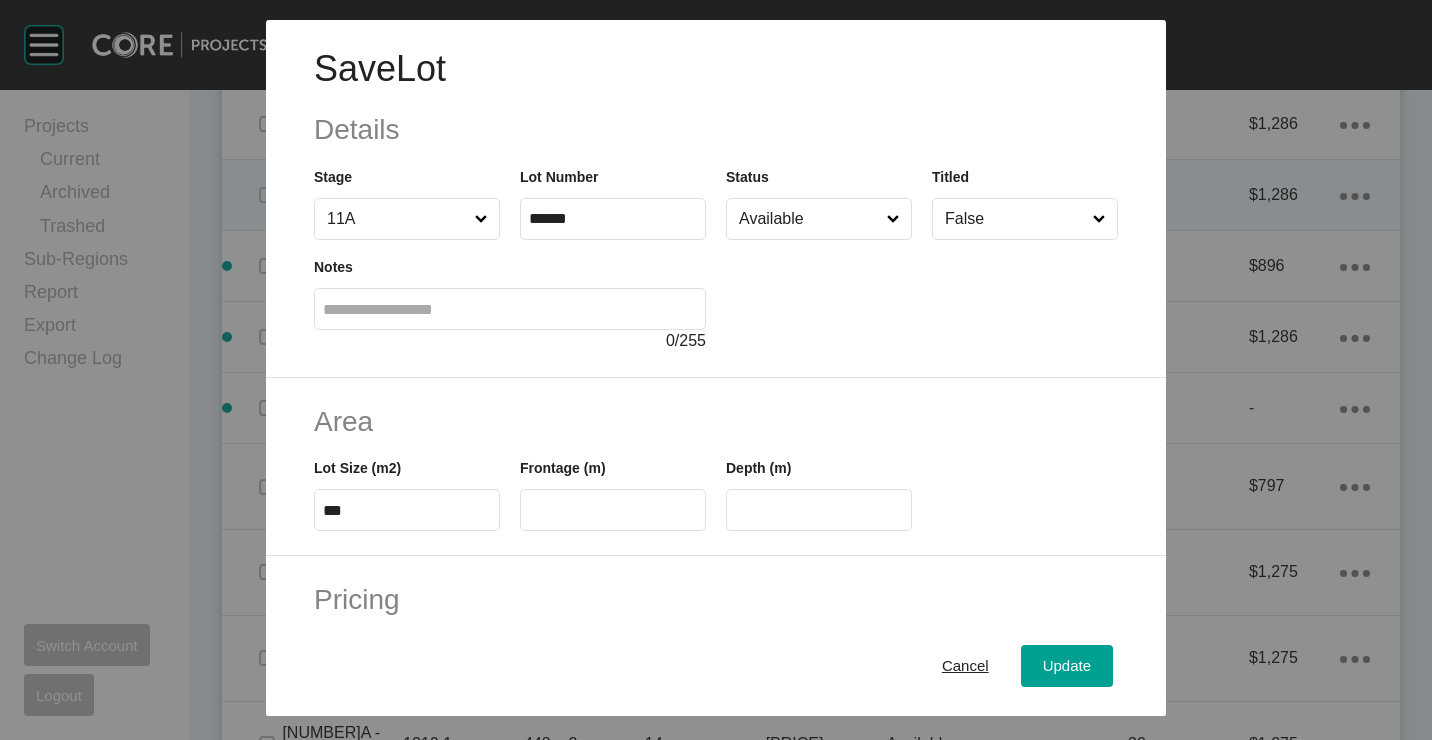 click on "******" at bounding box center [613, 218] 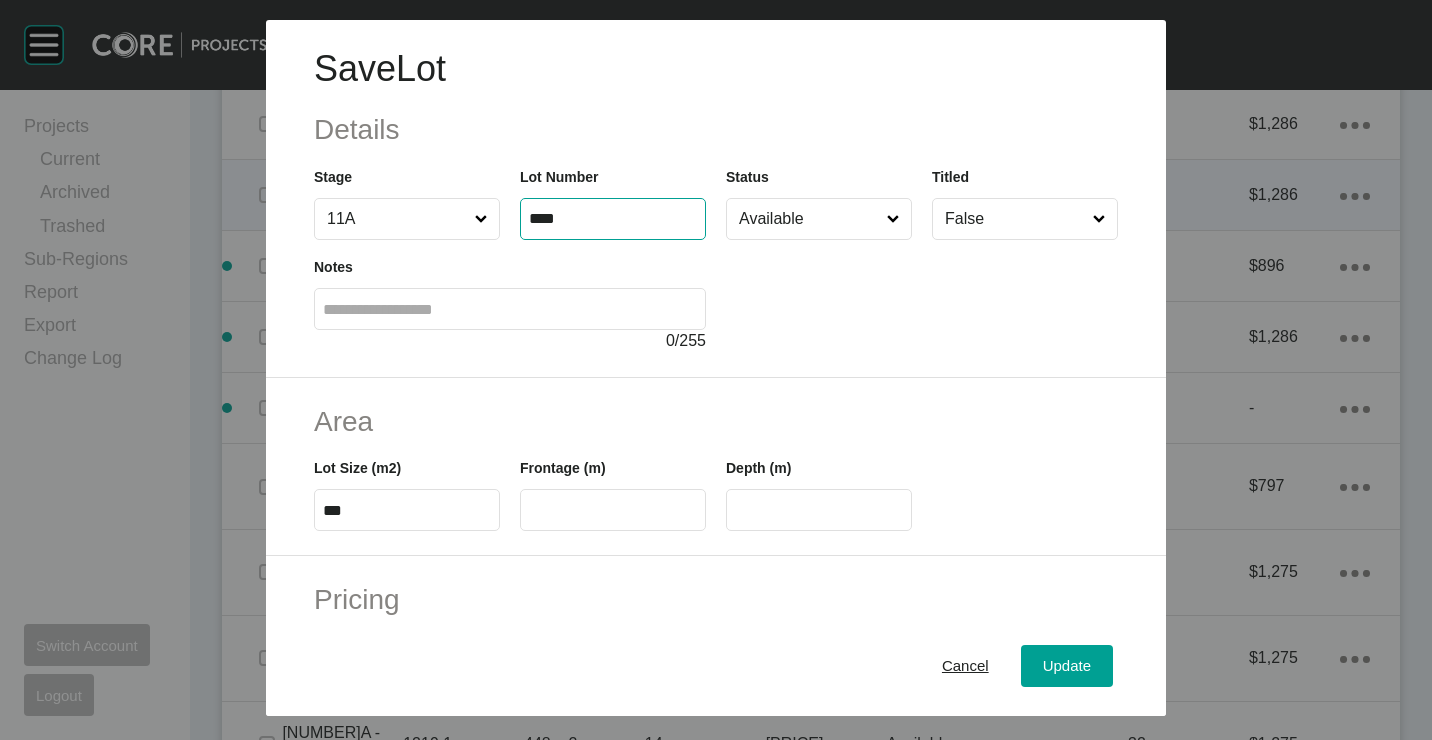 type on "****" 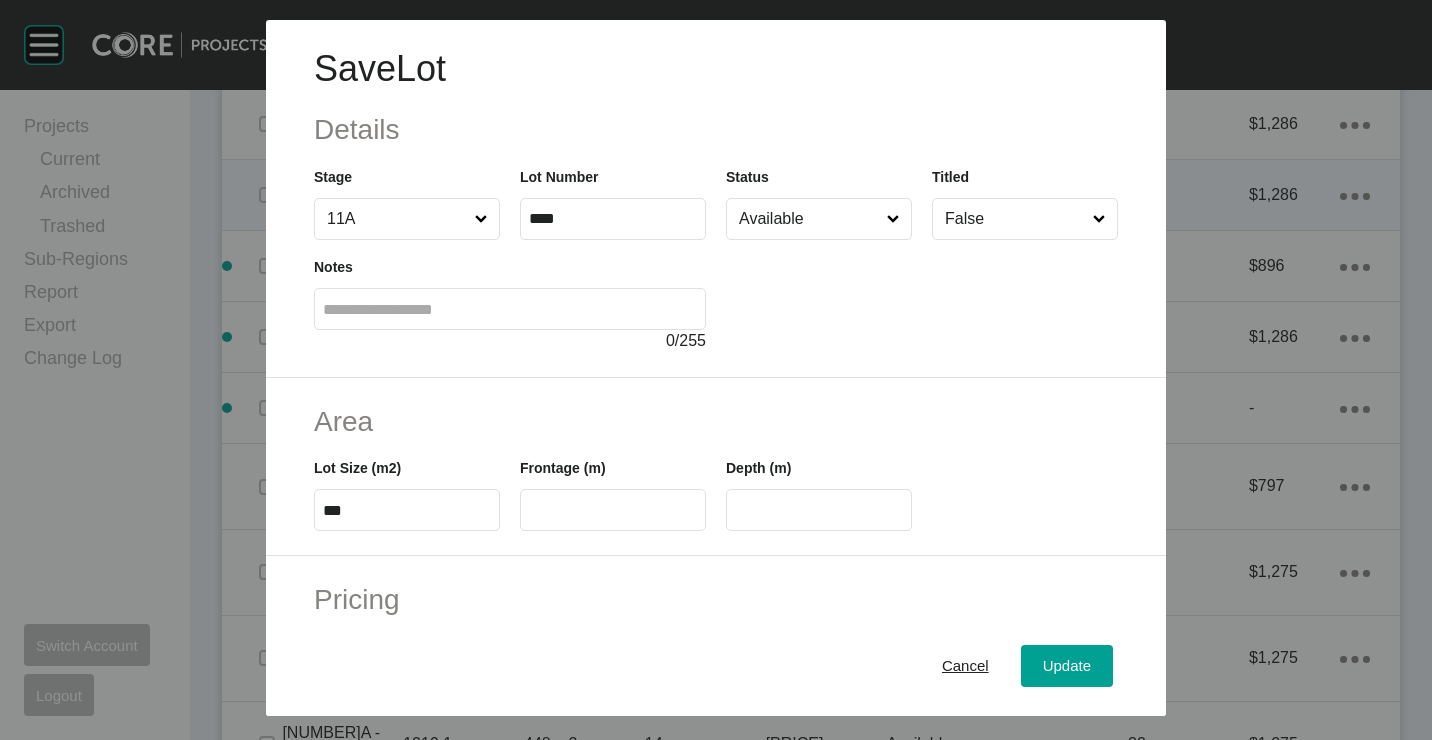 click on "Area Lot Size (m2) *** Frontage (m) Depth (m)" at bounding box center [716, 467] 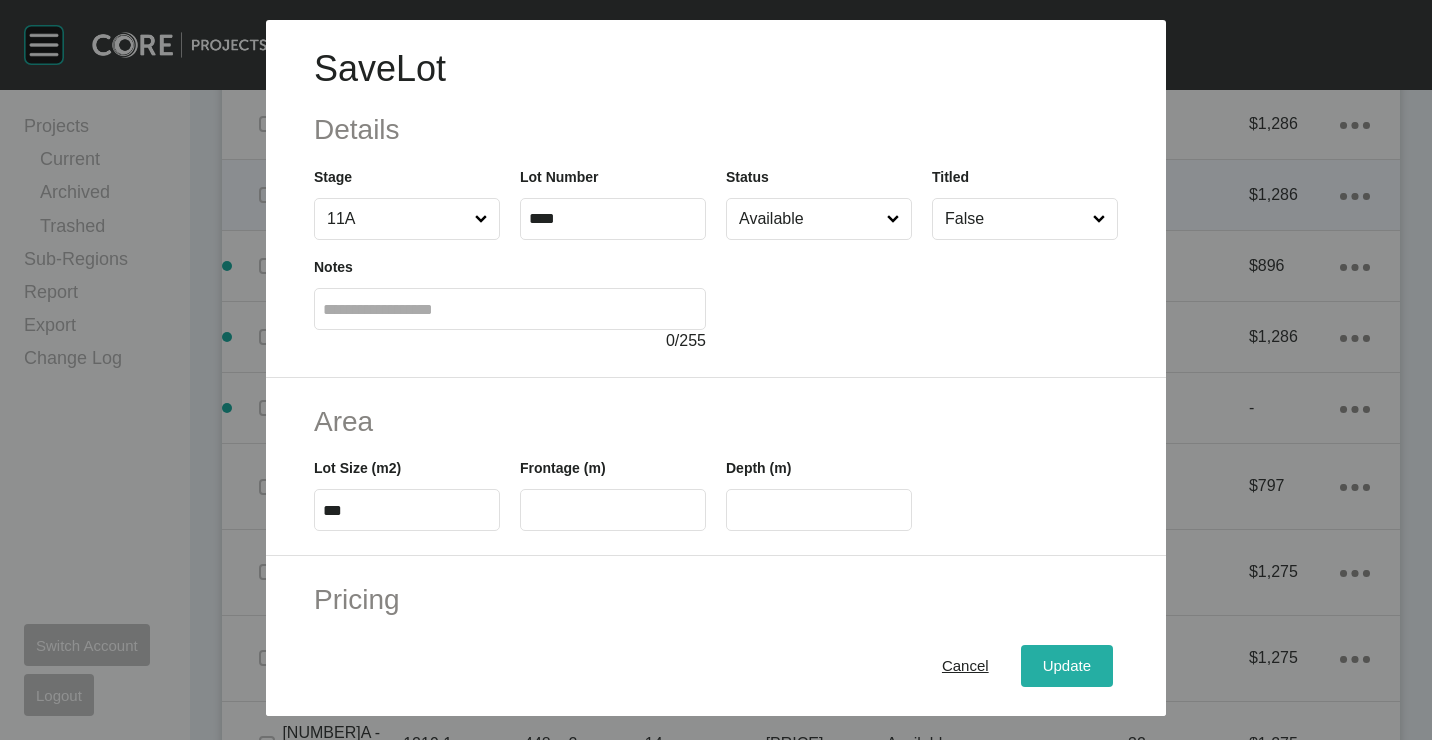 click on "Update" at bounding box center [1067, 665] 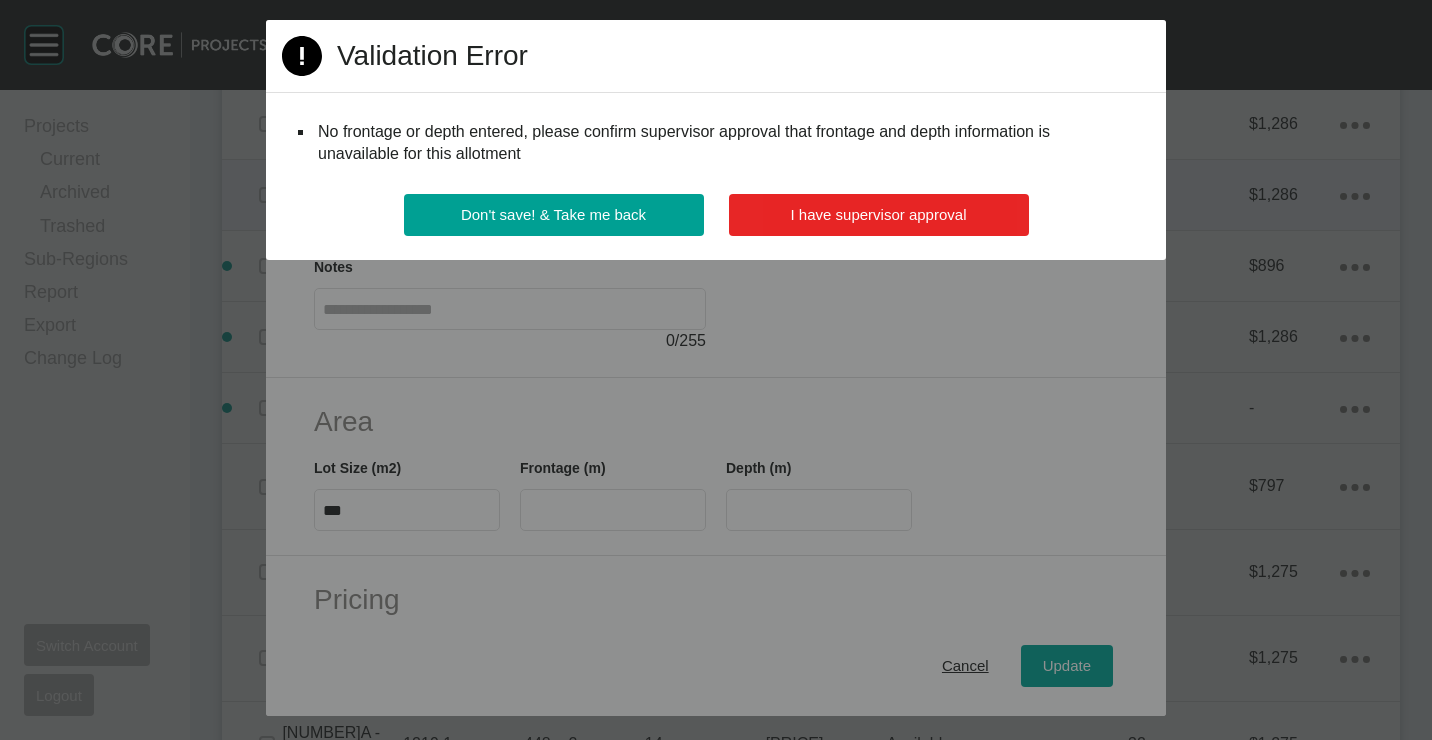 click on "I have supervisor approval" at bounding box center (879, 215) 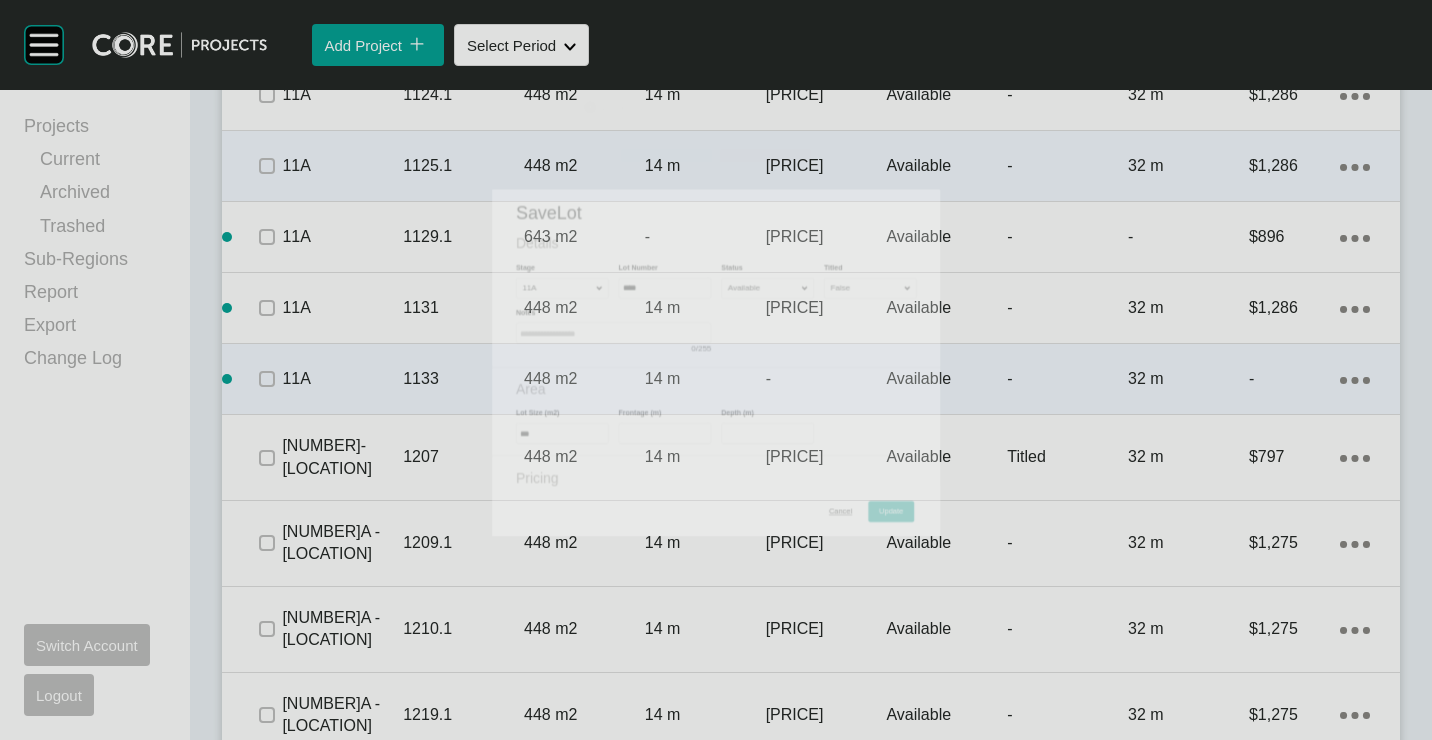 scroll, scrollTop: 2189, scrollLeft: 0, axis: vertical 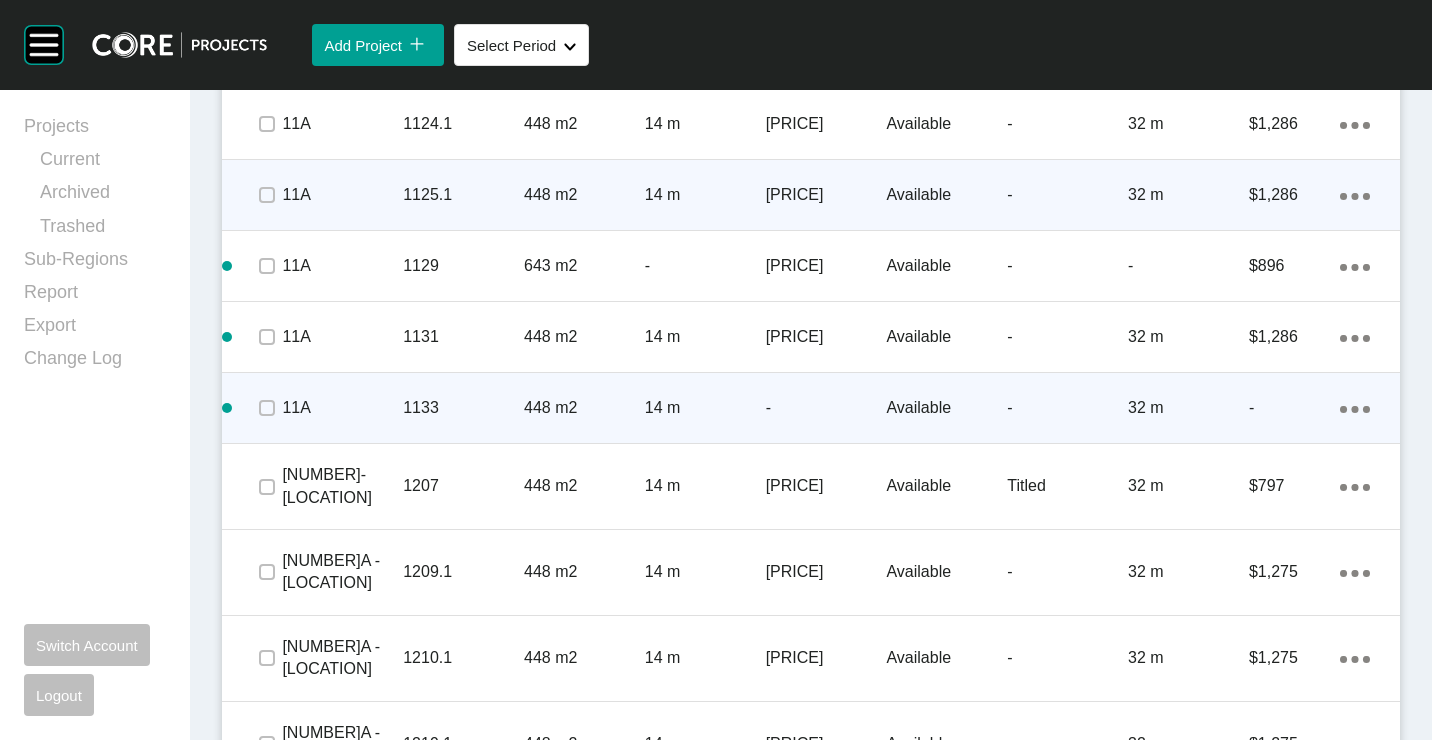 click 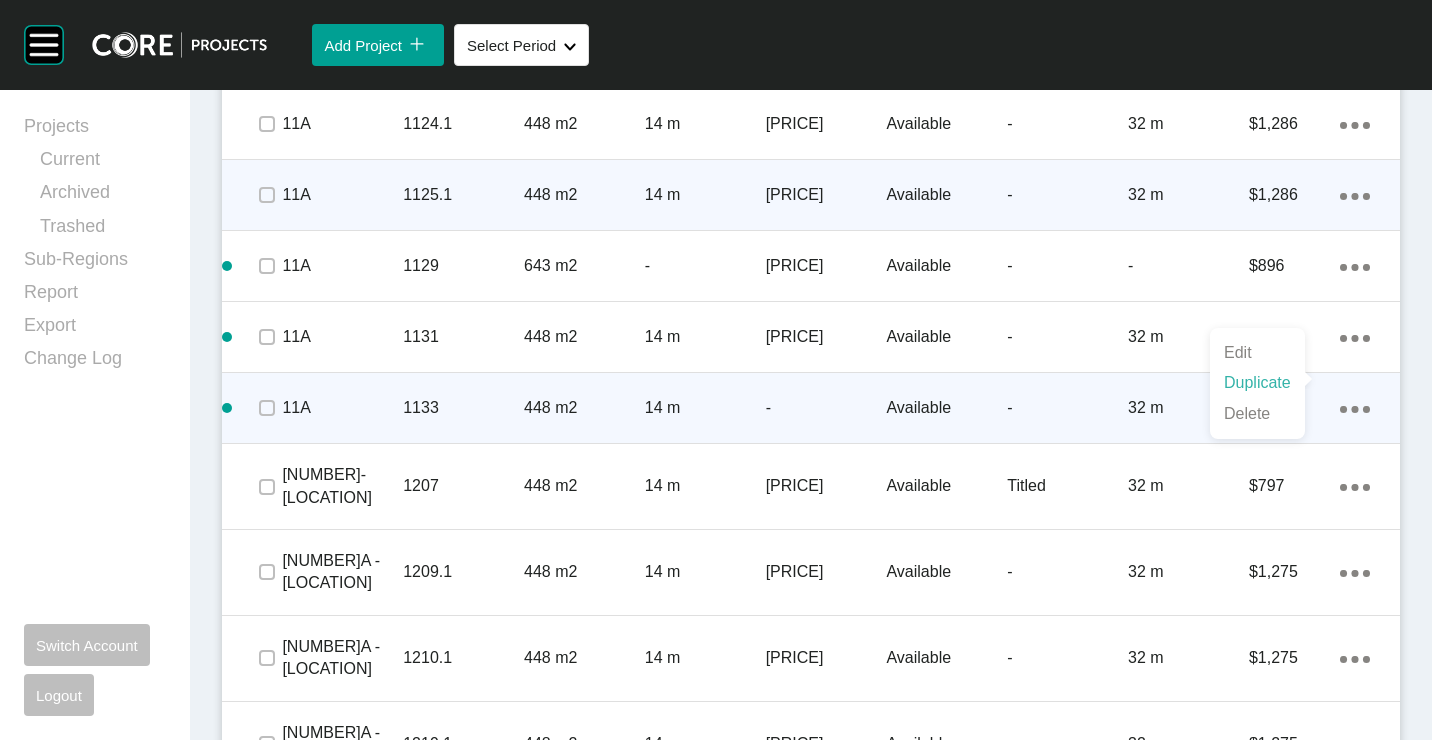click on "Duplicate" at bounding box center (1257, 383) 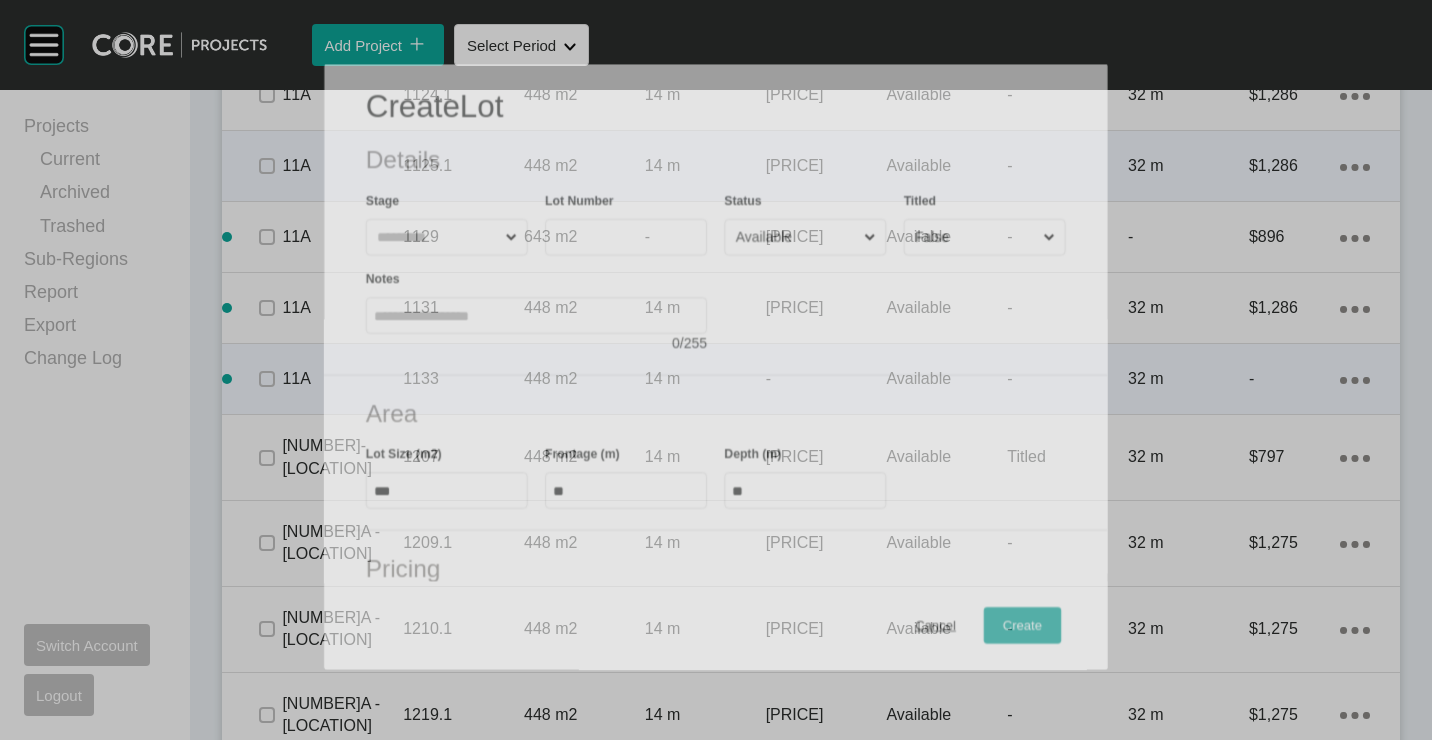 scroll, scrollTop: 2127, scrollLeft: 0, axis: vertical 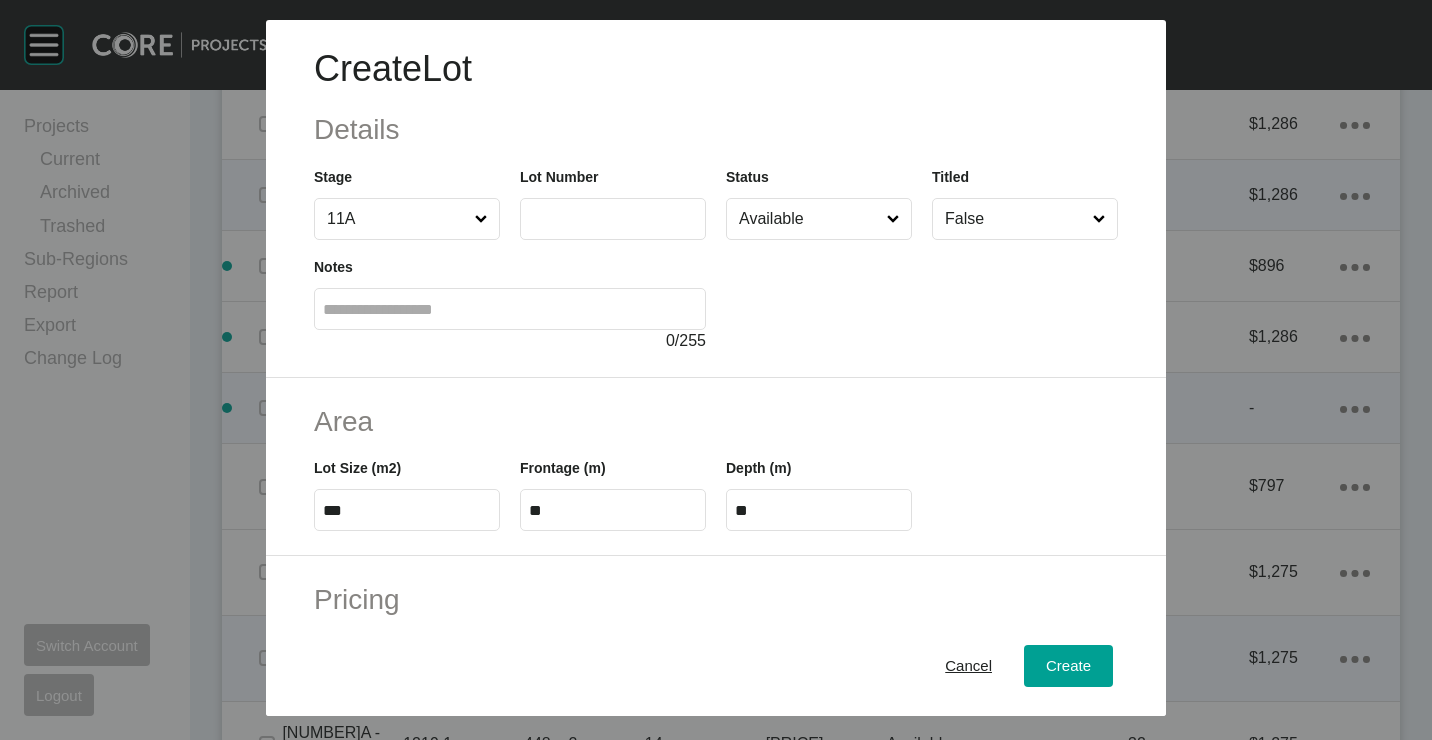 drag, startPoint x: 979, startPoint y: 658, endPoint x: 899, endPoint y: 603, distance: 97.082436 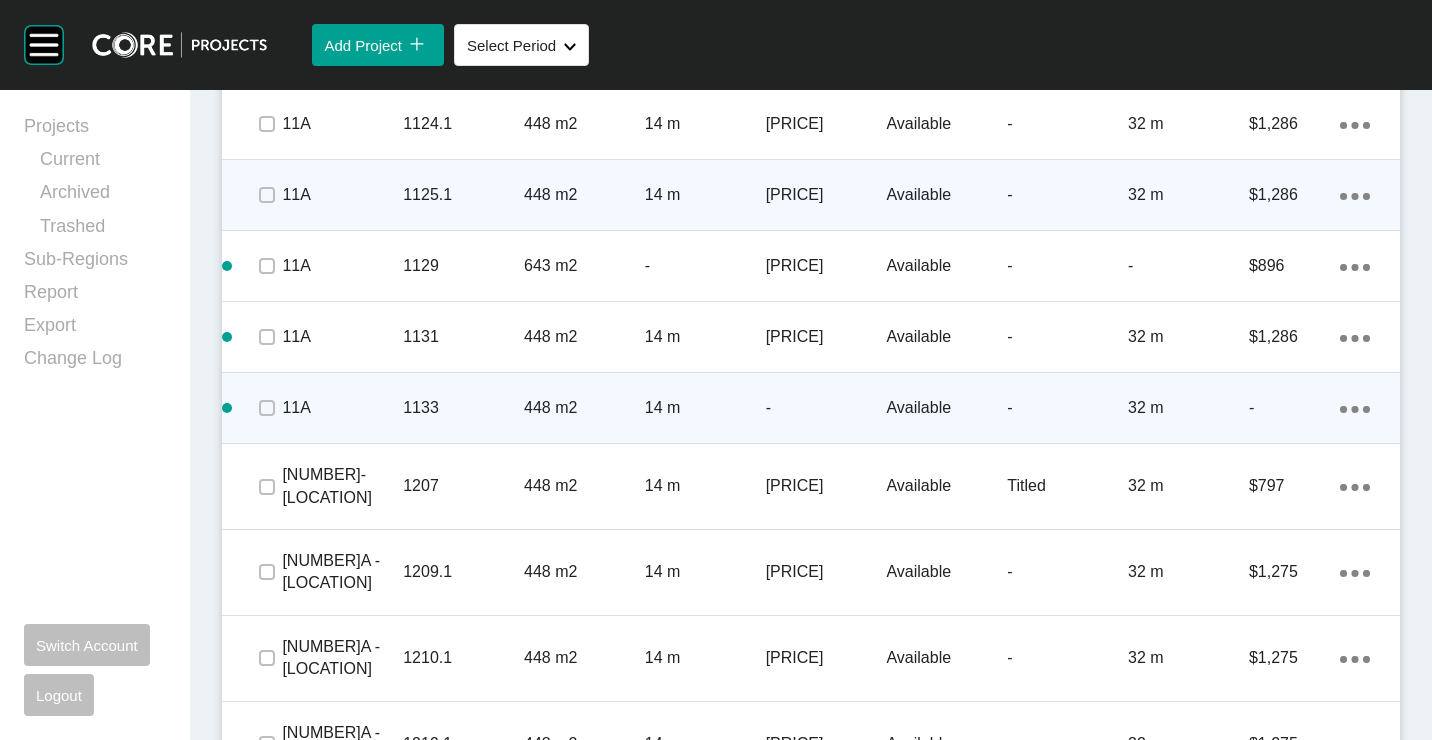 click on "[NUMBER] m" at bounding box center [705, 408] 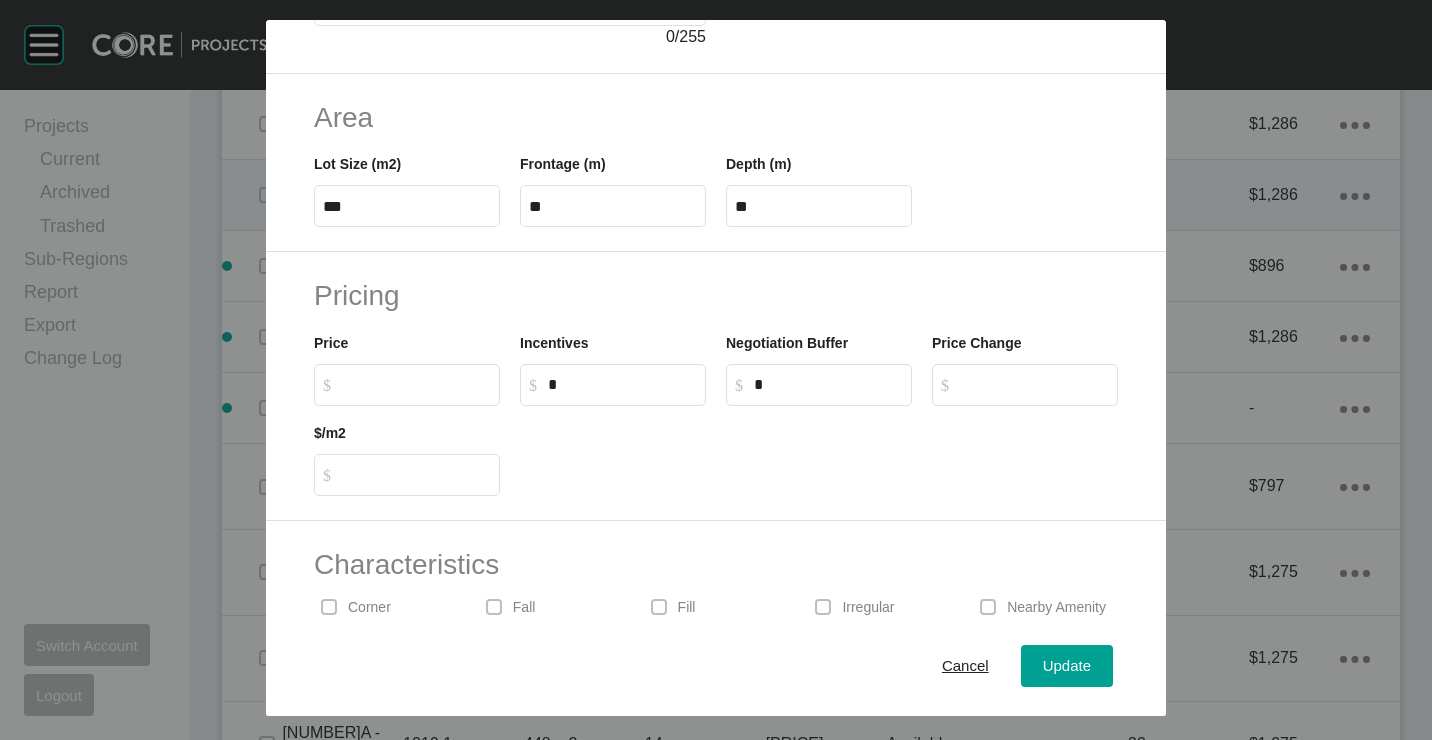 scroll, scrollTop: 480, scrollLeft: 0, axis: vertical 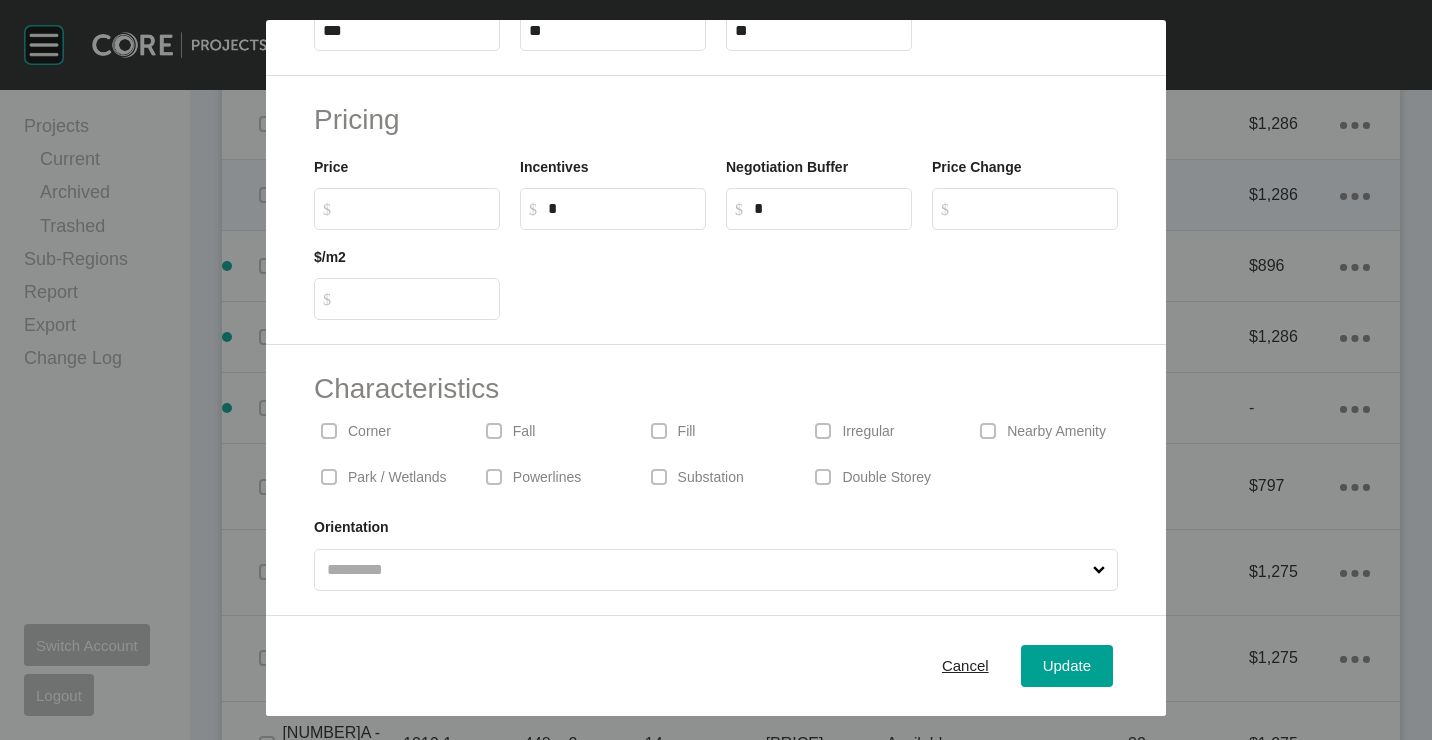 click on "$ Created with Sketch. $" at bounding box center [416, 208] 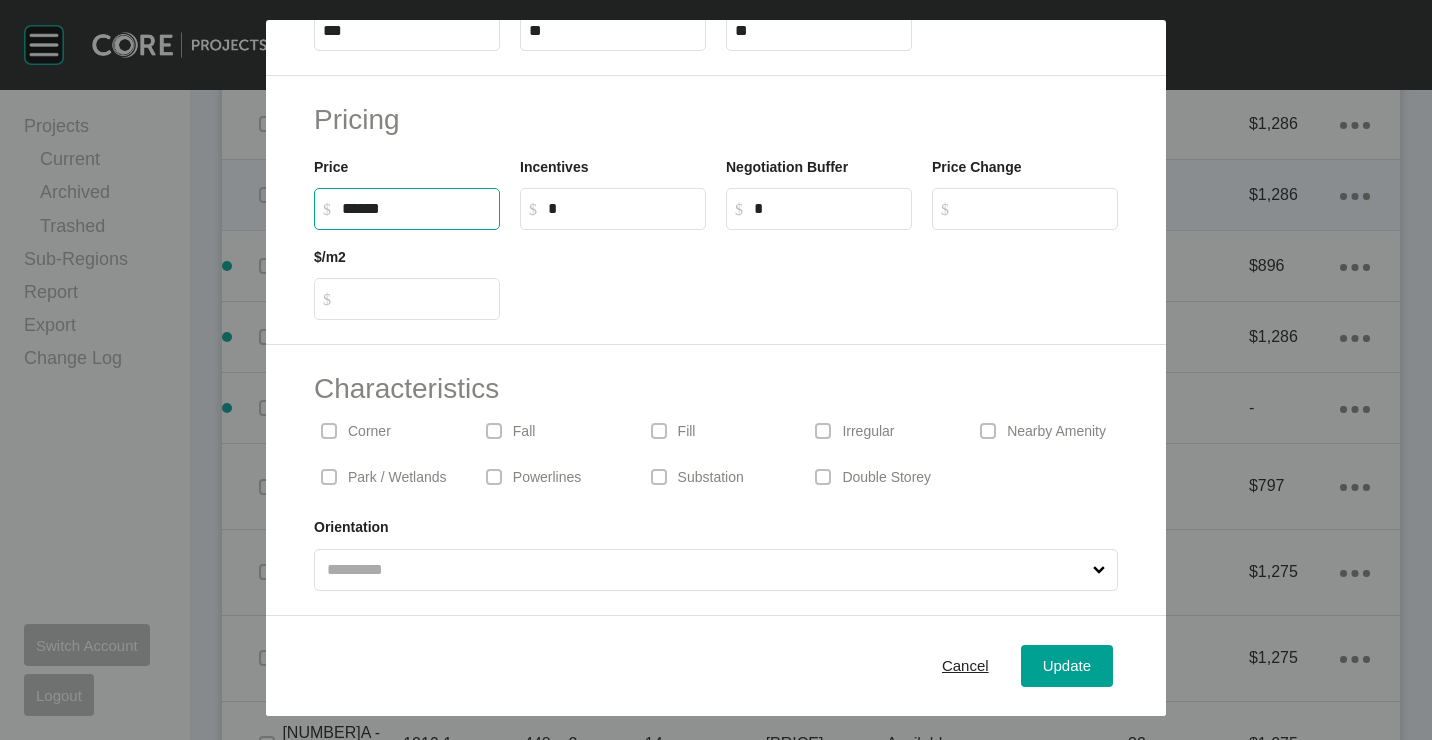 type on "*******" 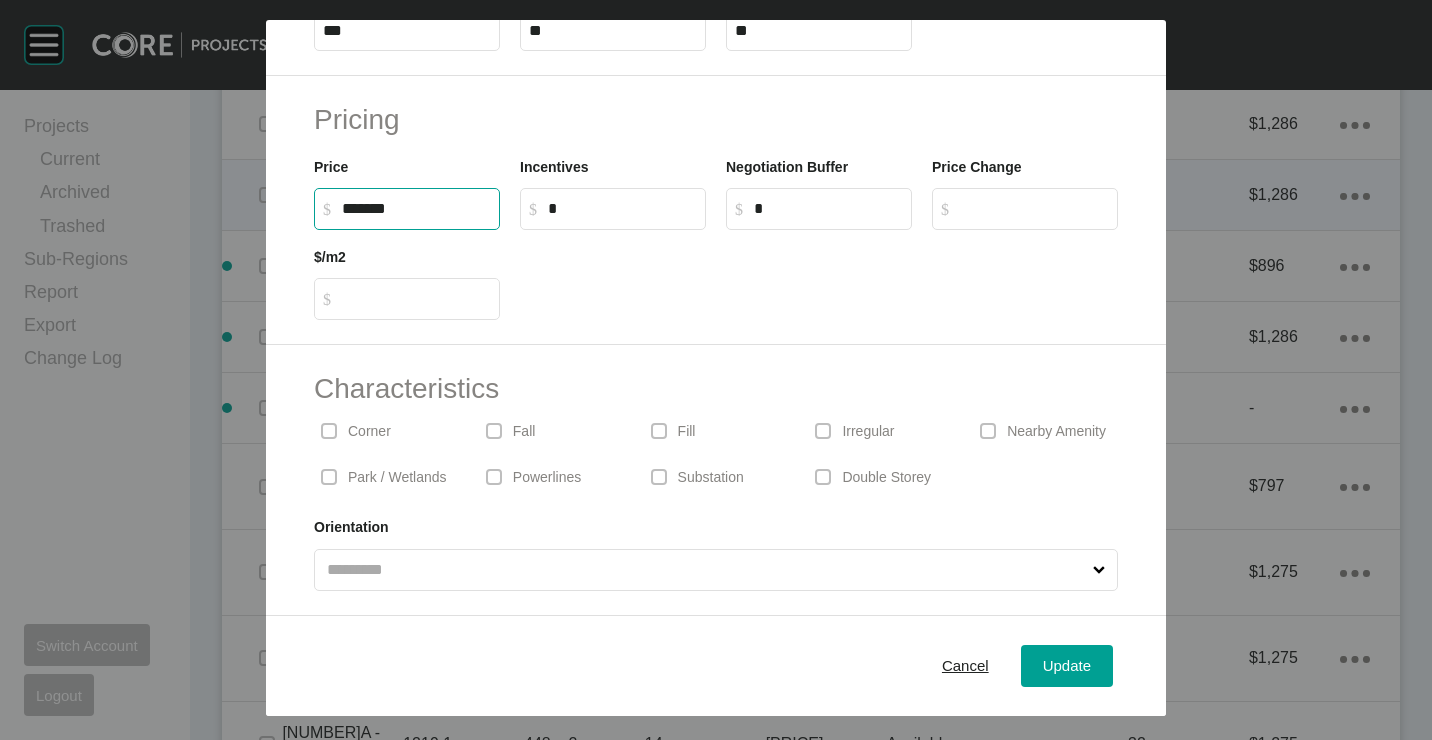 type on "*****" 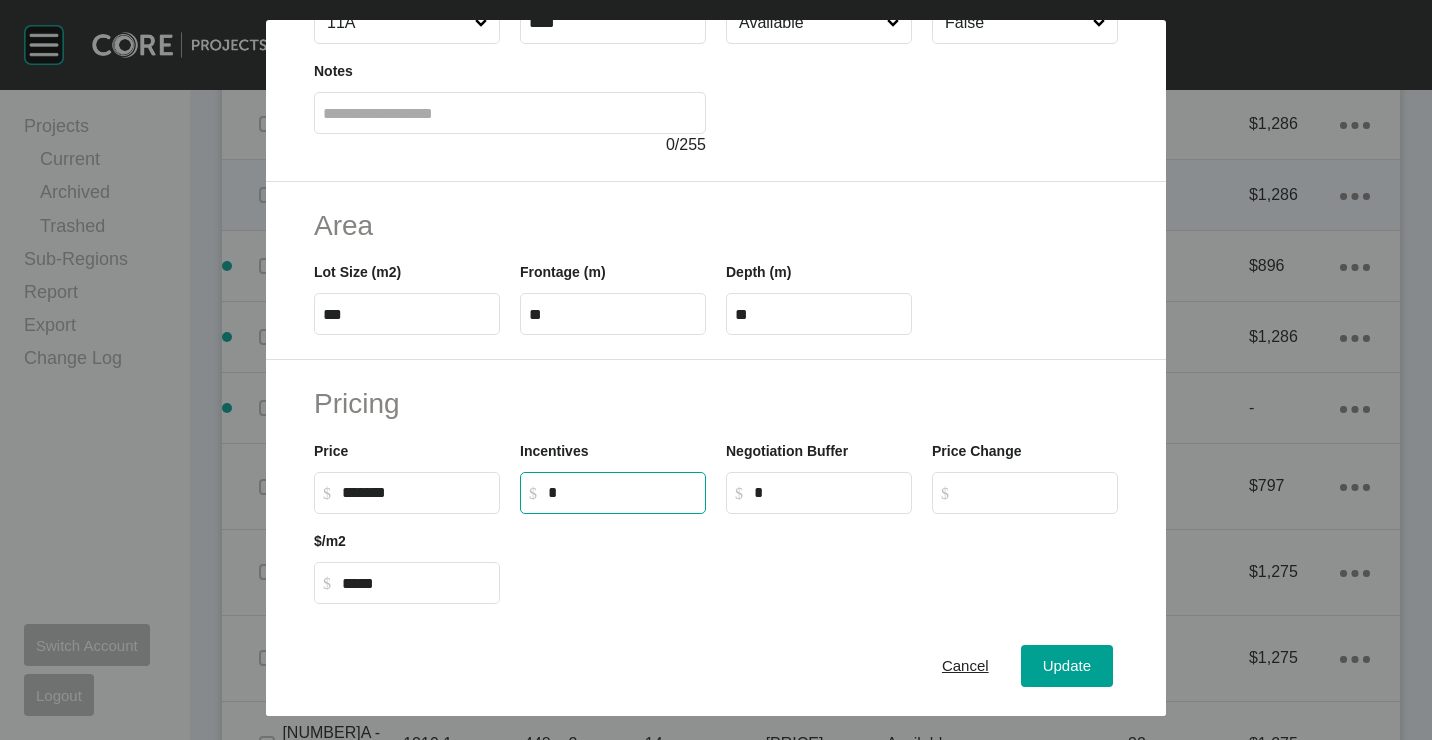 scroll, scrollTop: 180, scrollLeft: 0, axis: vertical 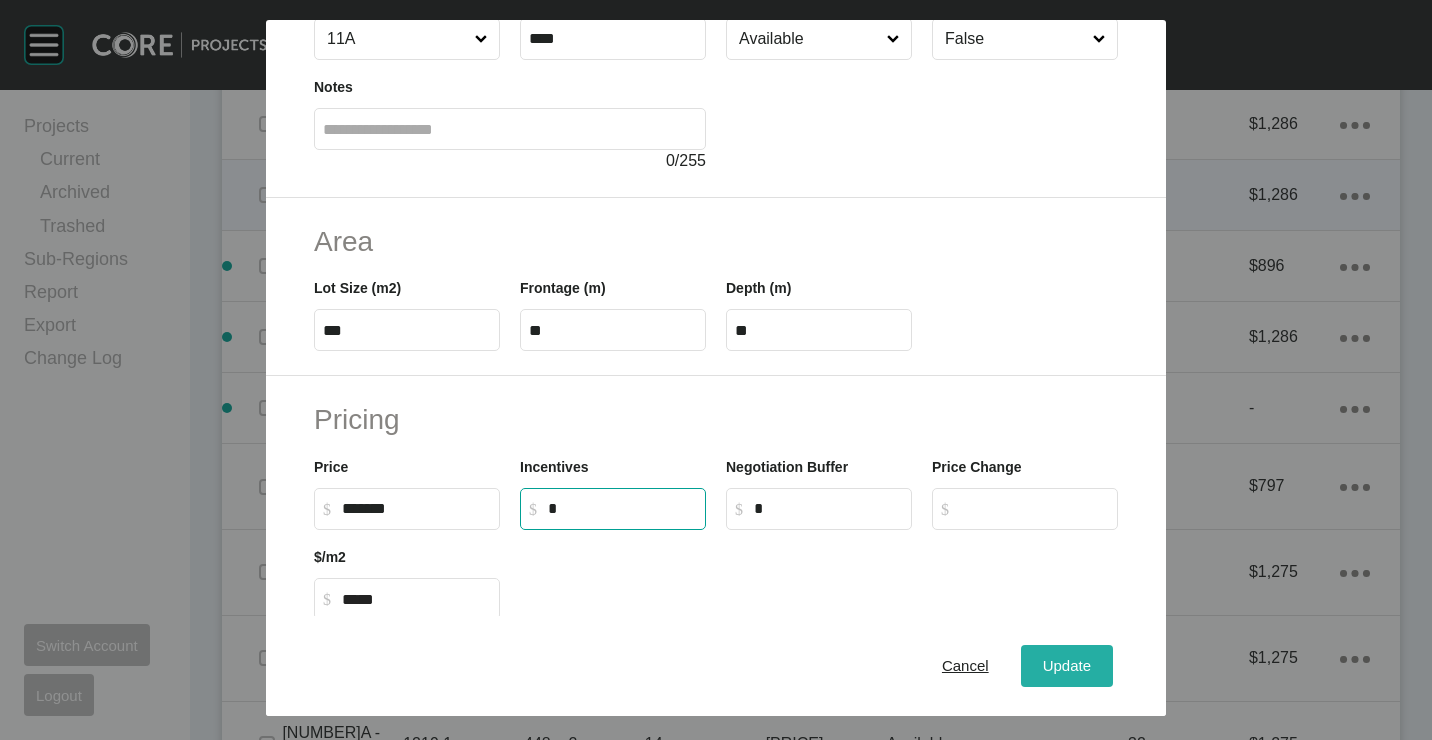 drag, startPoint x: 1039, startPoint y: 657, endPoint x: 1033, endPoint y: 646, distance: 12.529964 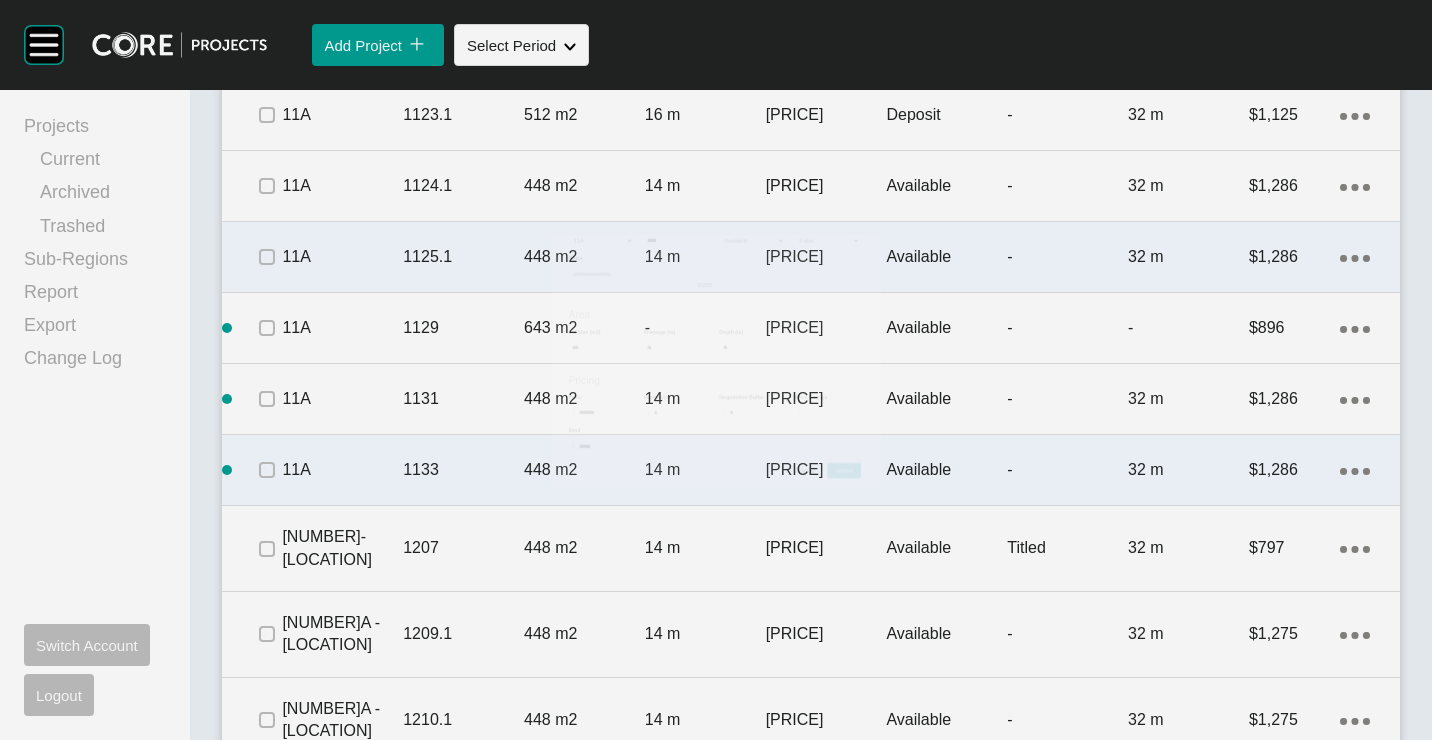 scroll, scrollTop: 2189, scrollLeft: 0, axis: vertical 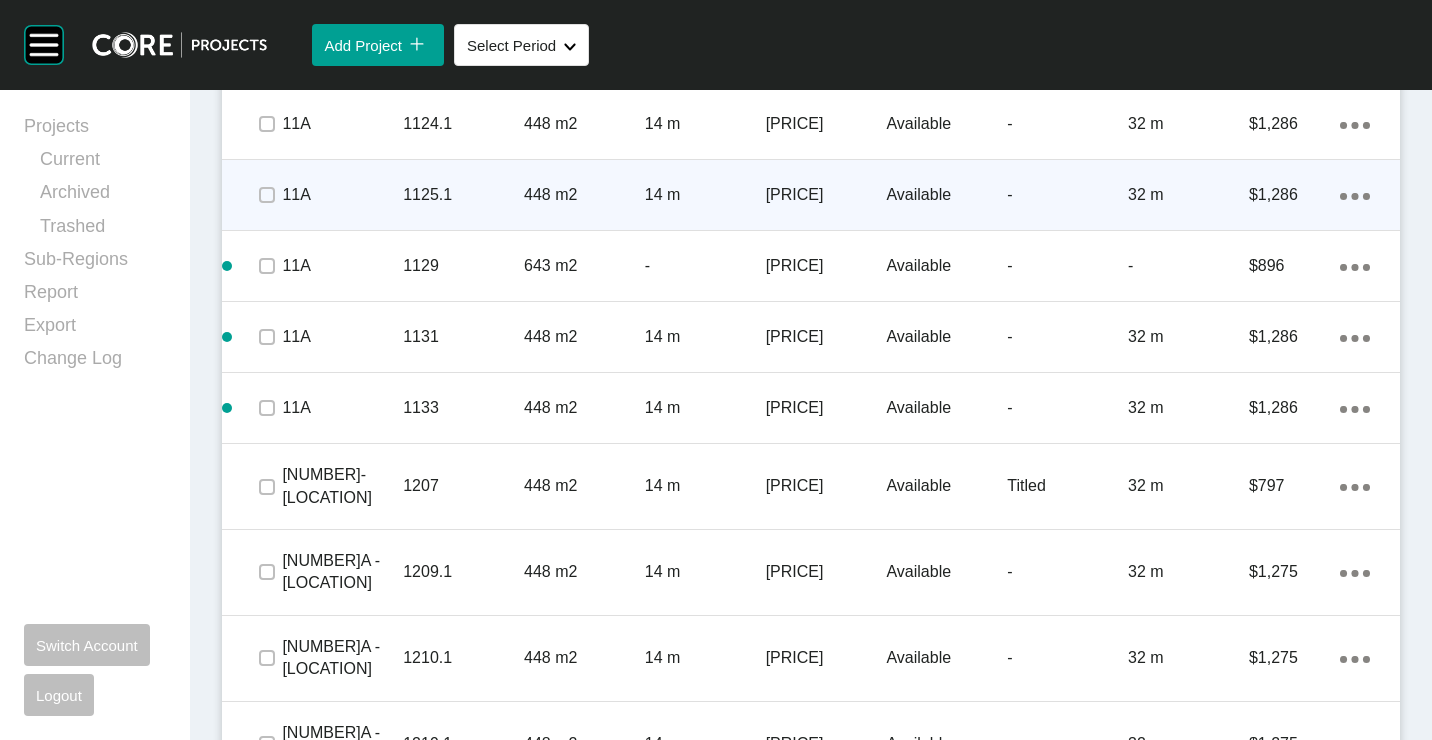 click on "Action Menu Dots Copy 6 Created with Sketch." 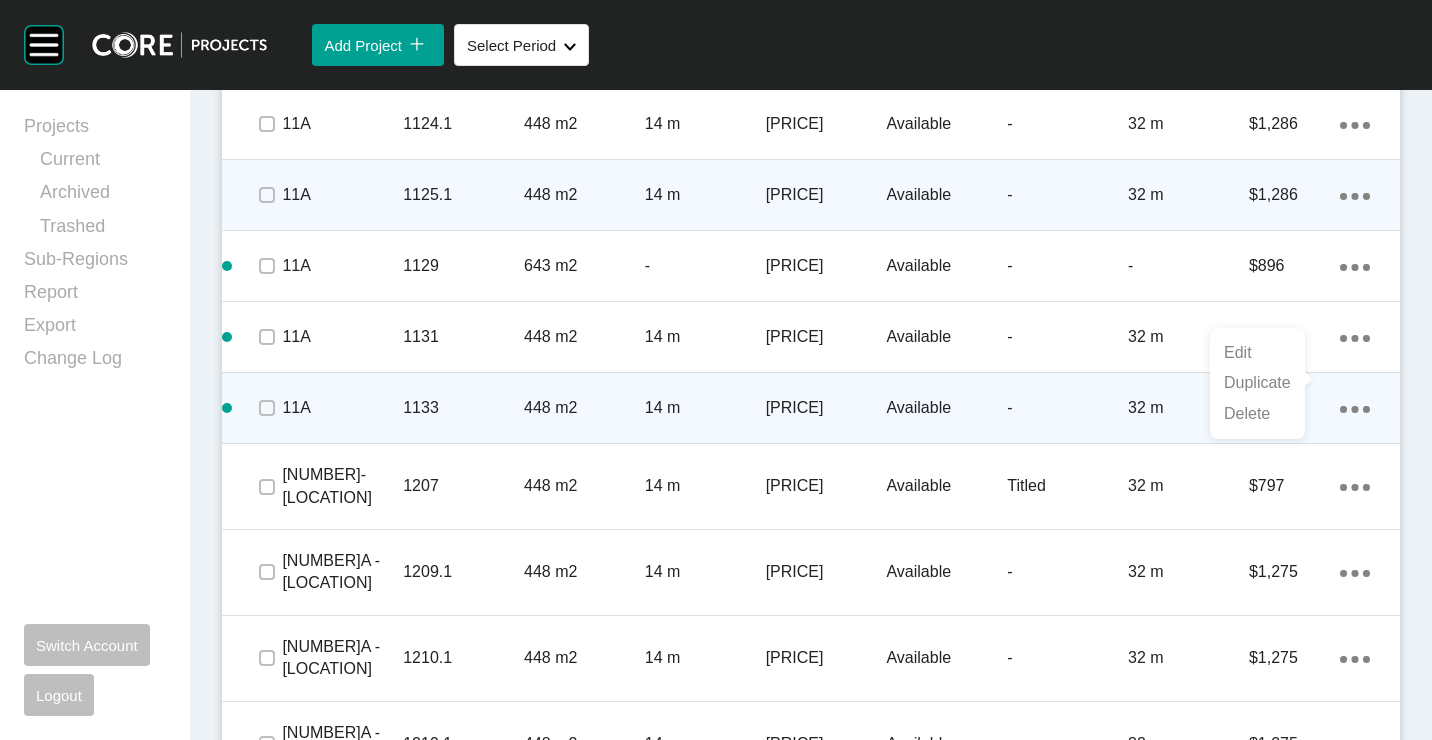 click on "Duplicate" at bounding box center (1257, 383) 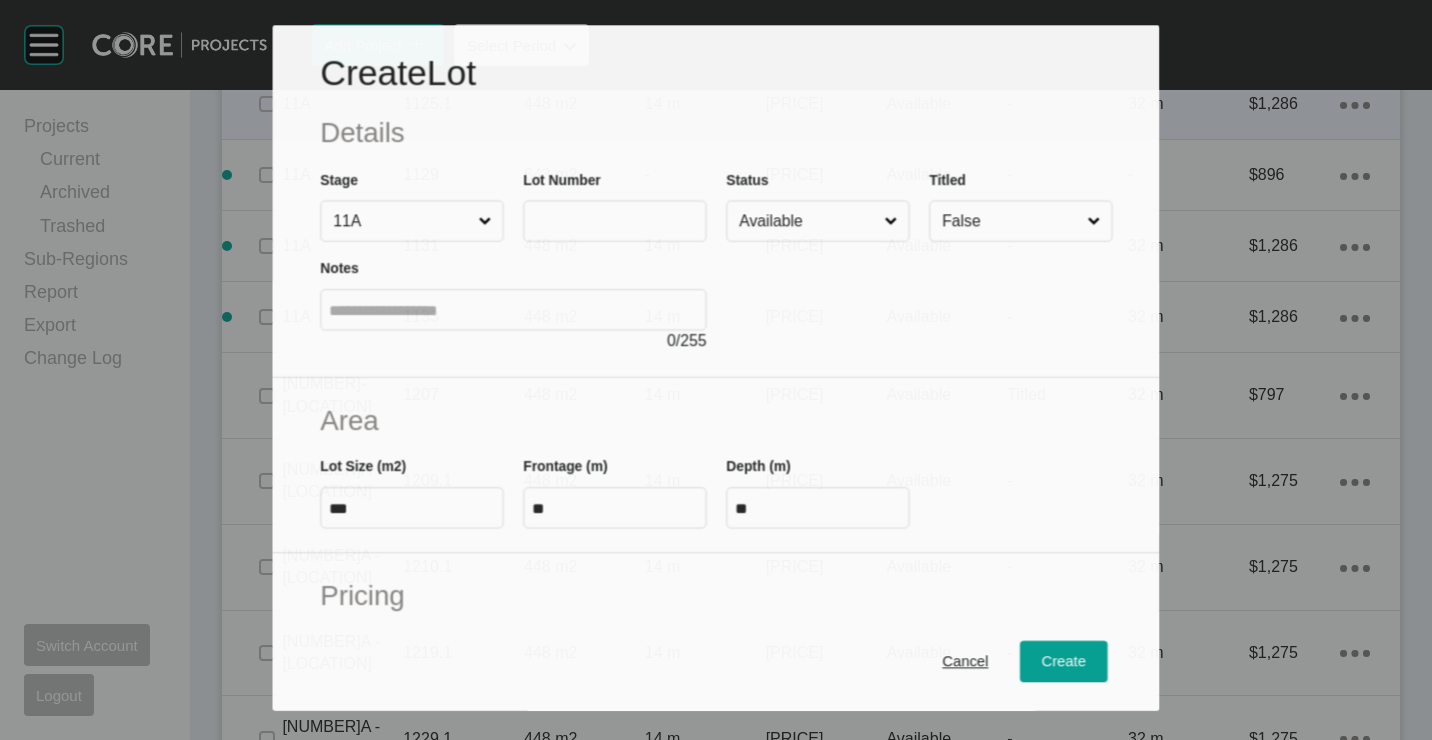 scroll, scrollTop: 2127, scrollLeft: 0, axis: vertical 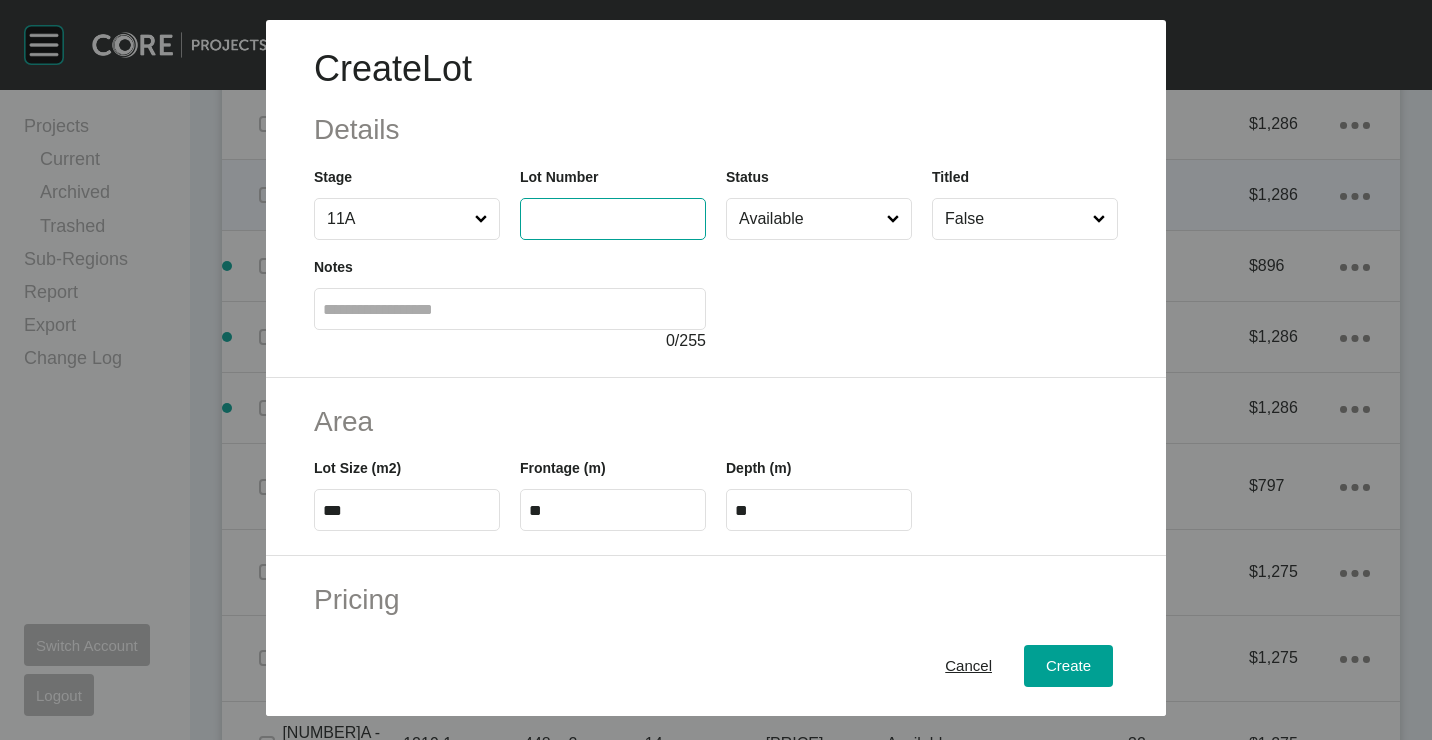 click at bounding box center (613, 218) 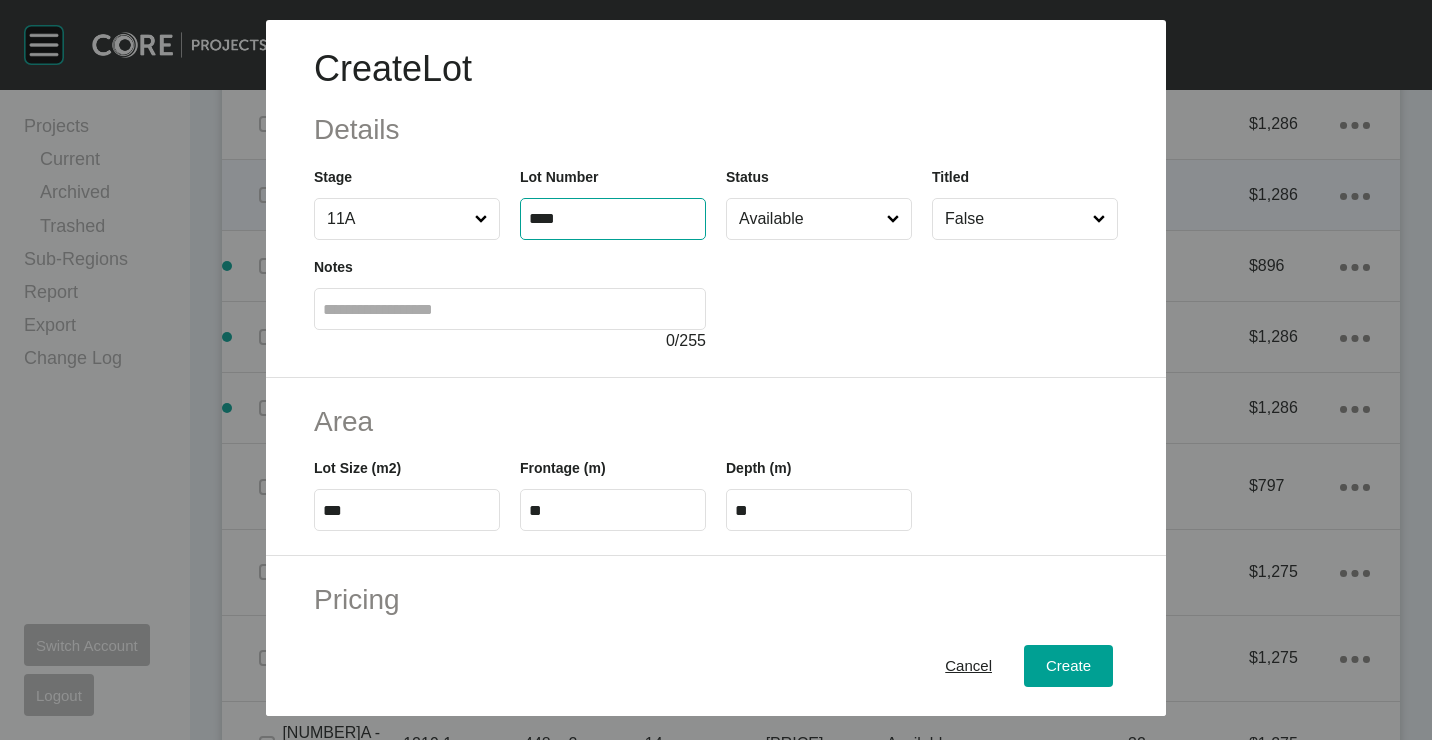 type on "****" 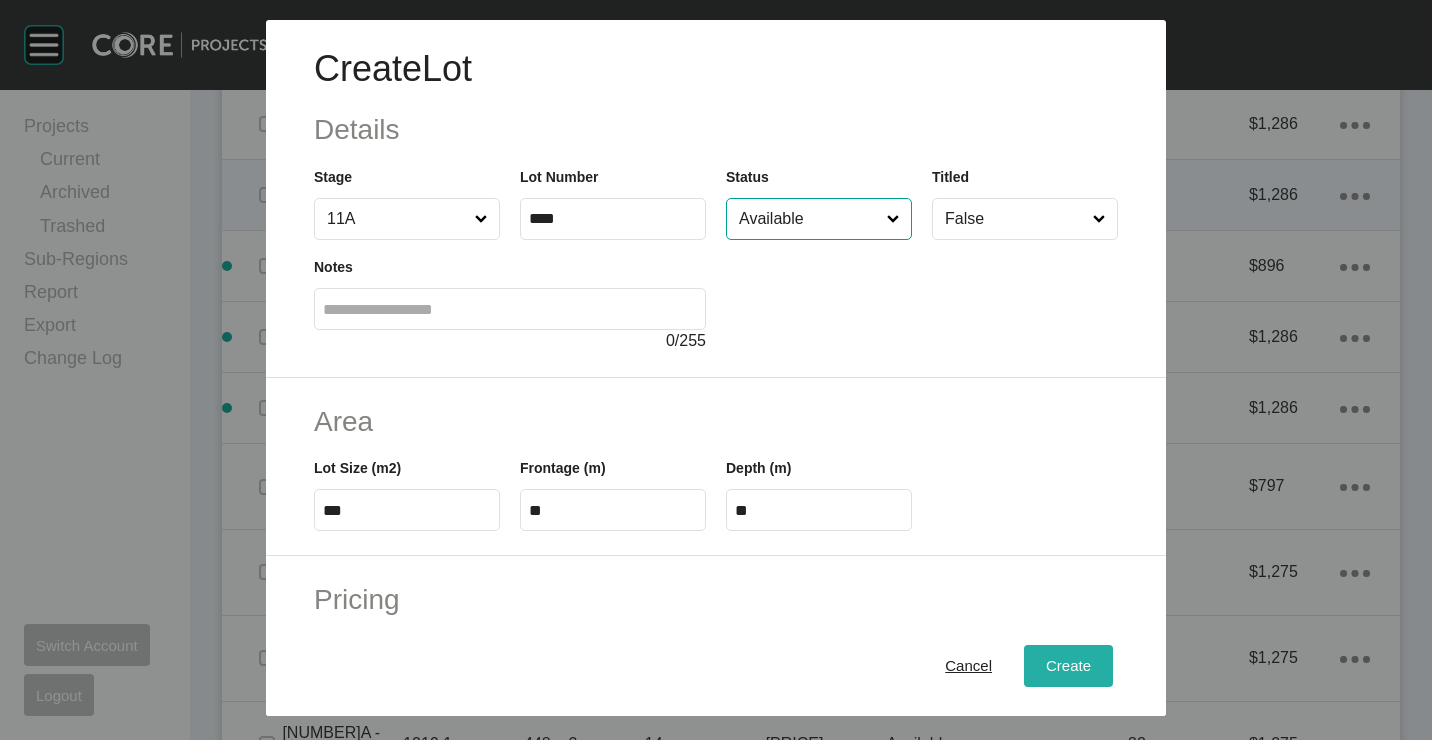 click on "Create" at bounding box center [1068, 666] 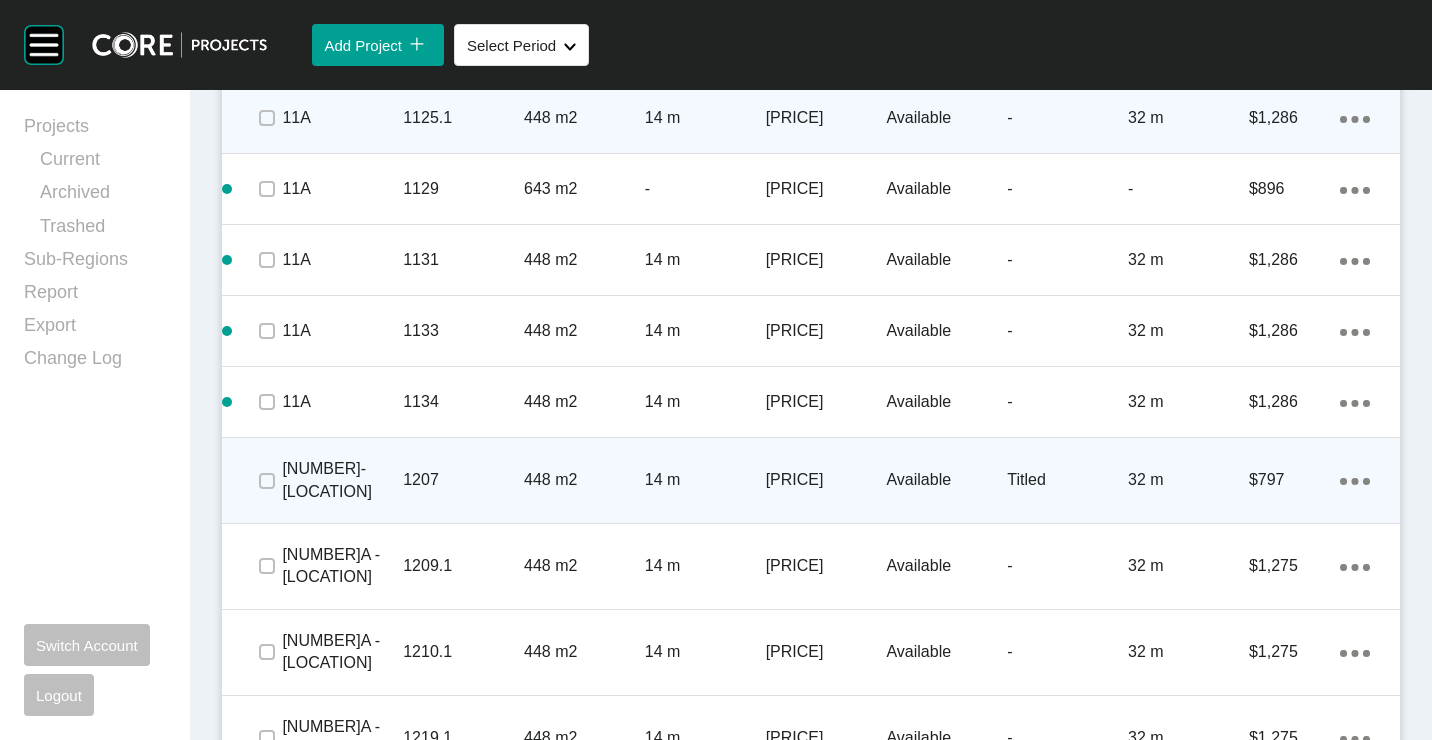 scroll, scrollTop: 2289, scrollLeft: 0, axis: vertical 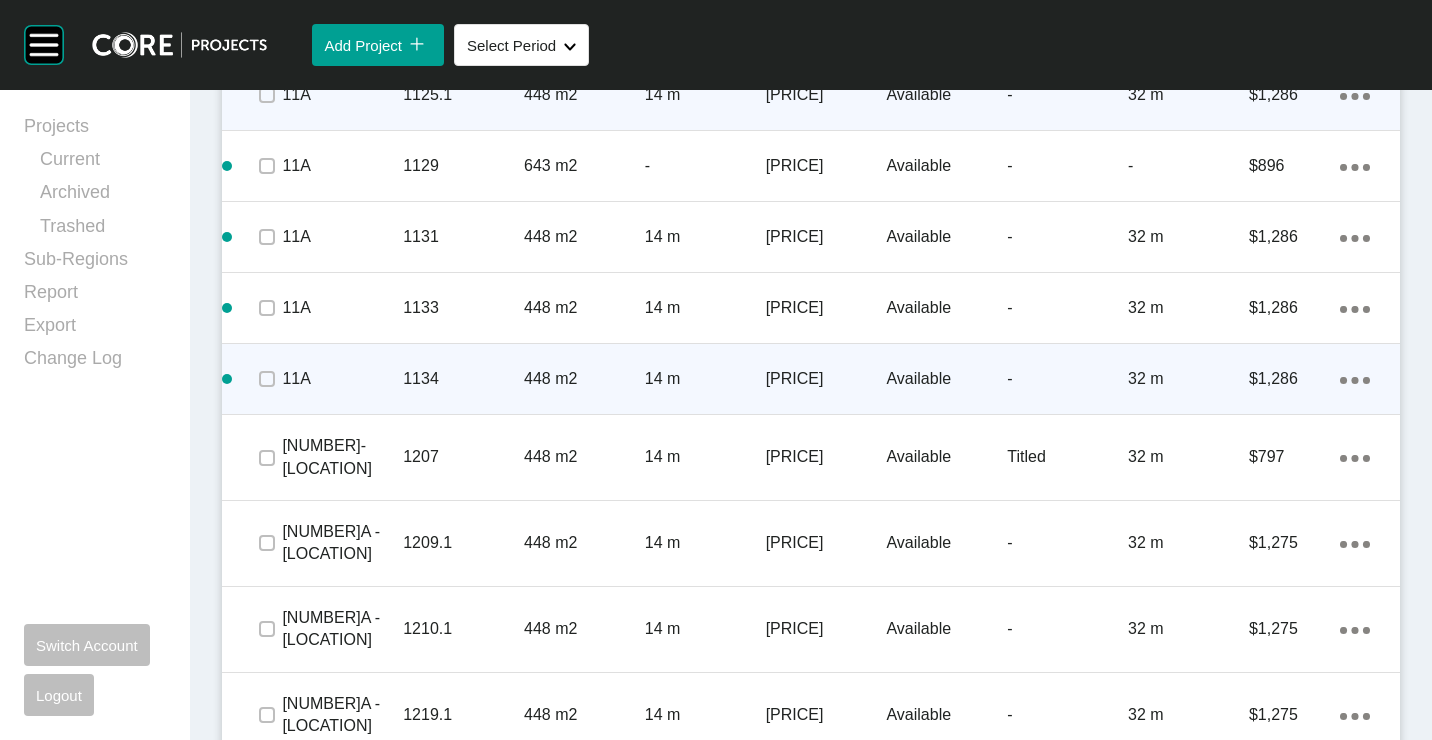 click on "Action Menu Dots Copy 6 Created with Sketch." 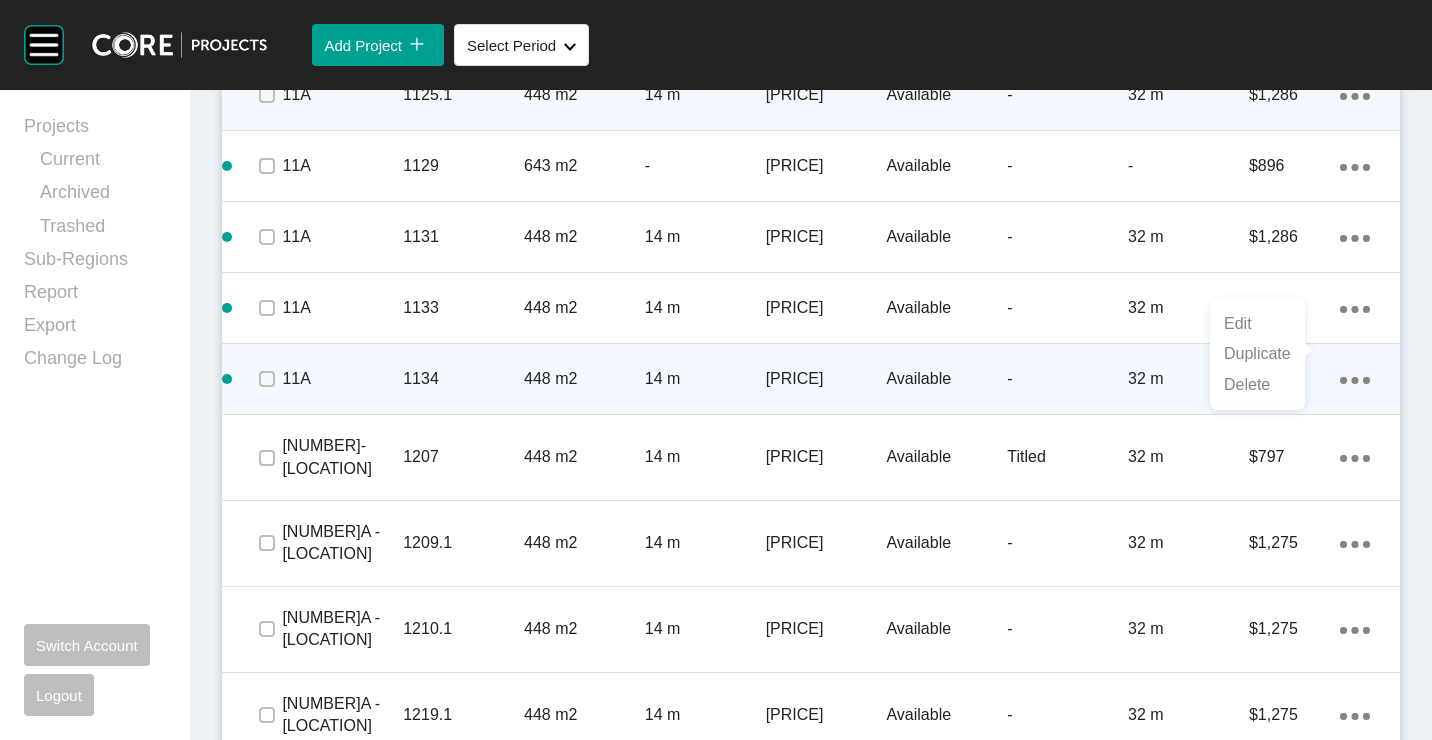 click on "Edit Duplicate Delete" at bounding box center (1257, 354) 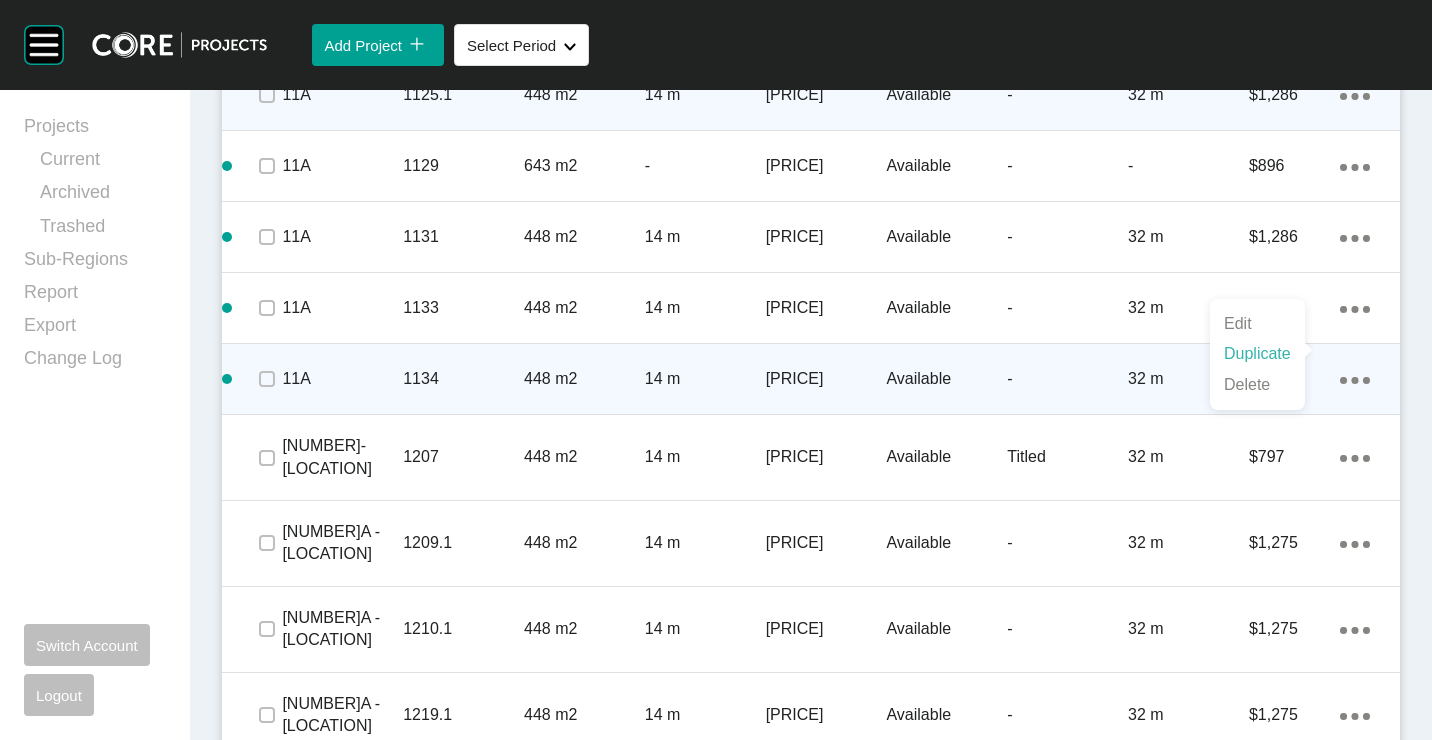 click on "Duplicate" at bounding box center [1257, 354] 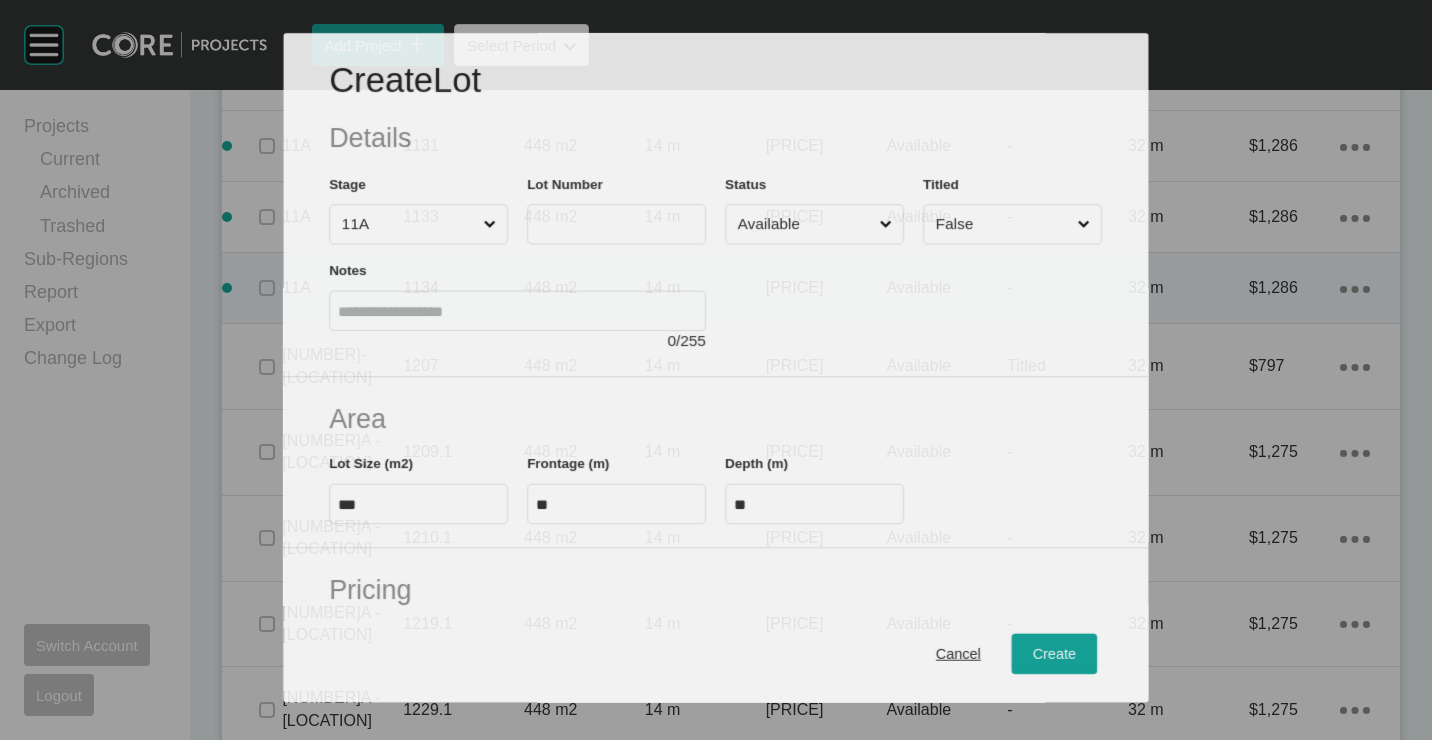 scroll, scrollTop: 2227, scrollLeft: 0, axis: vertical 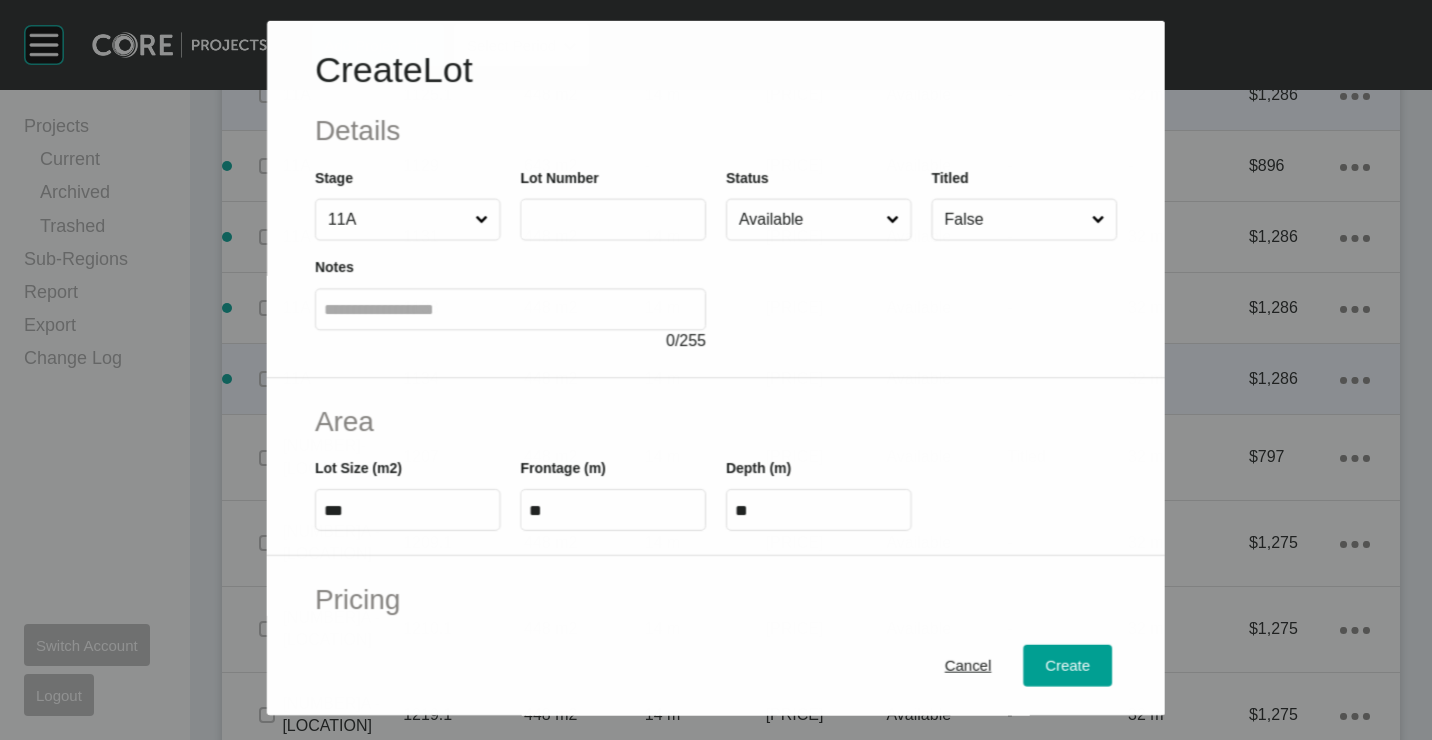 click at bounding box center (613, 219) 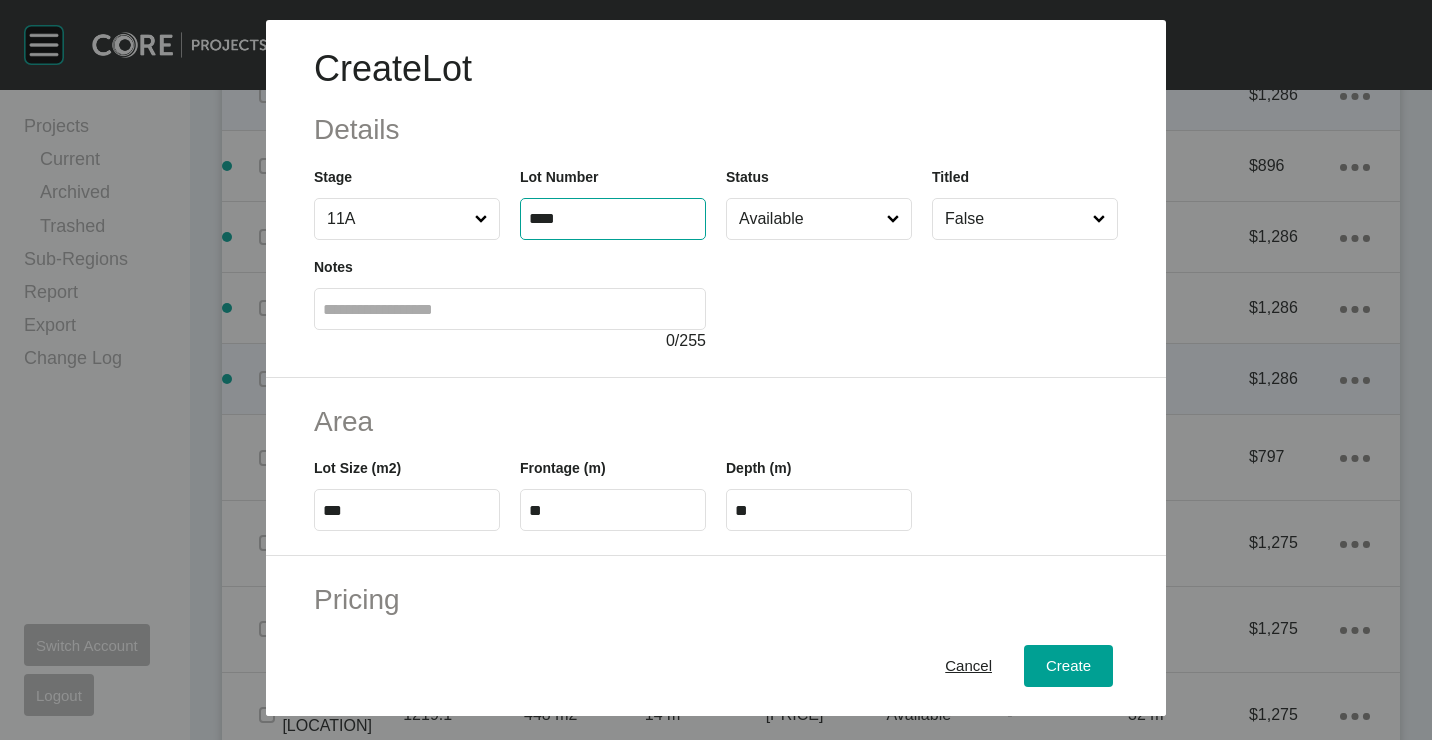 type on "****" 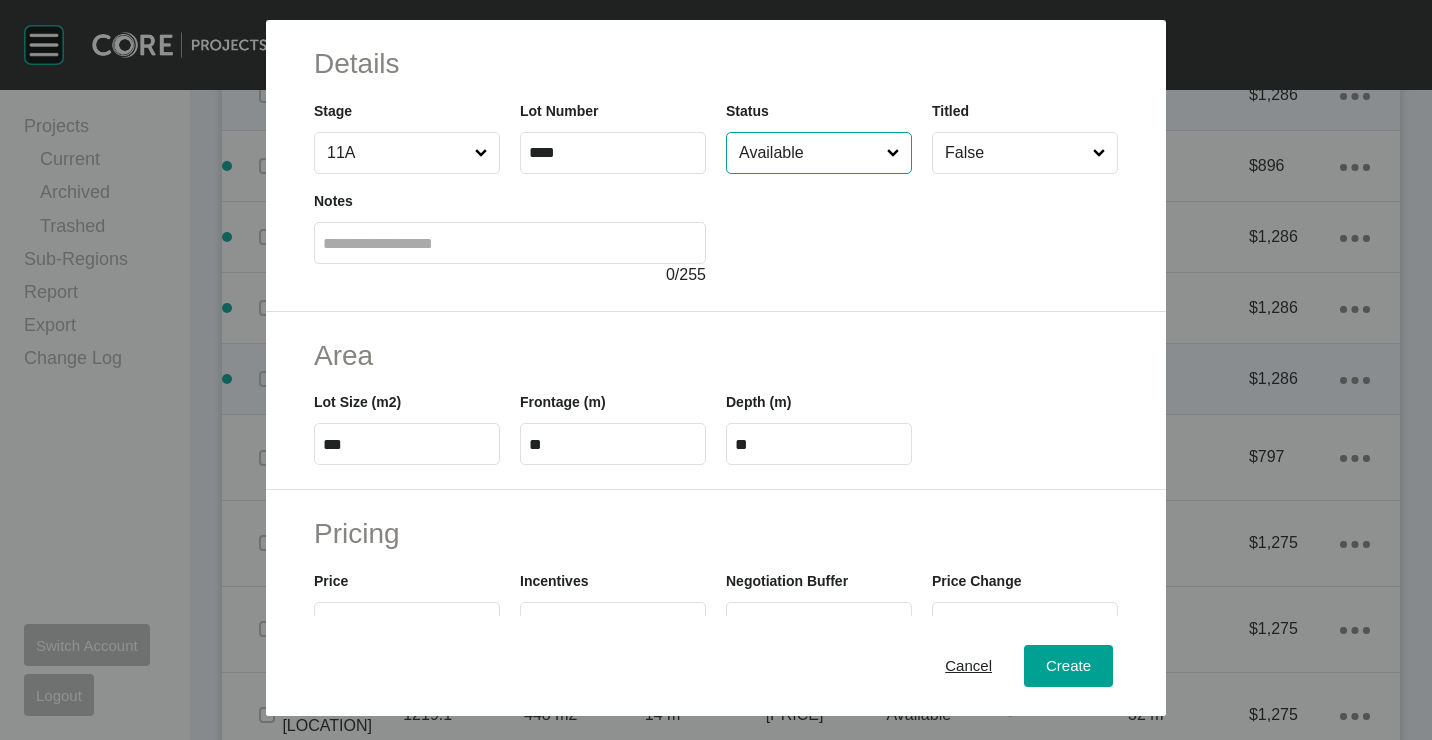scroll, scrollTop: 100, scrollLeft: 0, axis: vertical 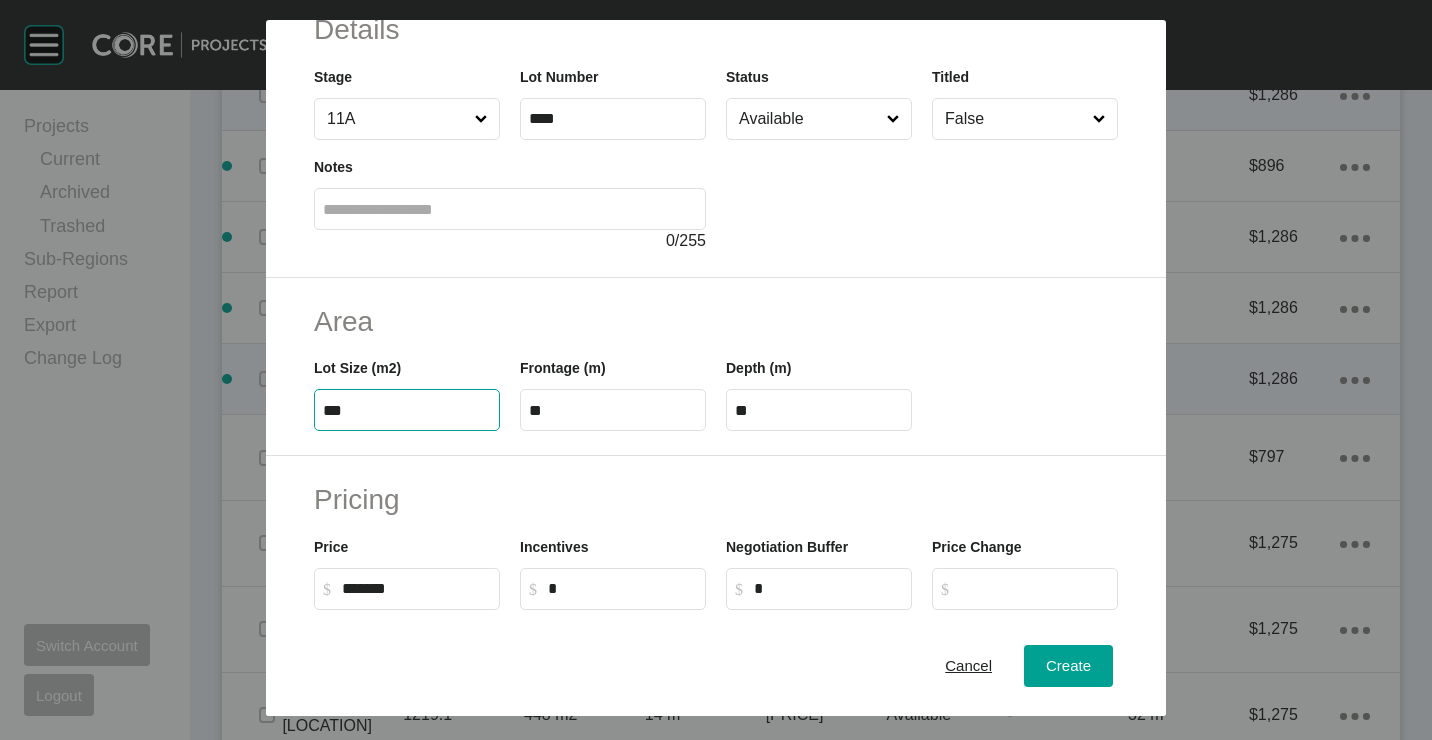 drag, startPoint x: 384, startPoint y: 410, endPoint x: 277, endPoint y: 400, distance: 107.46627 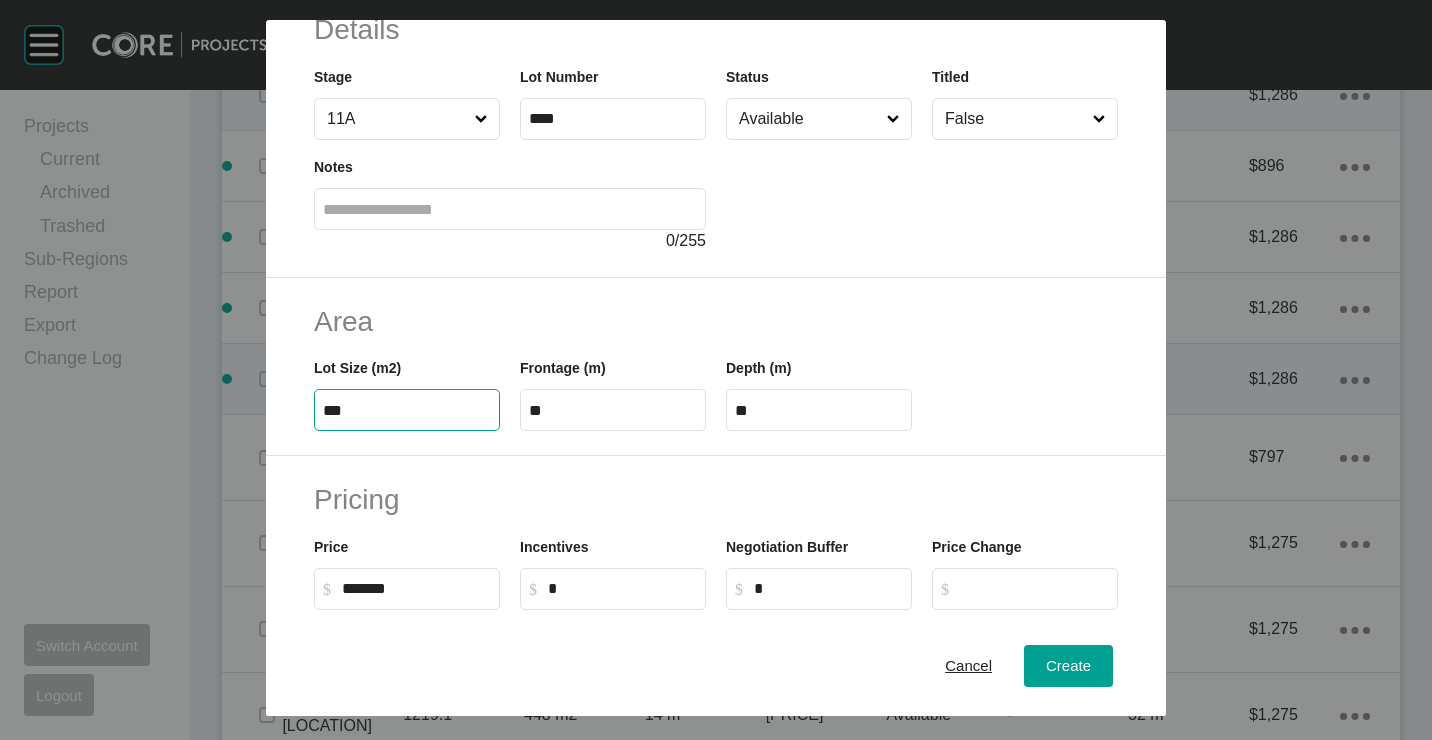 type on "***" 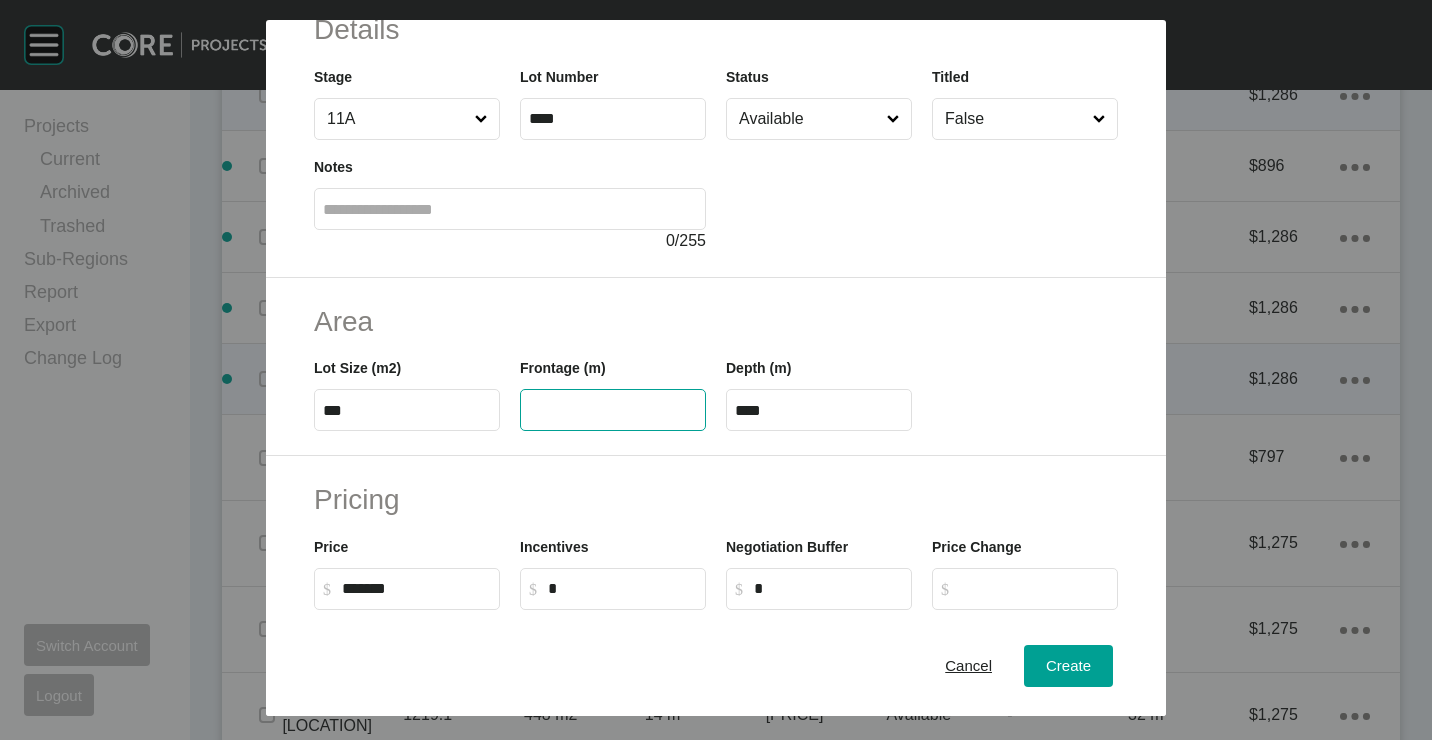 type 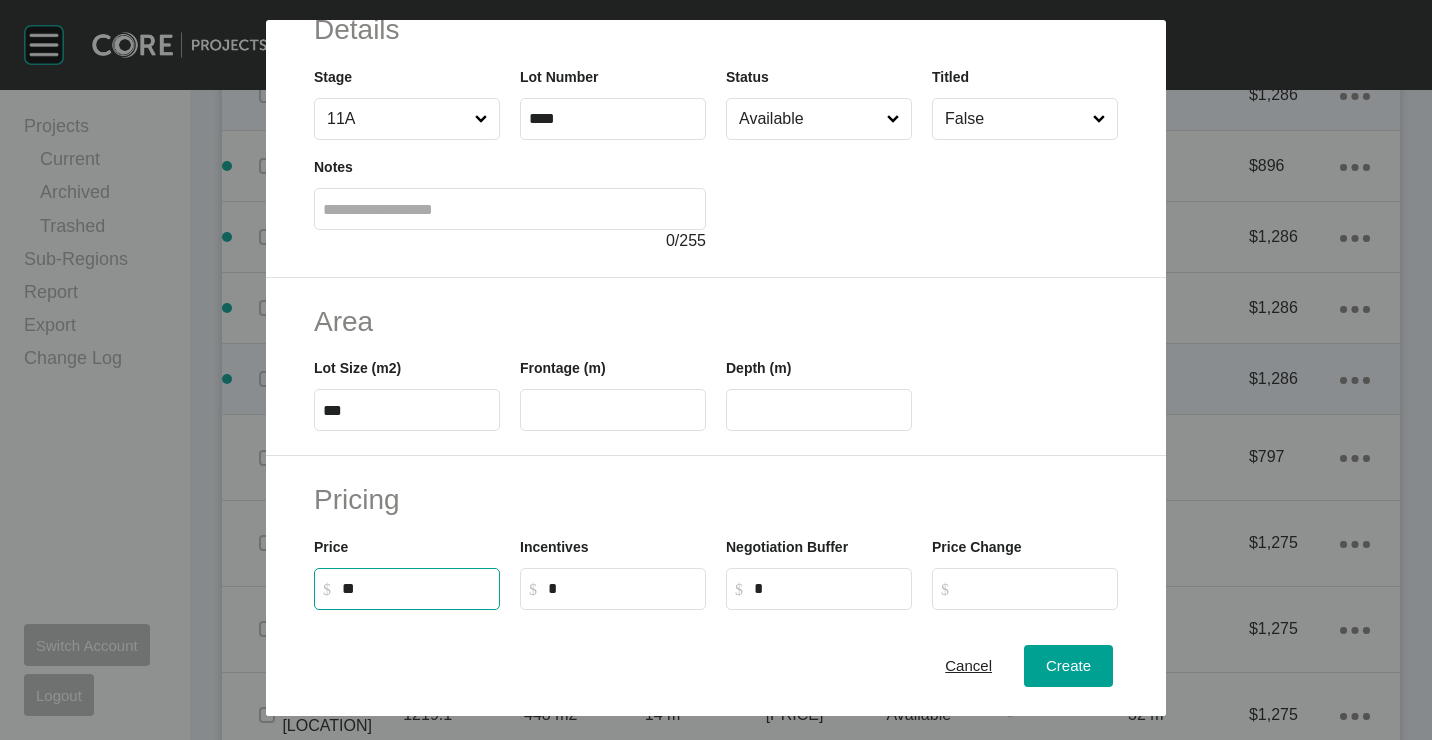 type on "*" 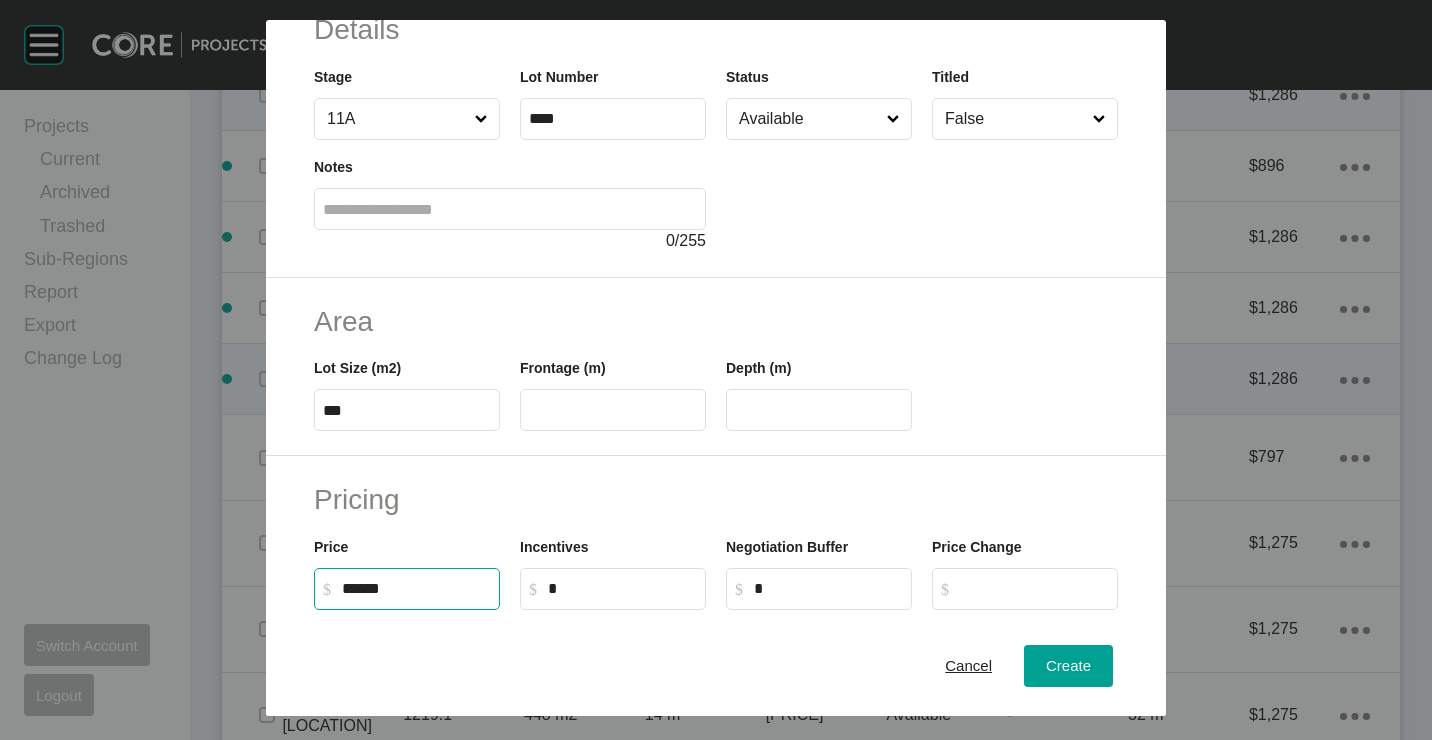 type on "*******" 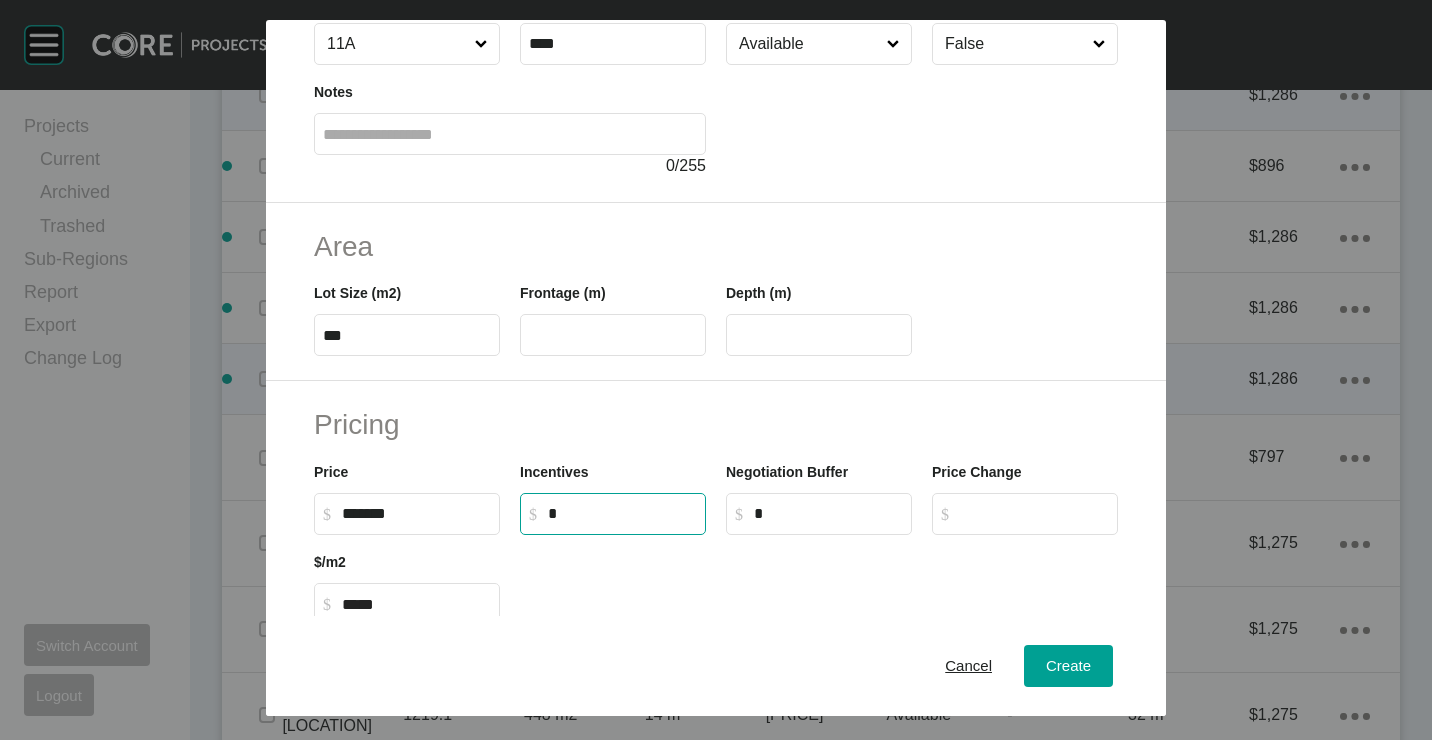 scroll, scrollTop: 200, scrollLeft: 0, axis: vertical 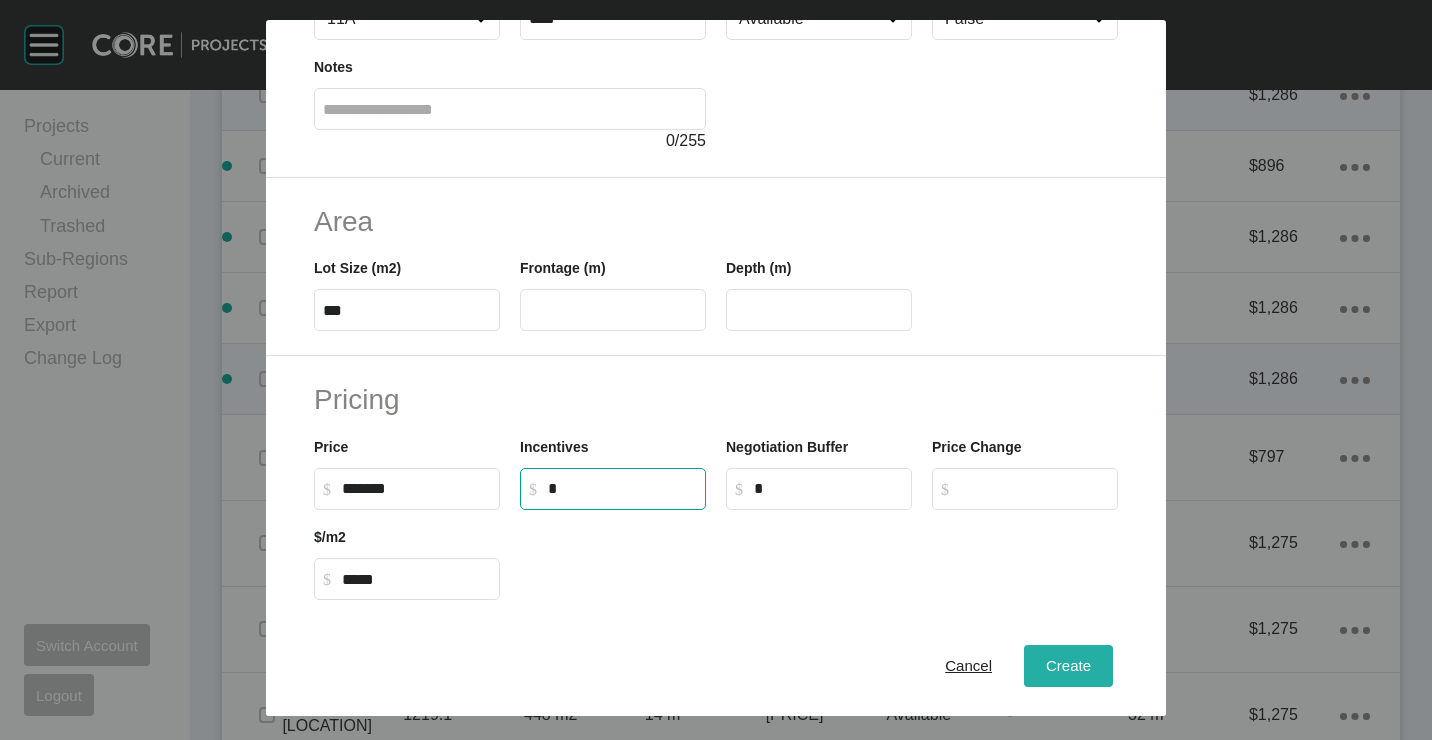 click on "Create" at bounding box center [1068, 665] 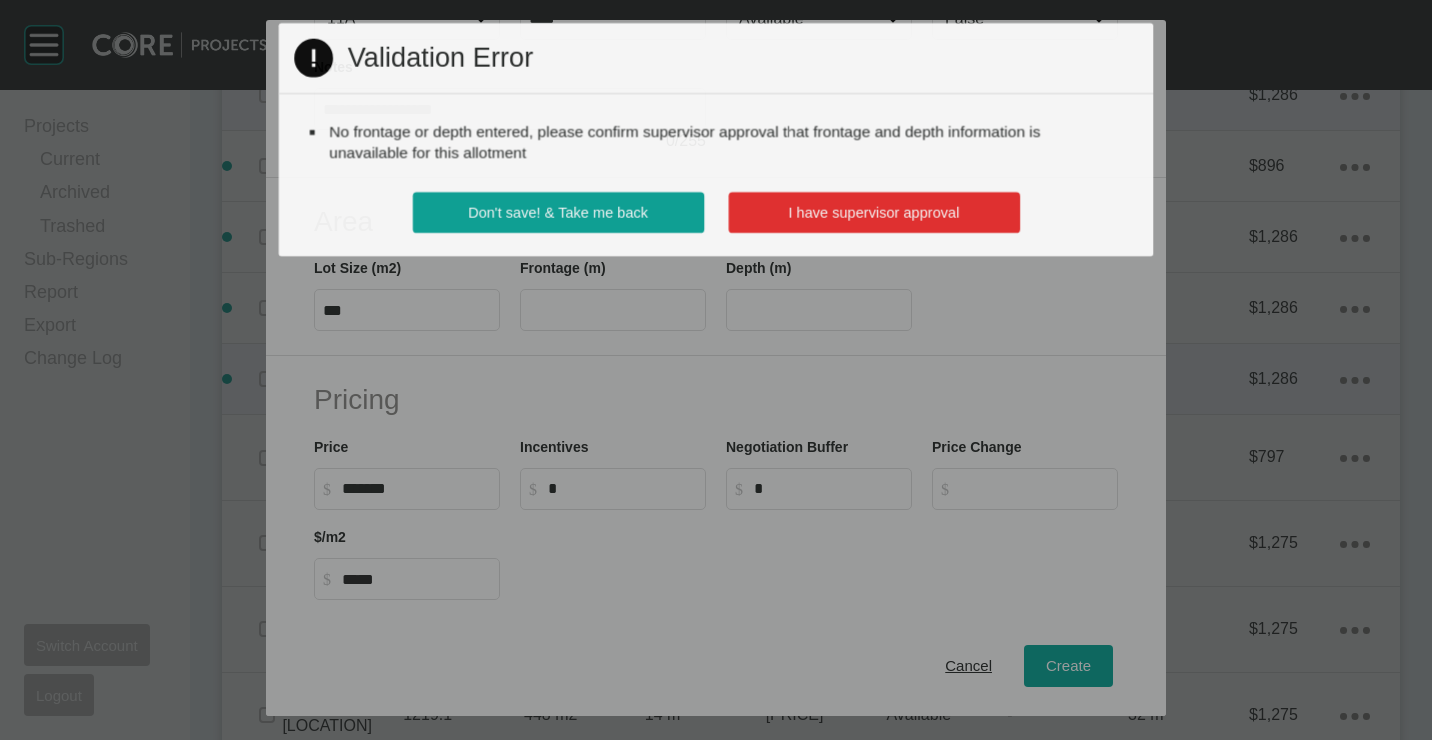 click on "I have supervisor approval" at bounding box center (873, 212) 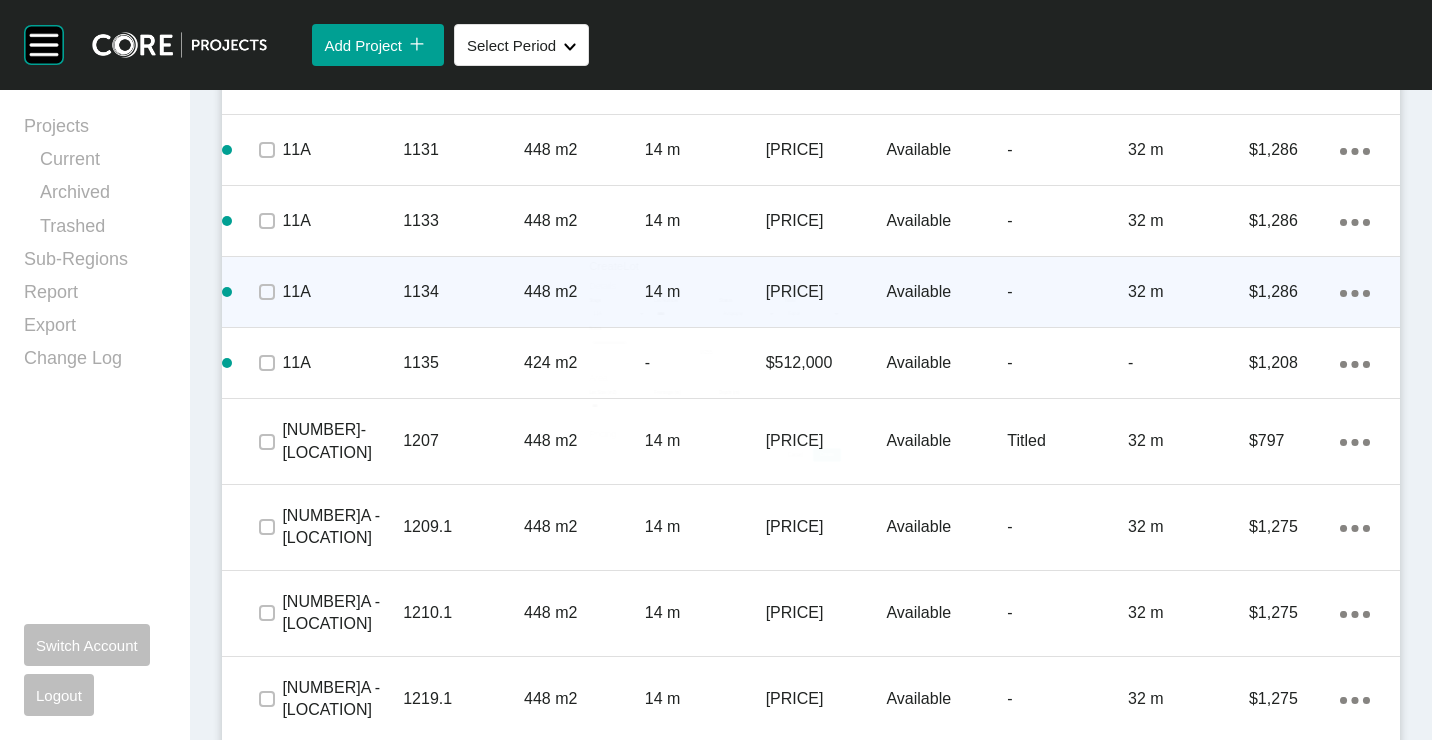 scroll, scrollTop: 2389, scrollLeft: 0, axis: vertical 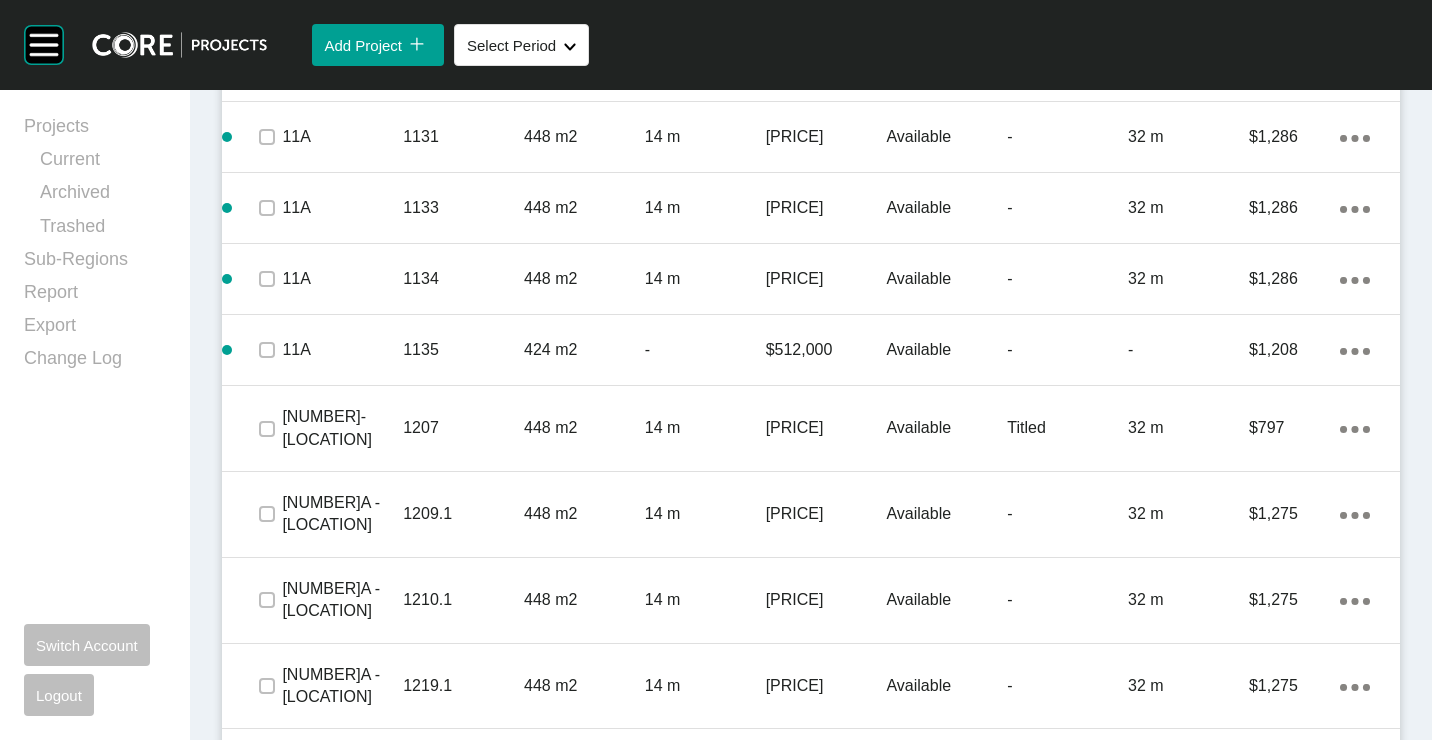 click on "Action Menu Dots Copy 6 Created with Sketch." at bounding box center (1355, 279) 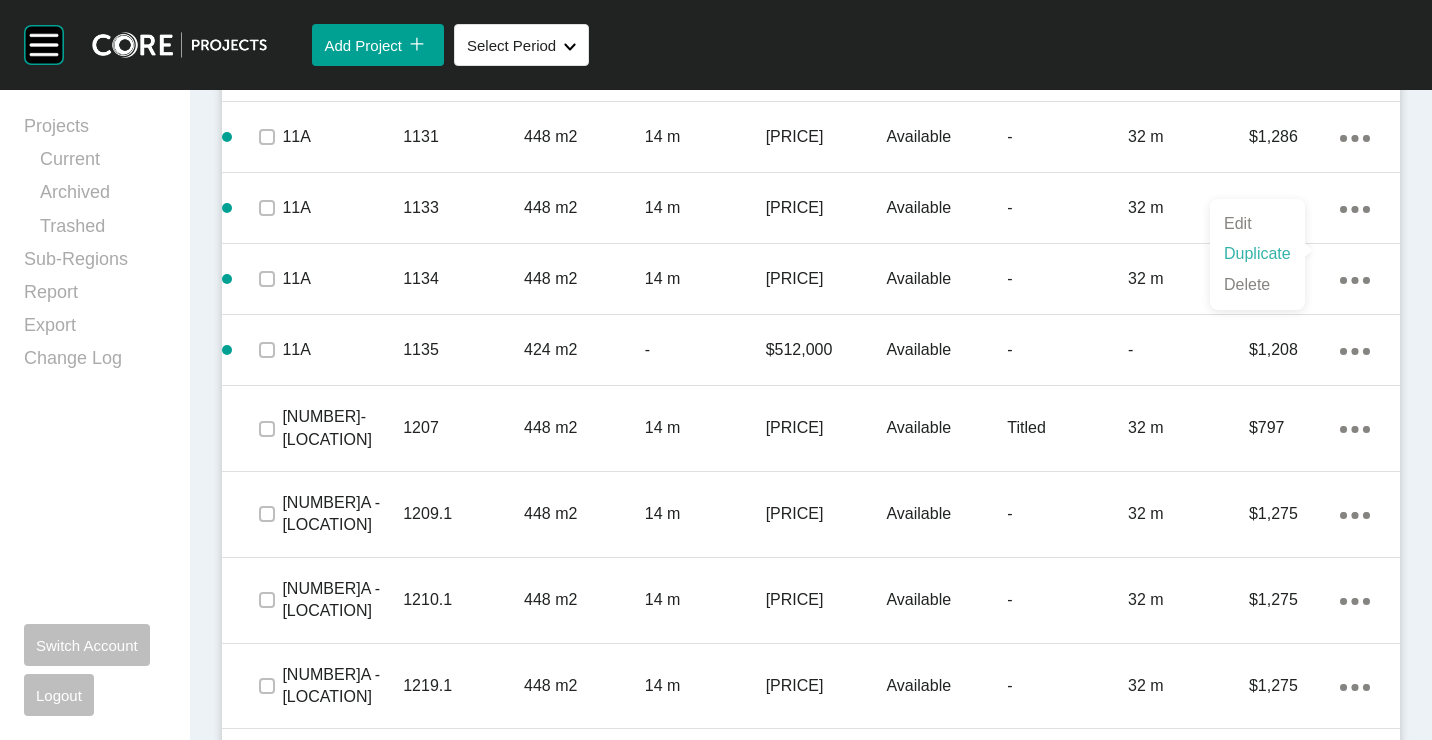 click on "Duplicate" at bounding box center (1257, 254) 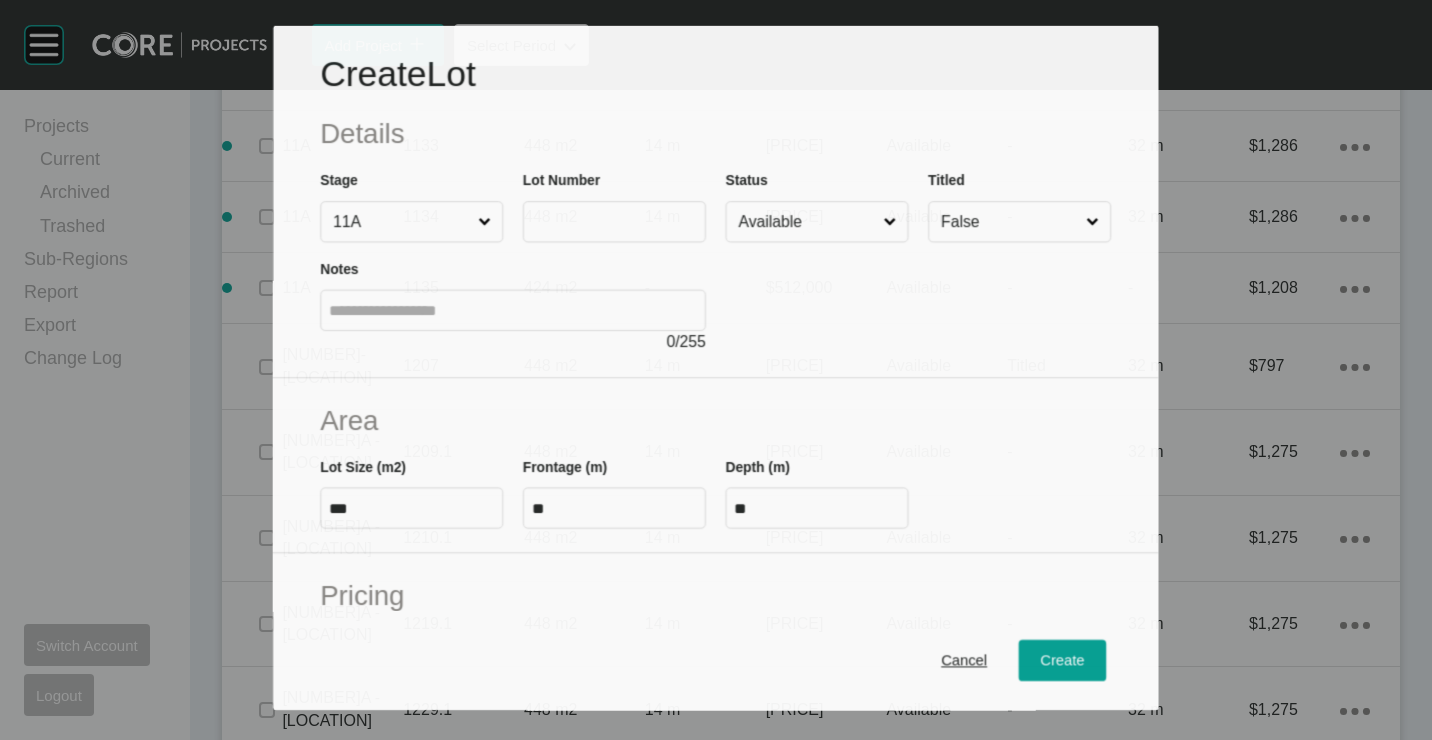 scroll, scrollTop: 2327, scrollLeft: 0, axis: vertical 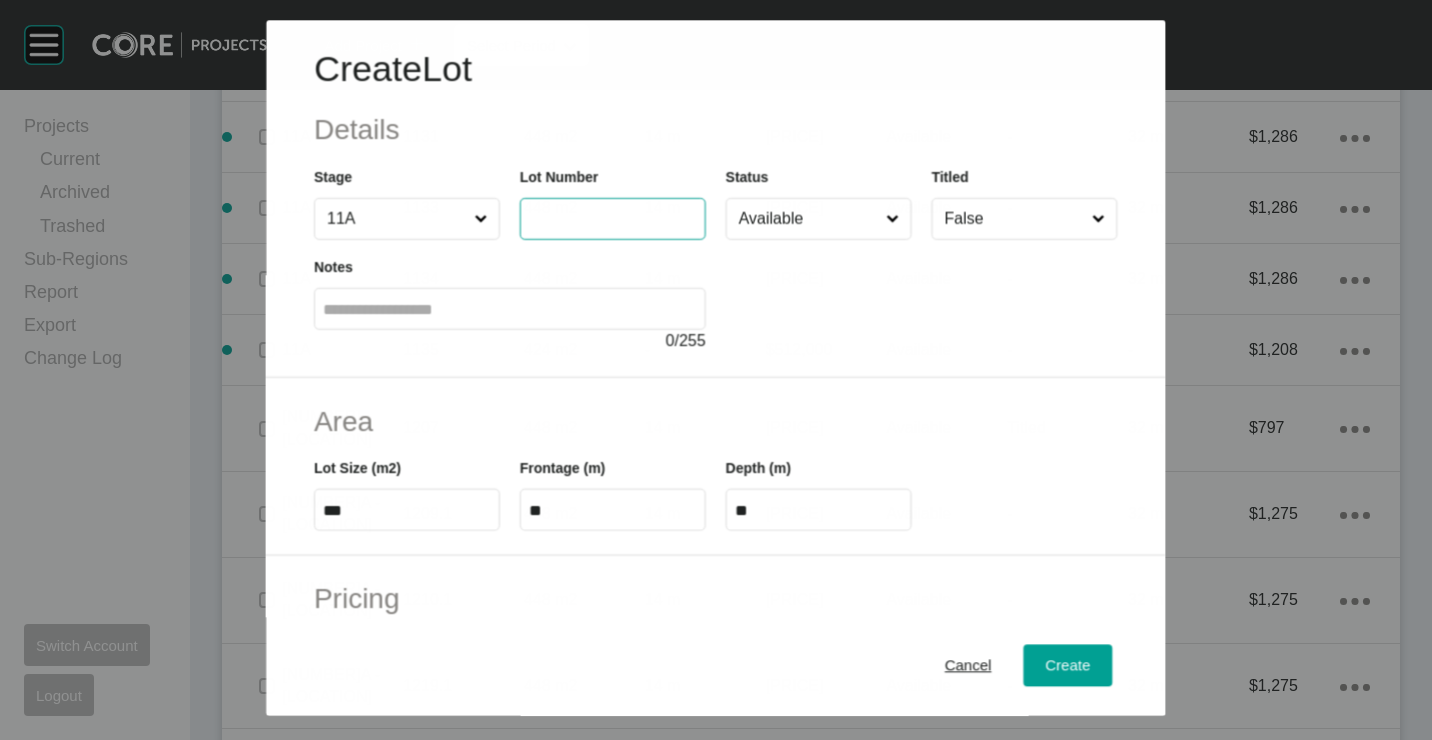 click at bounding box center (613, 219) 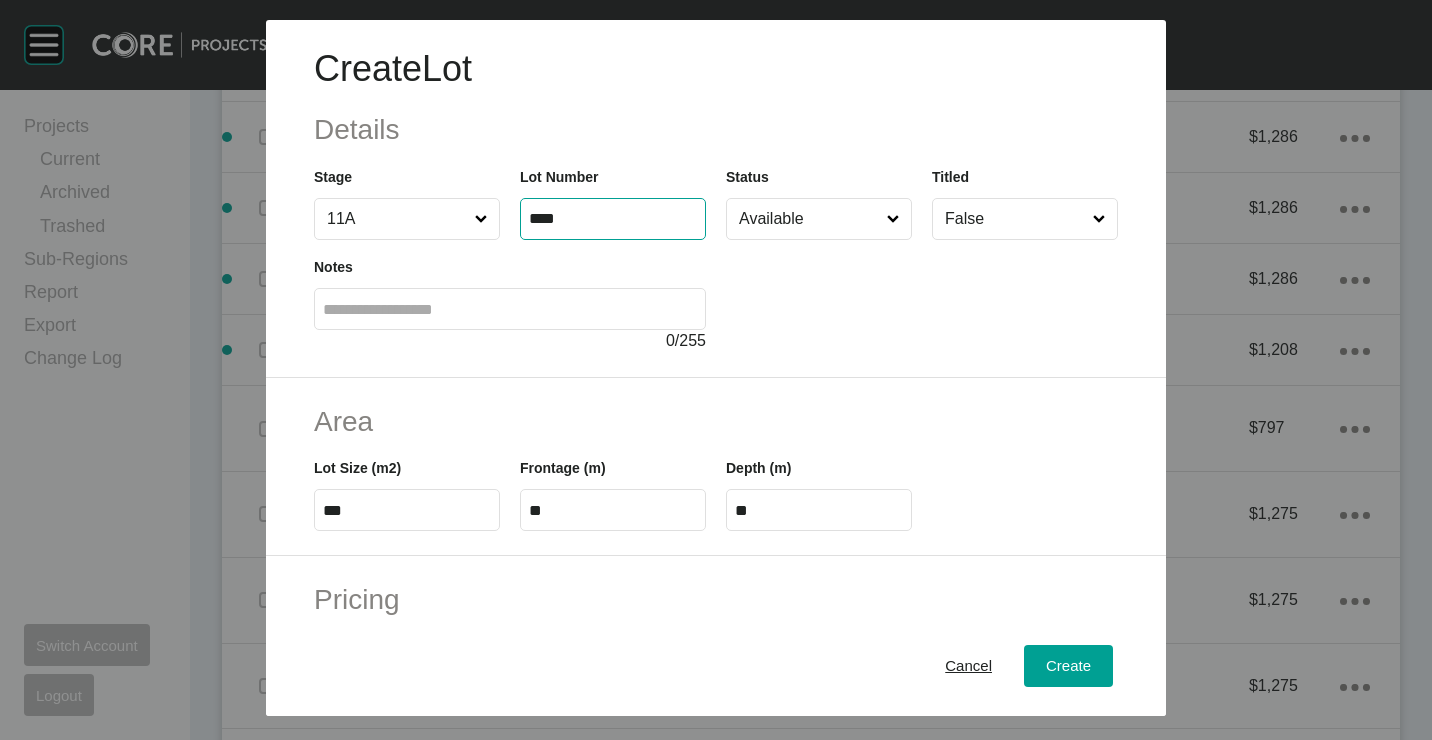 type on "****" 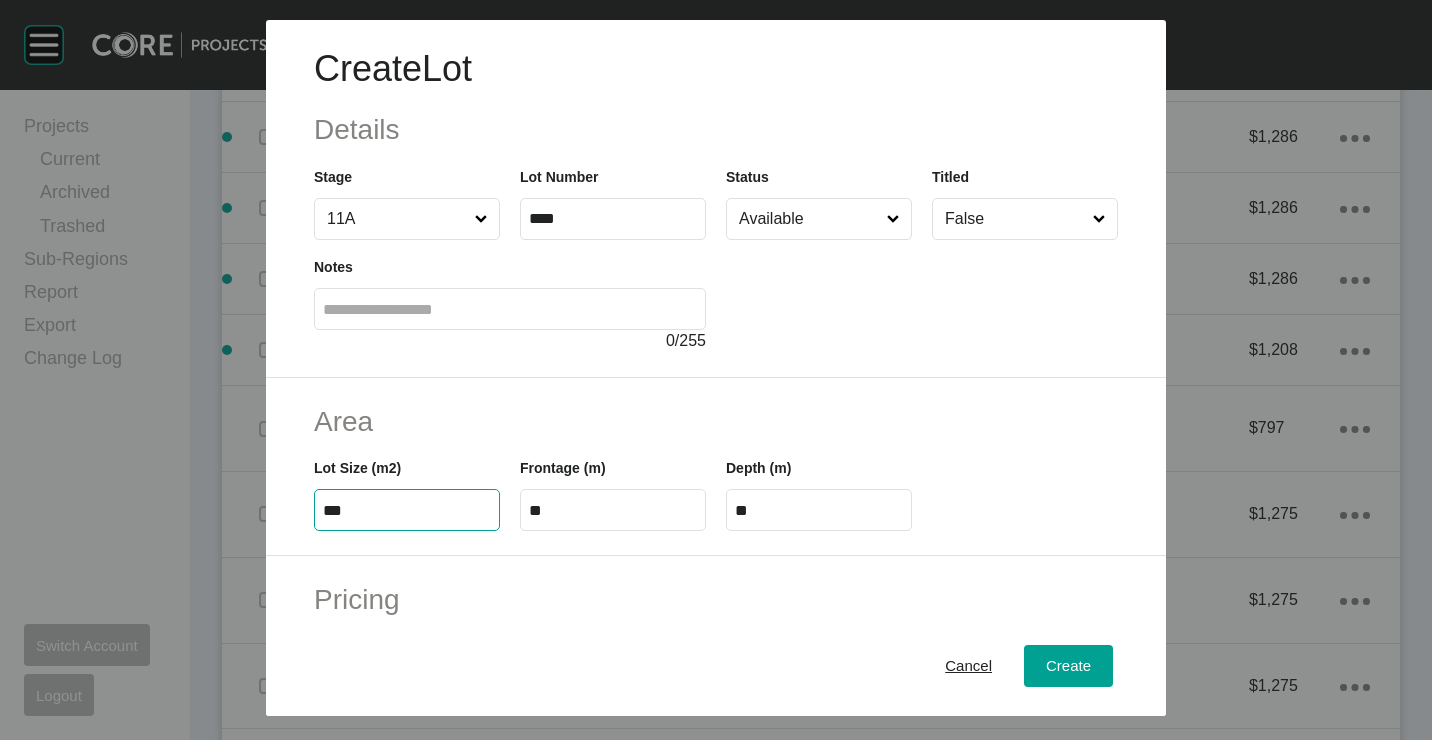 type on "***" 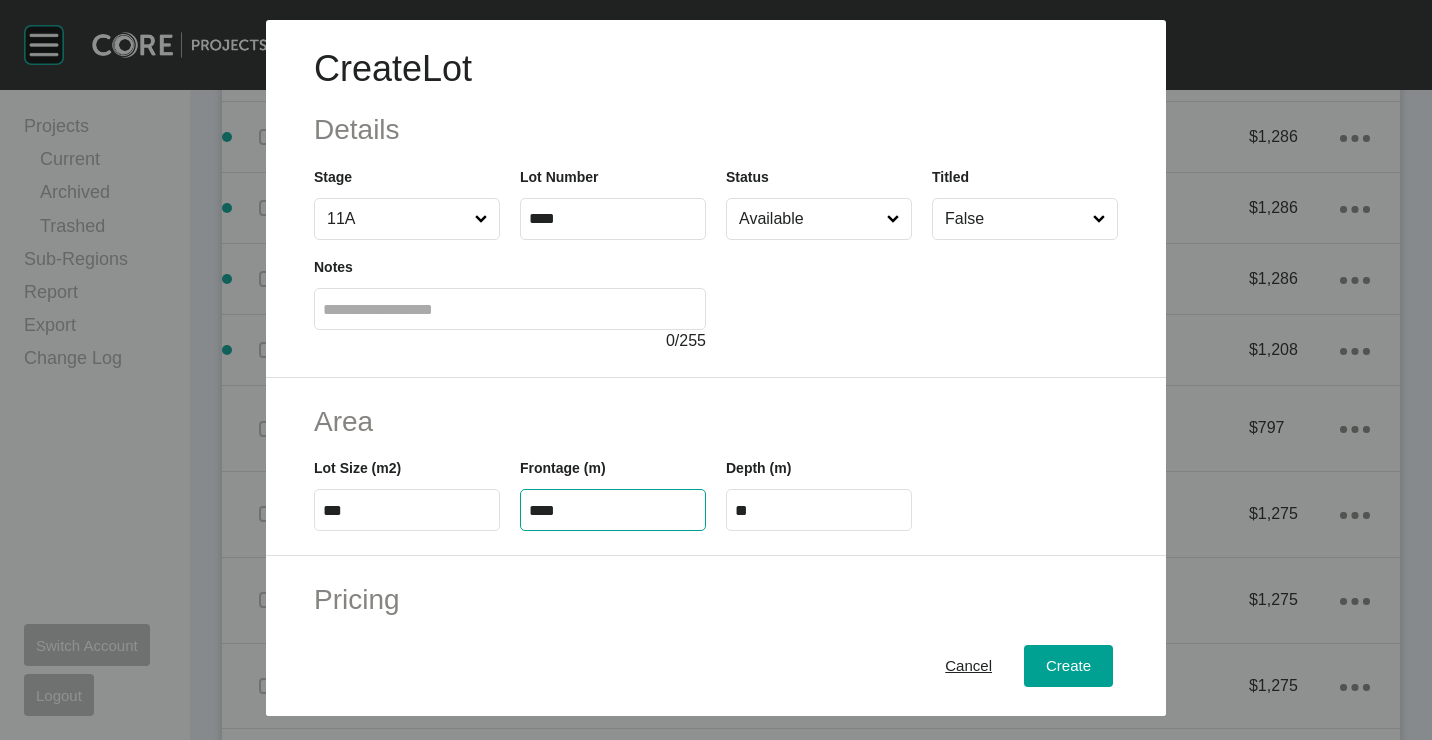 type on "****" 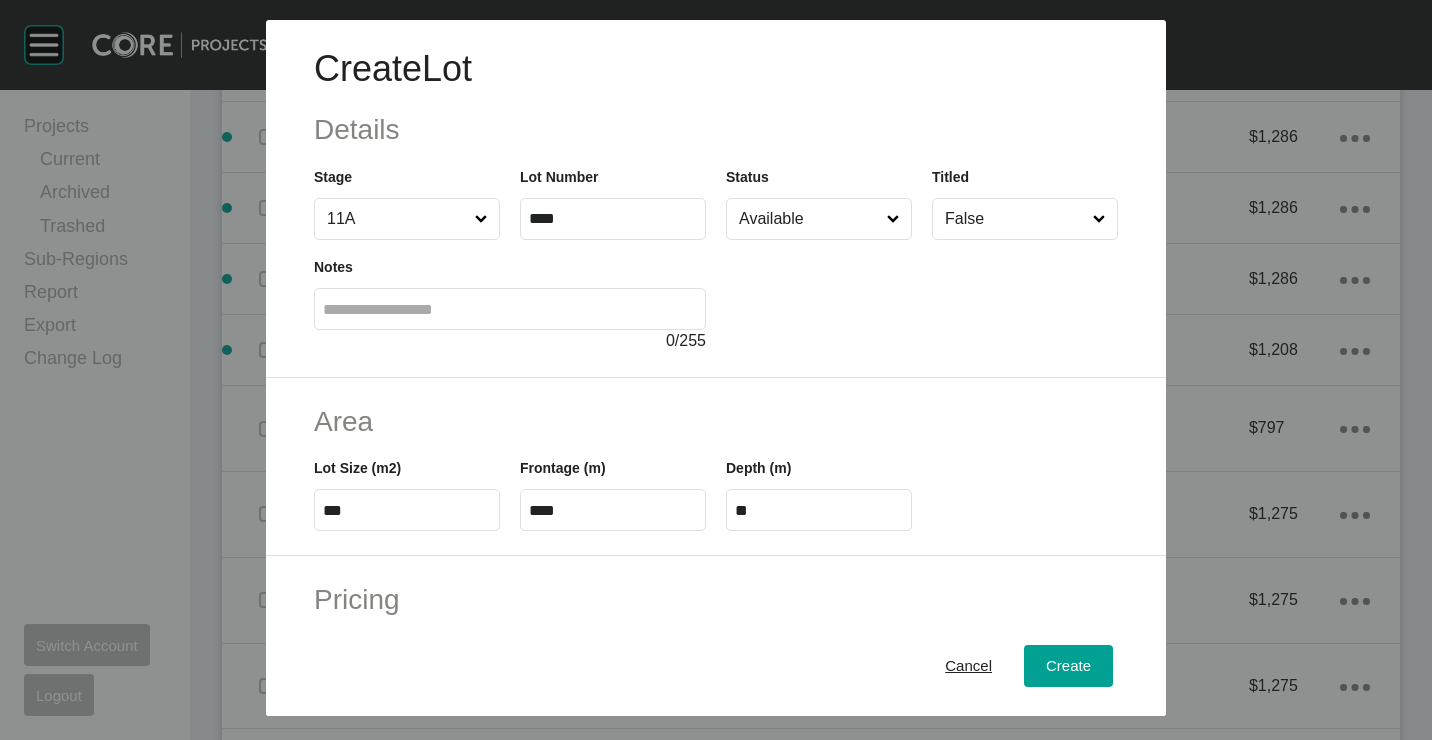 type on "*" 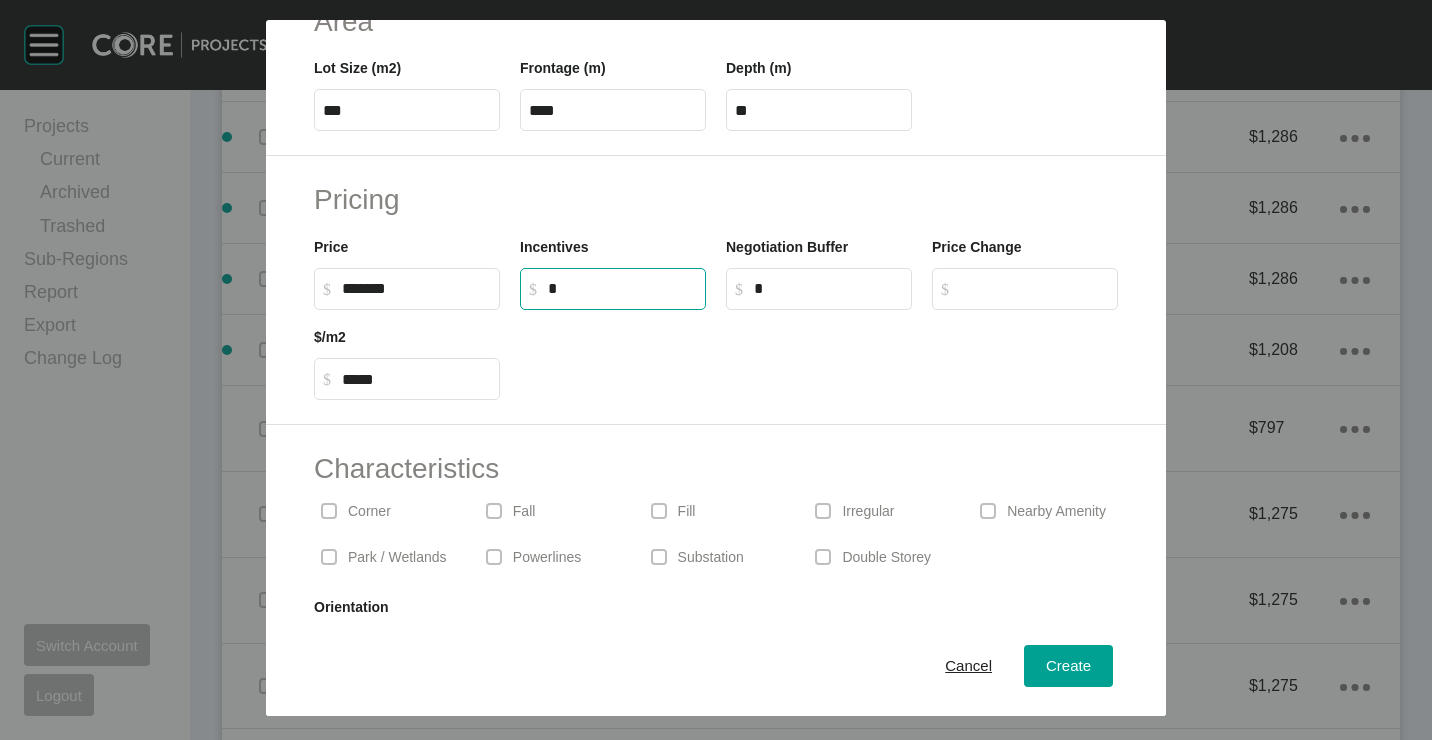 scroll, scrollTop: 480, scrollLeft: 0, axis: vertical 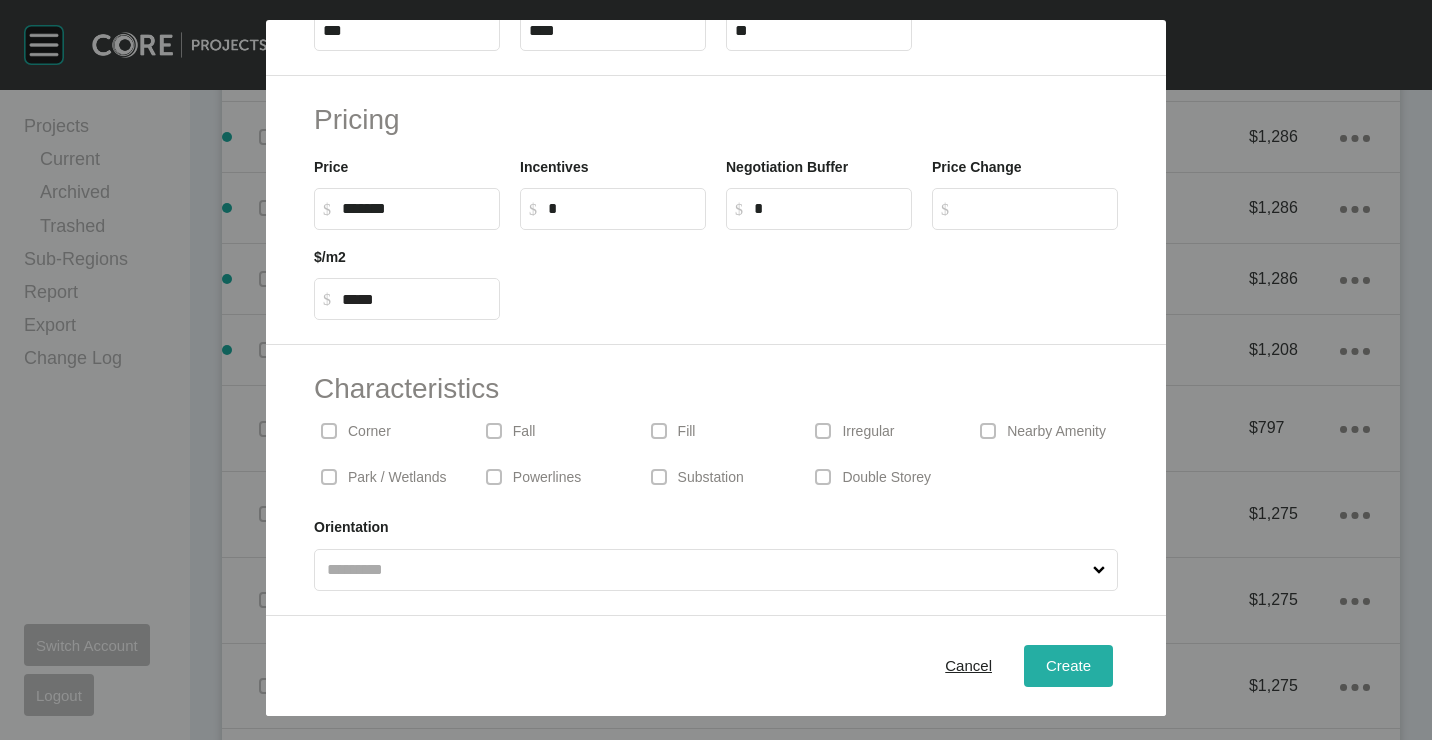 click on "Create" at bounding box center [1068, 665] 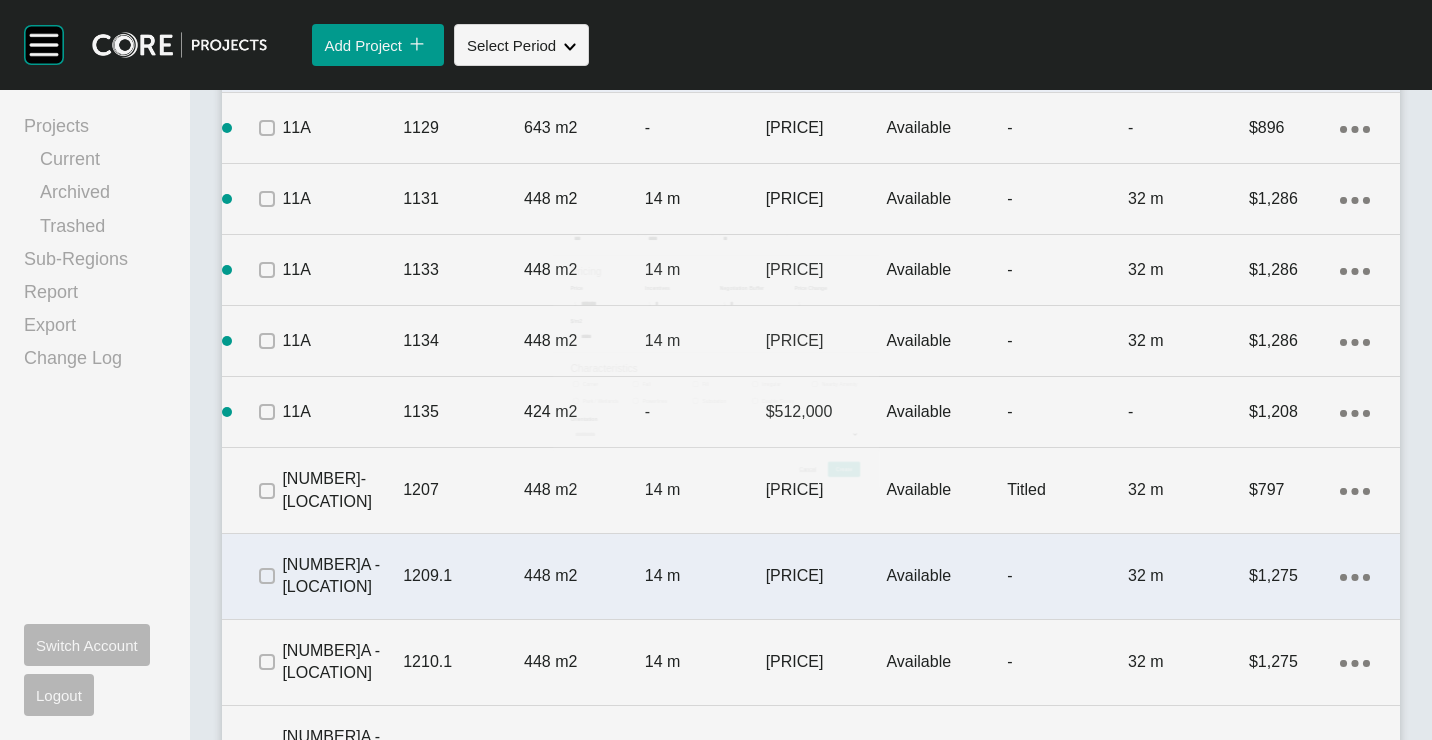 scroll, scrollTop: 2389, scrollLeft: 0, axis: vertical 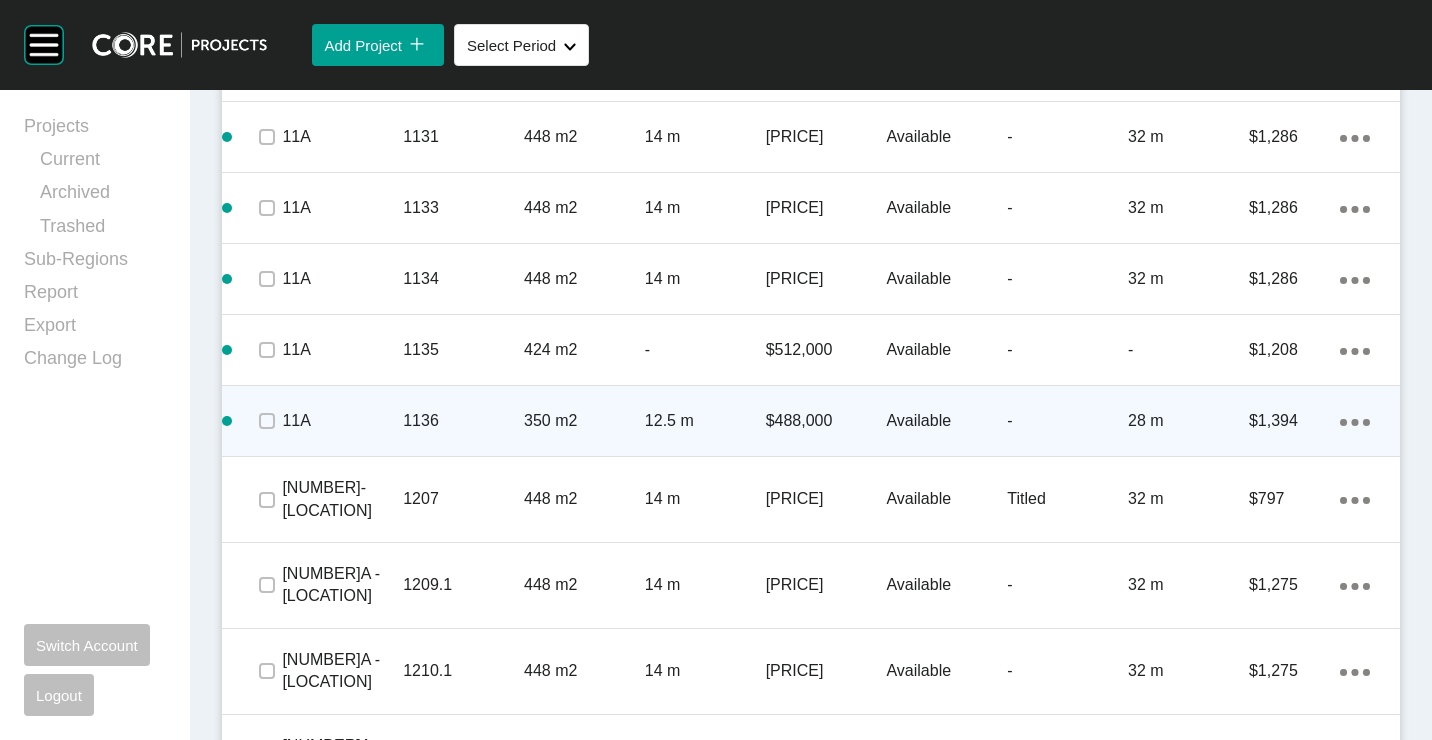 click 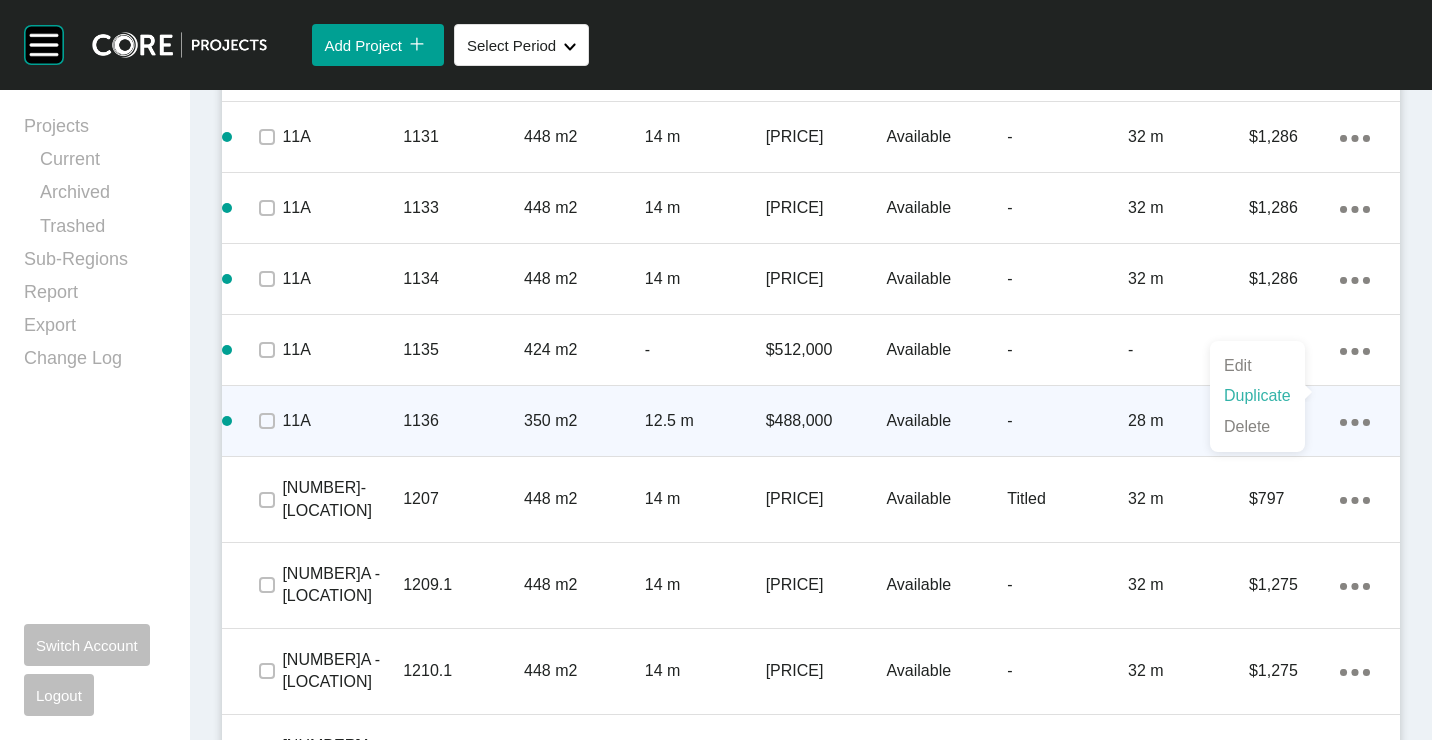 click on "Duplicate" at bounding box center (1257, 396) 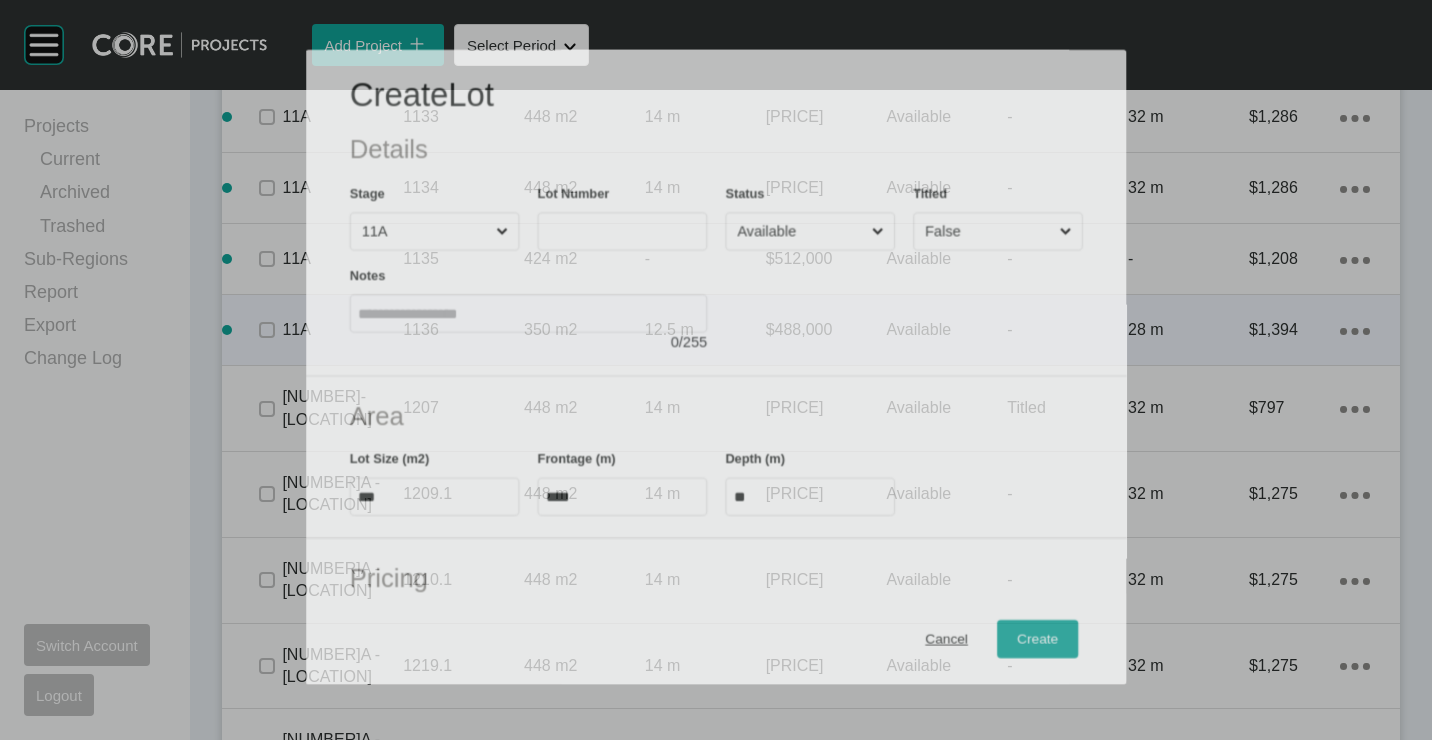 scroll, scrollTop: 2327, scrollLeft: 0, axis: vertical 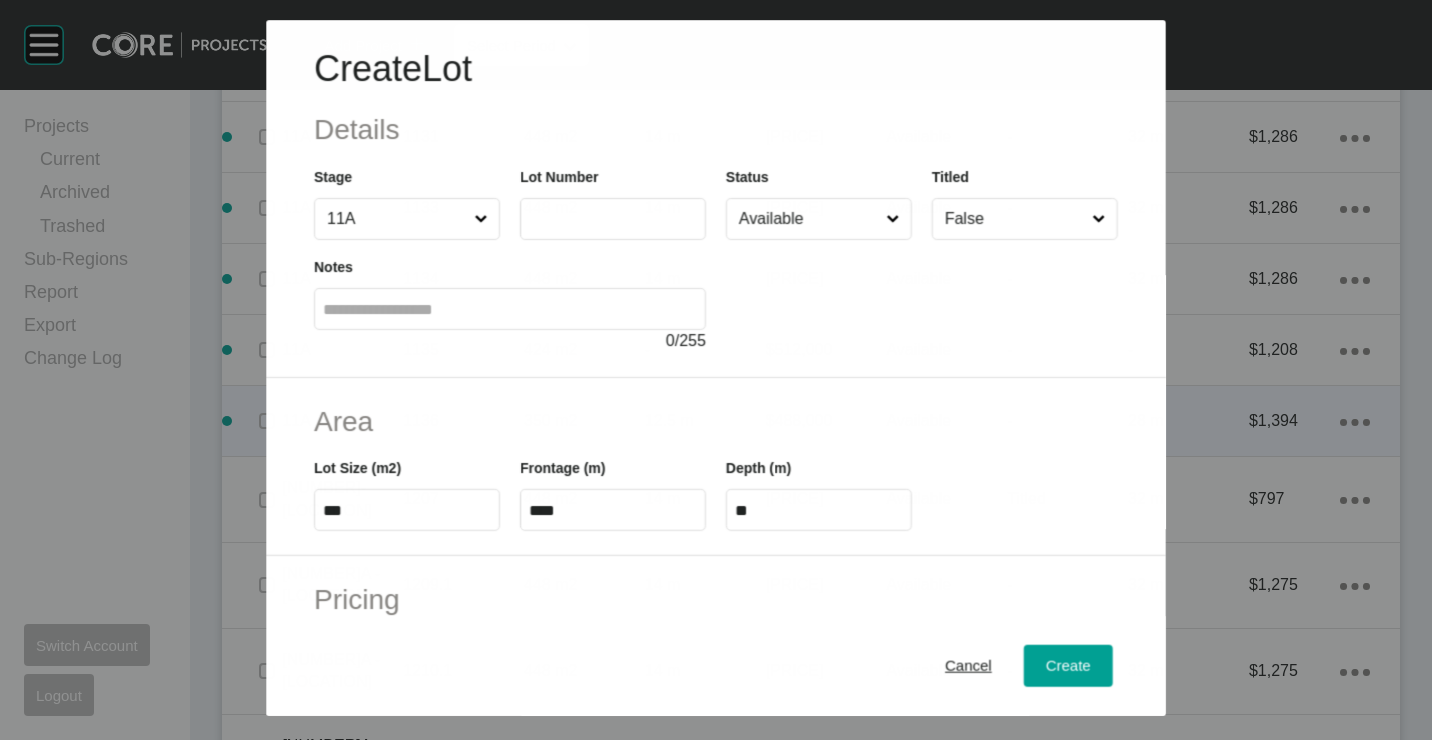 click at bounding box center (613, 219) 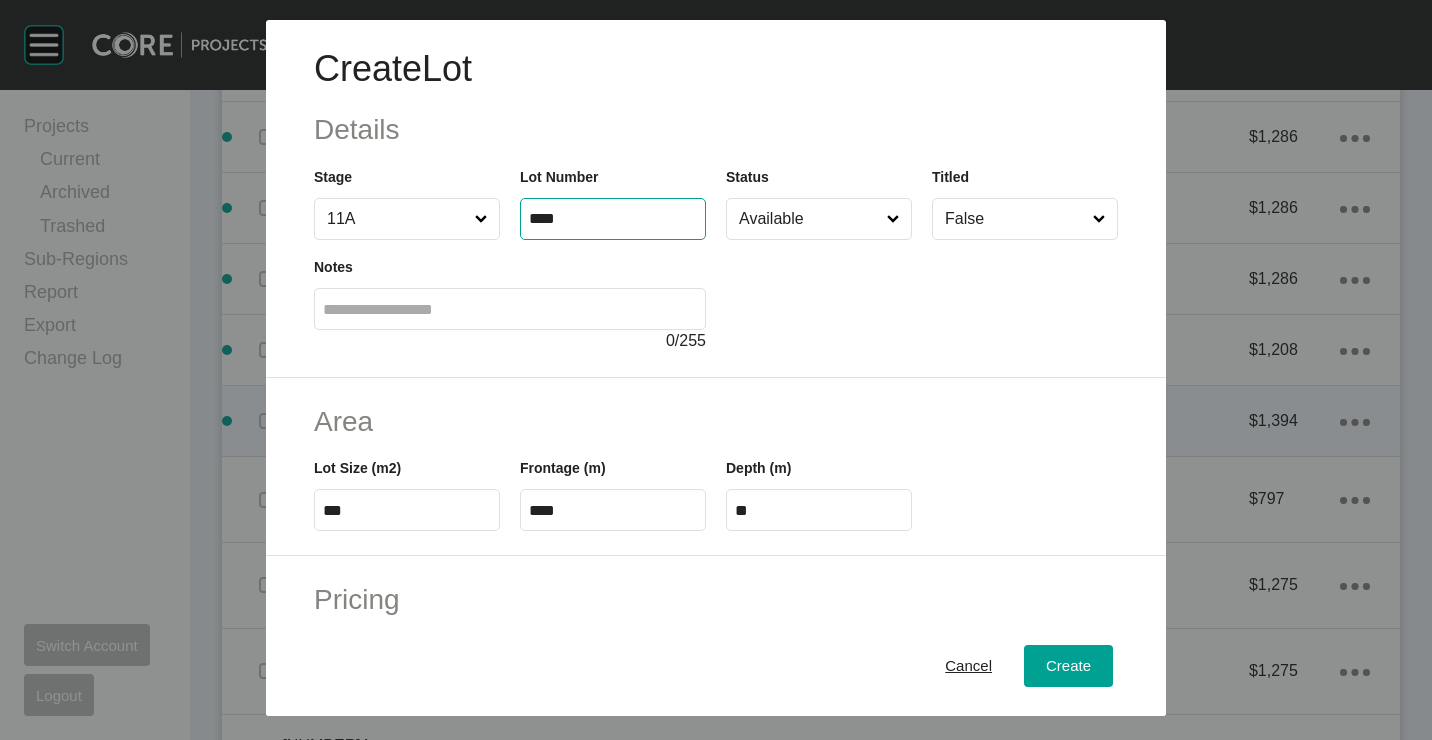type on "****" 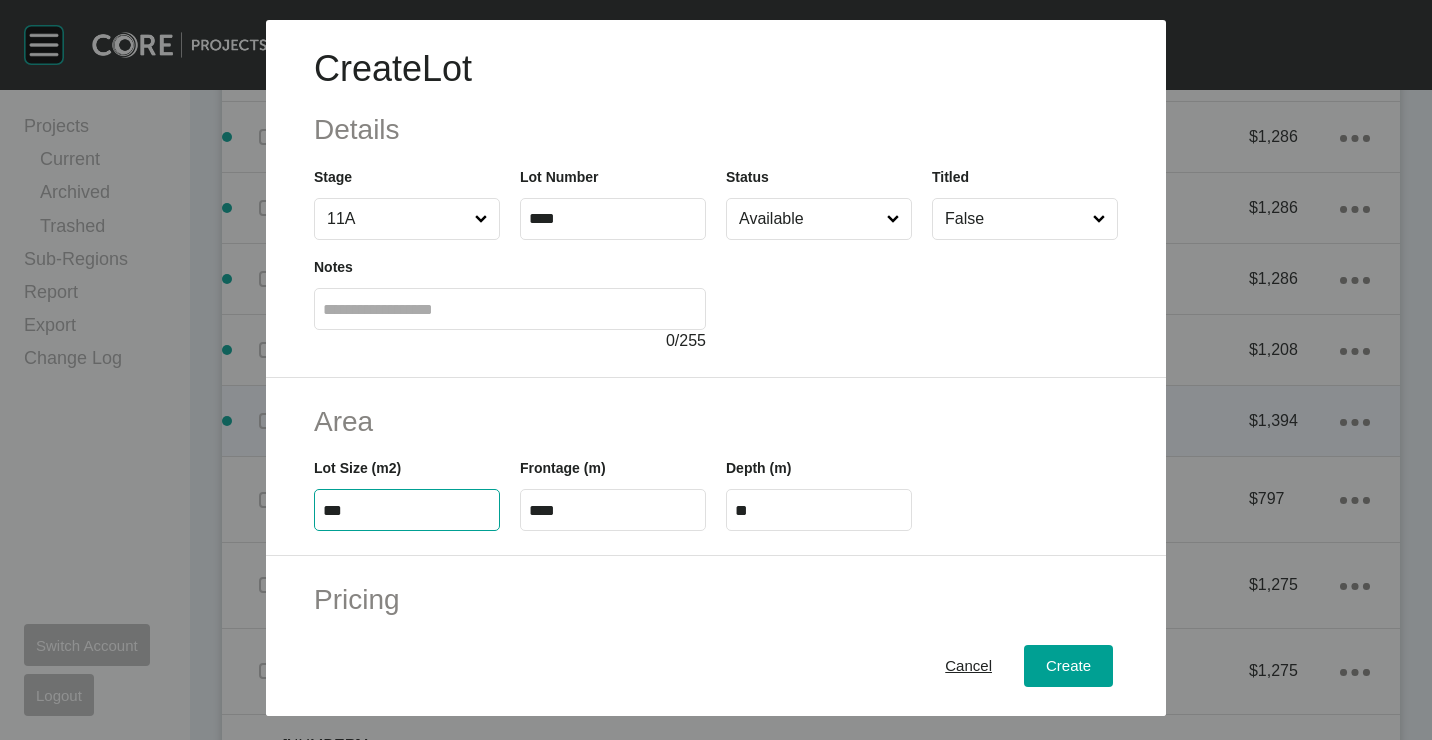 type on "***" 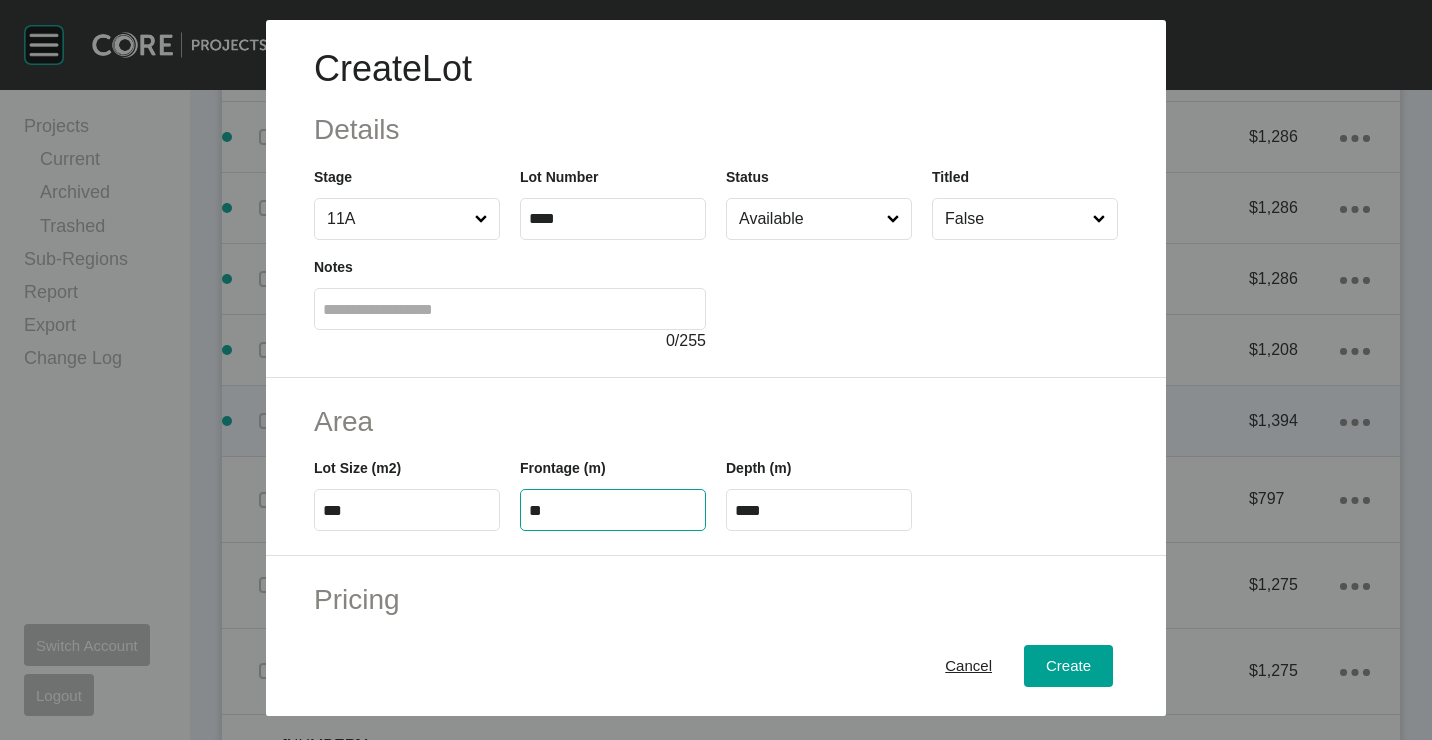 type on "**" 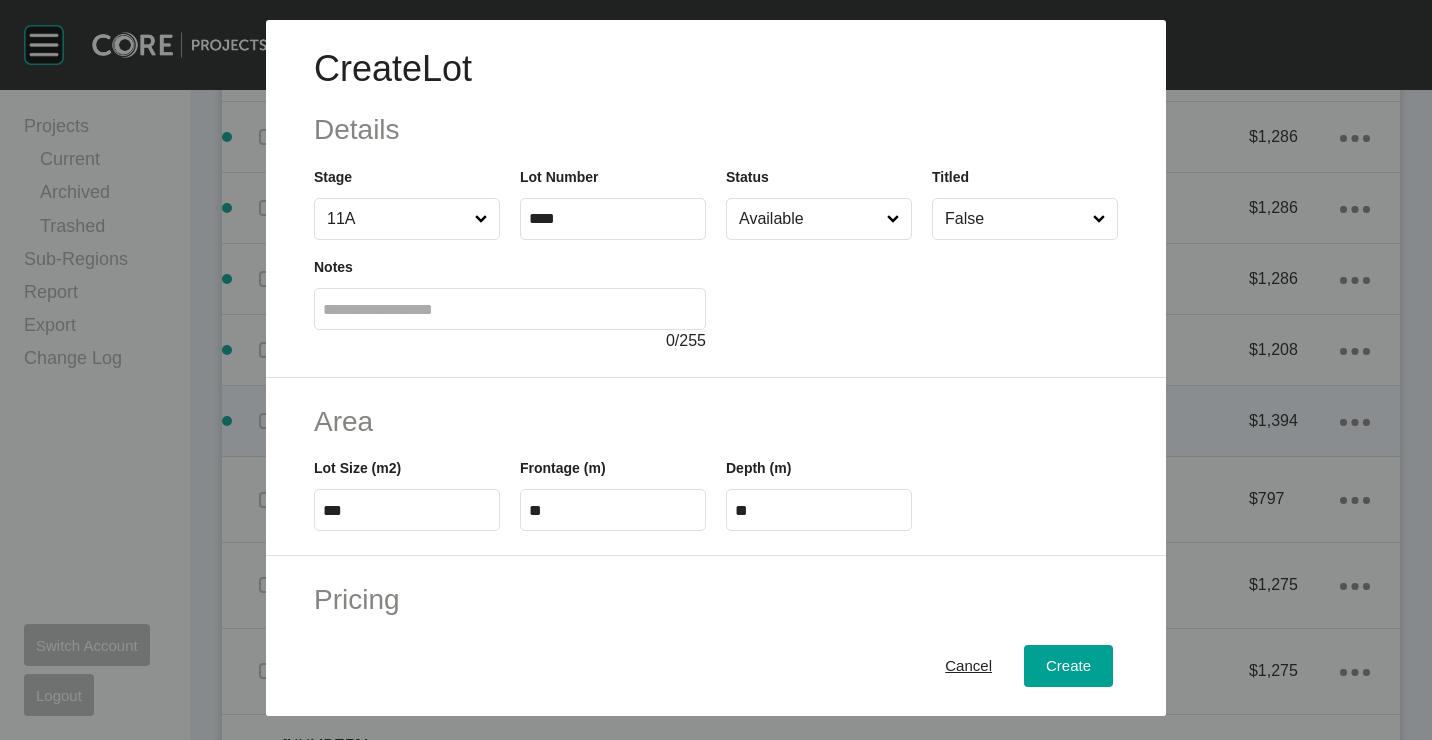 type on "*" 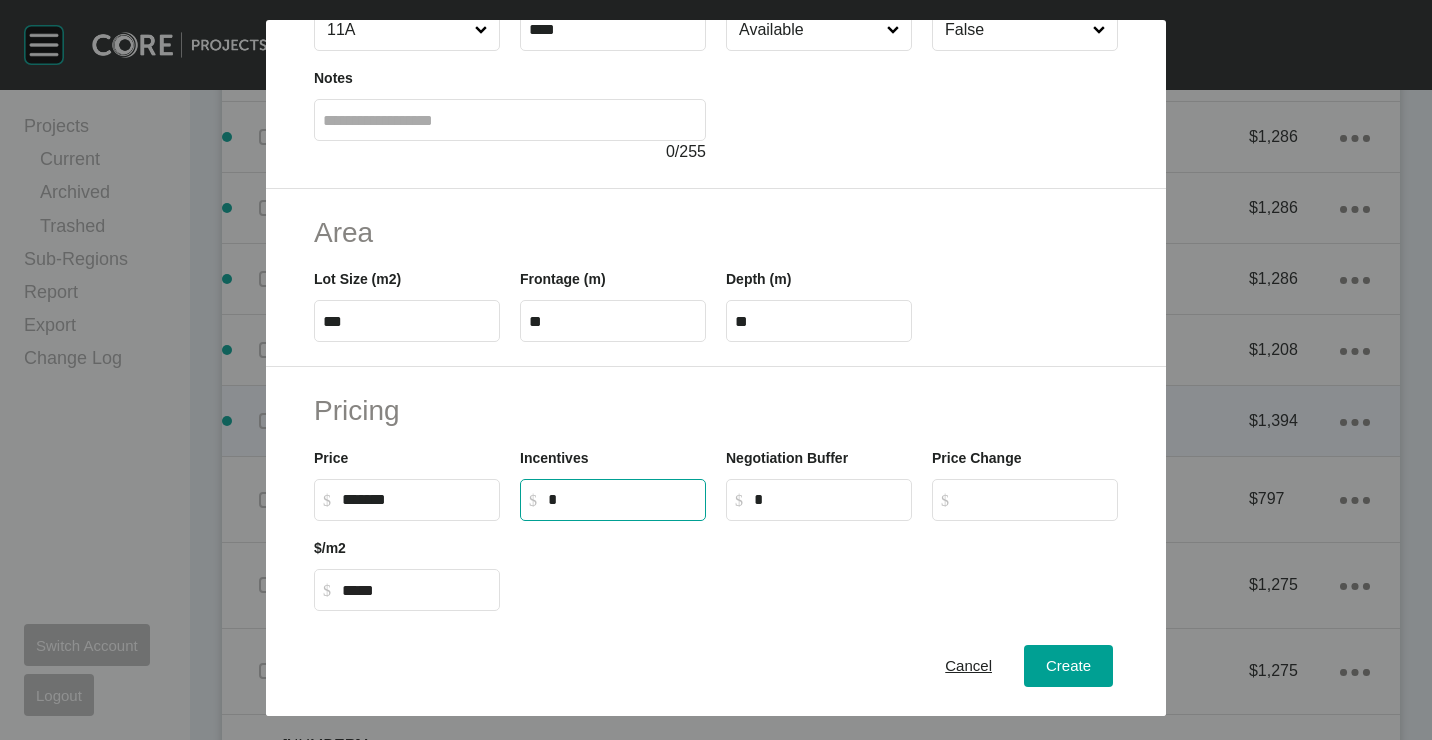 scroll, scrollTop: 300, scrollLeft: 0, axis: vertical 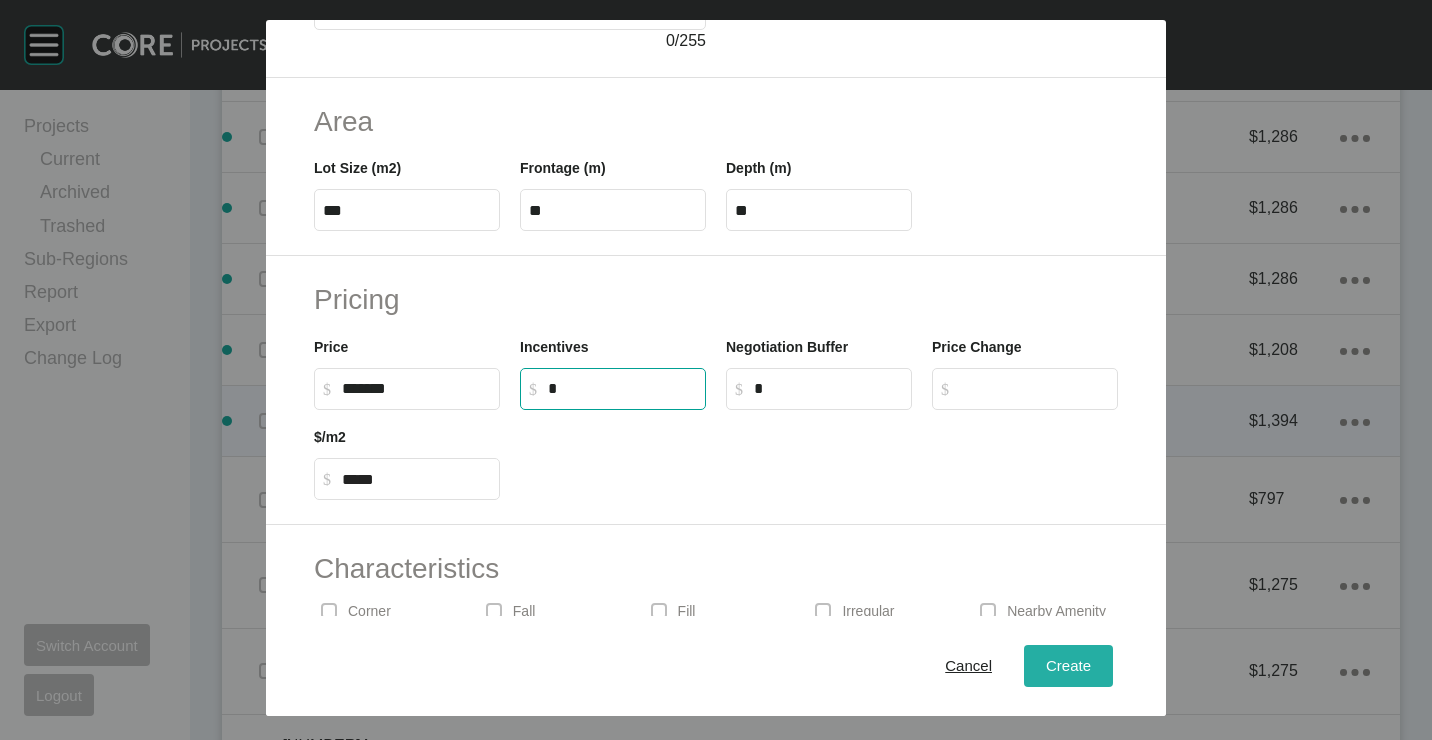 click on "Create" at bounding box center (1068, 665) 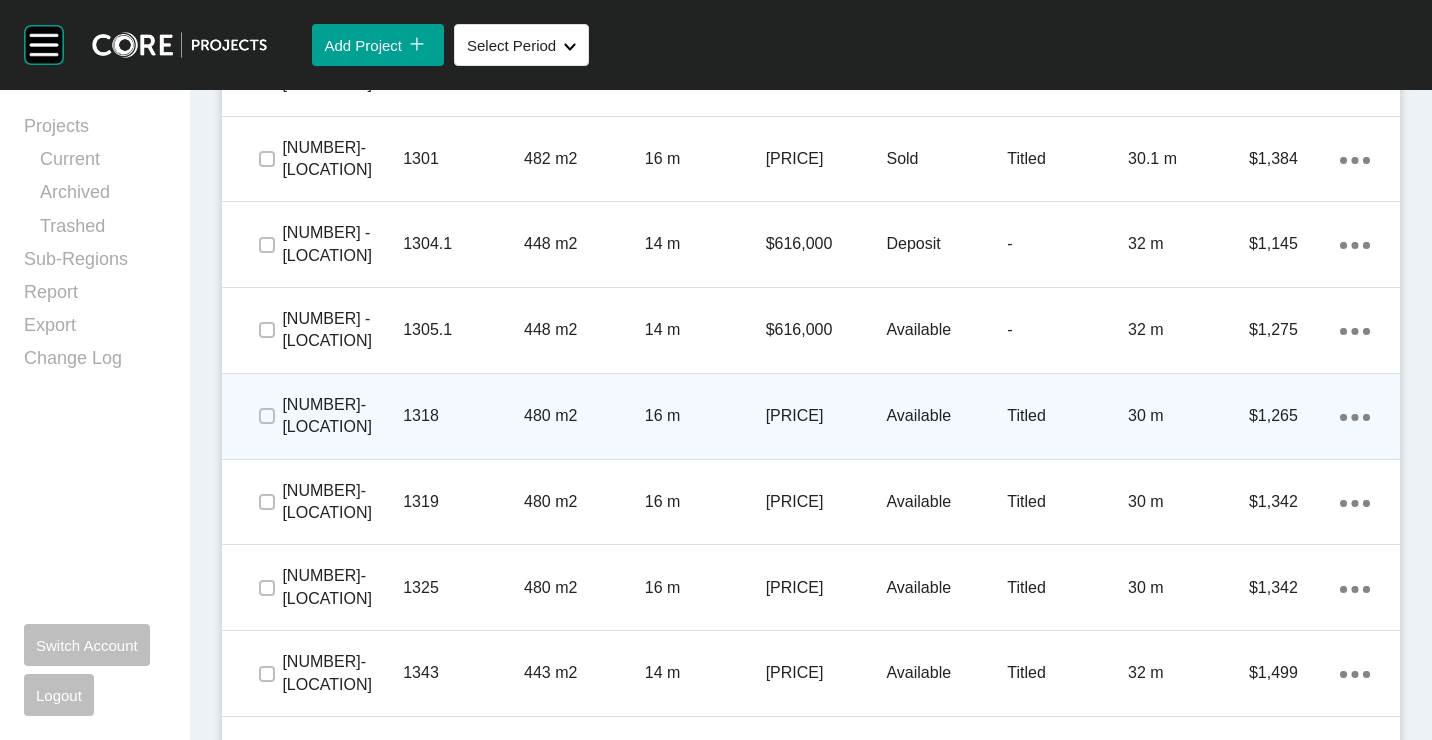 scroll, scrollTop: 3486, scrollLeft: 0, axis: vertical 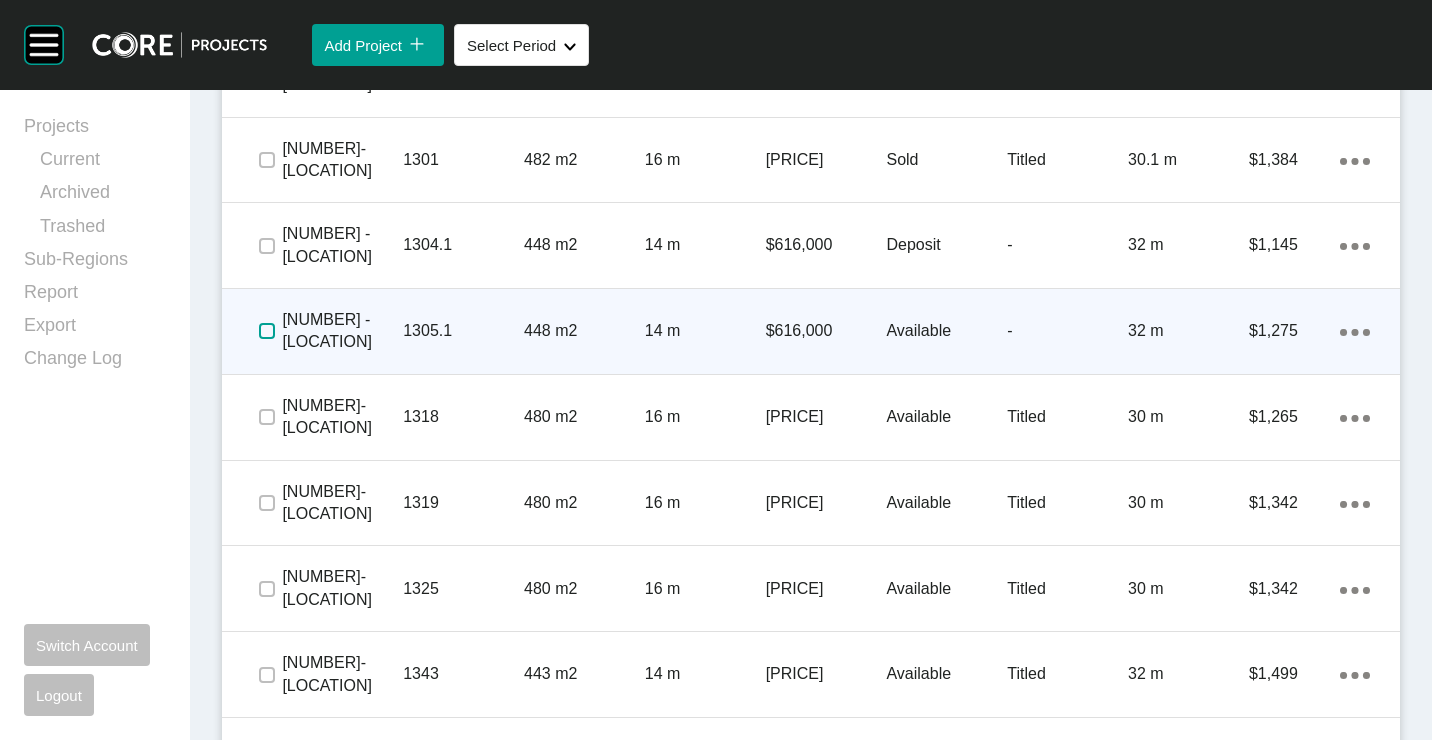 click at bounding box center [267, 331] 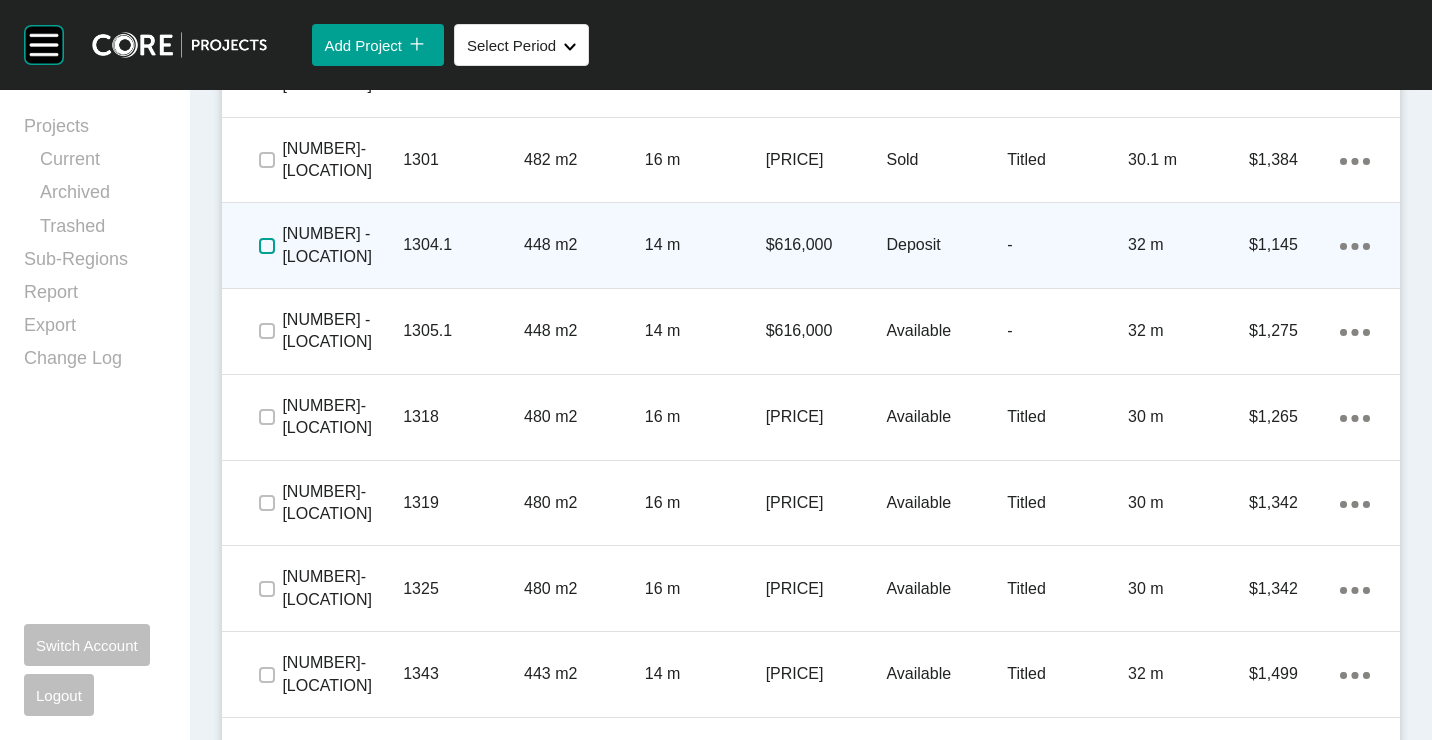 click at bounding box center [267, 246] 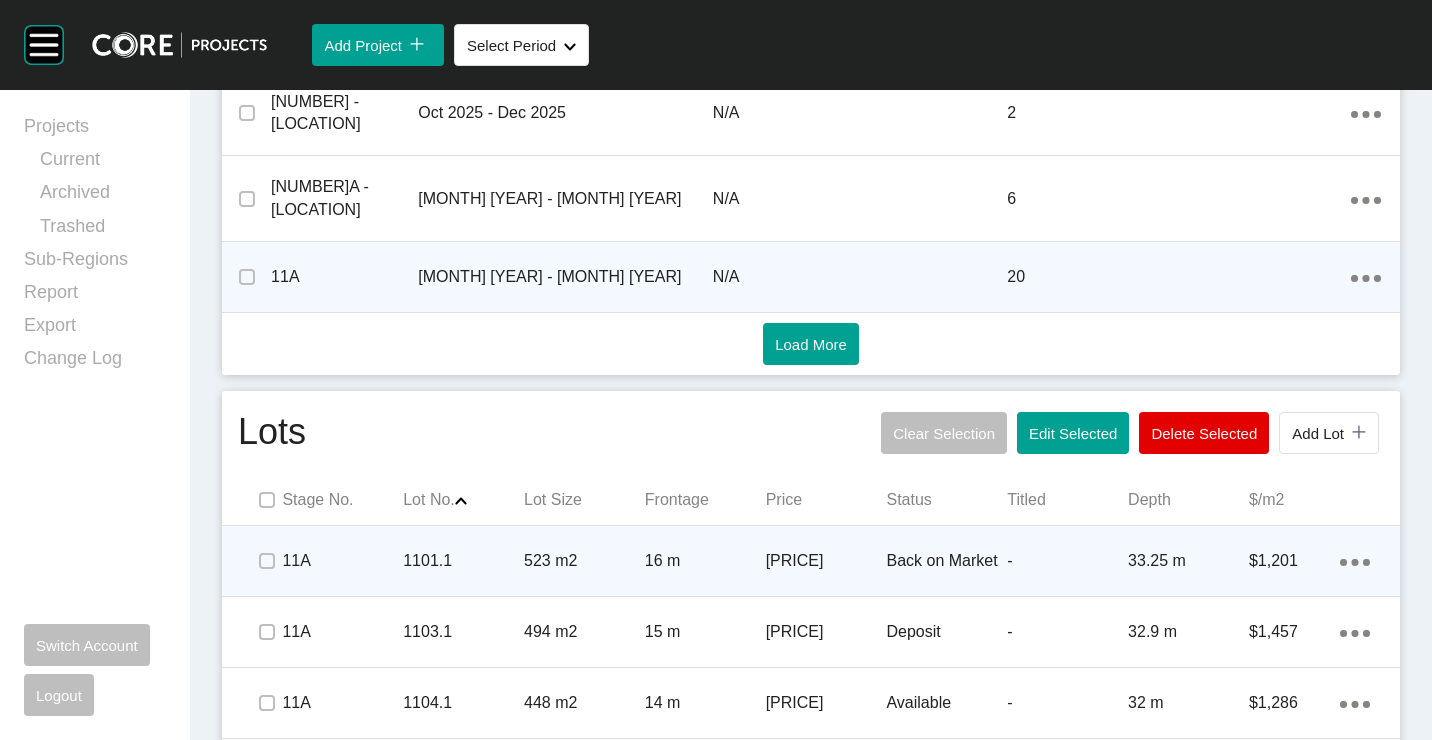 scroll, scrollTop: 1186, scrollLeft: 0, axis: vertical 